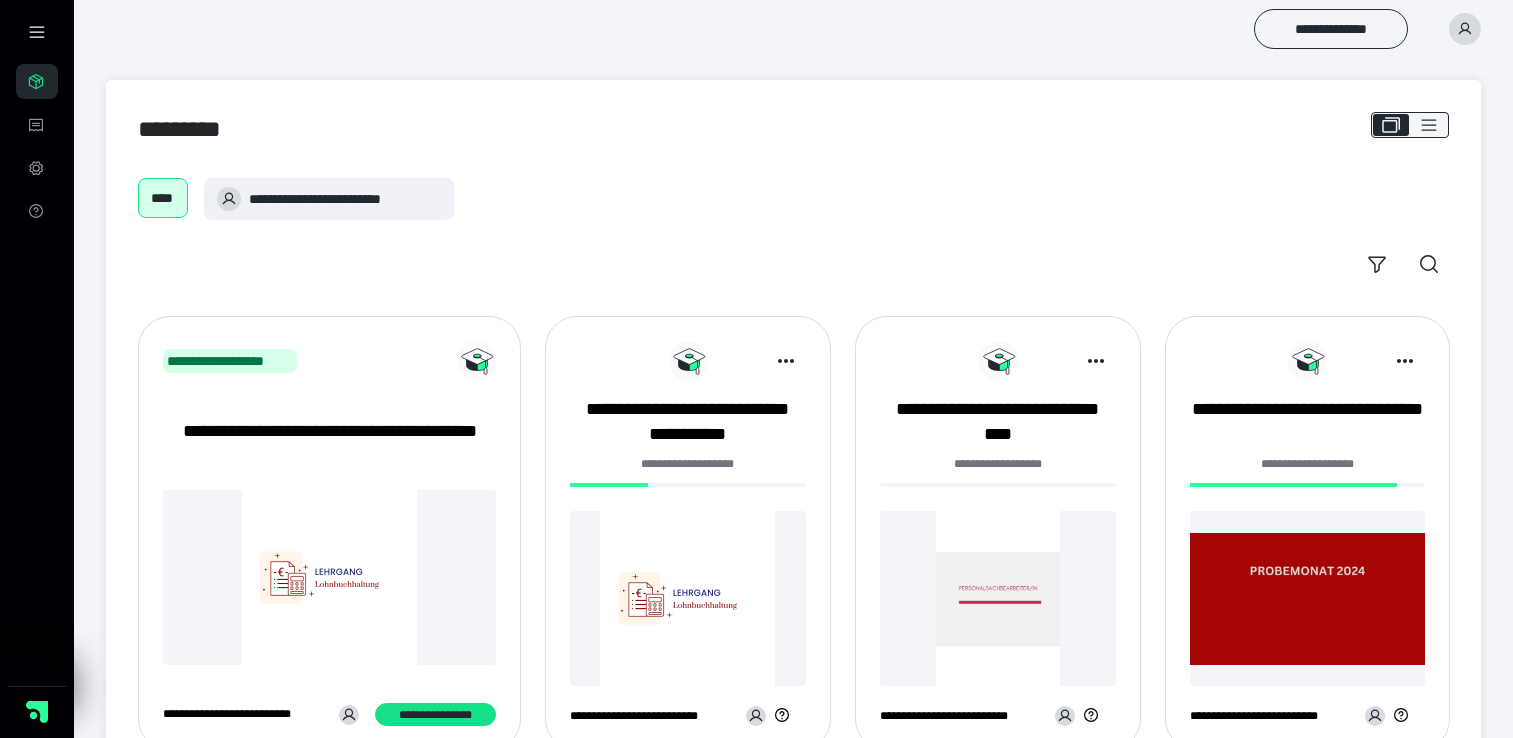 scroll, scrollTop: 0, scrollLeft: 0, axis: both 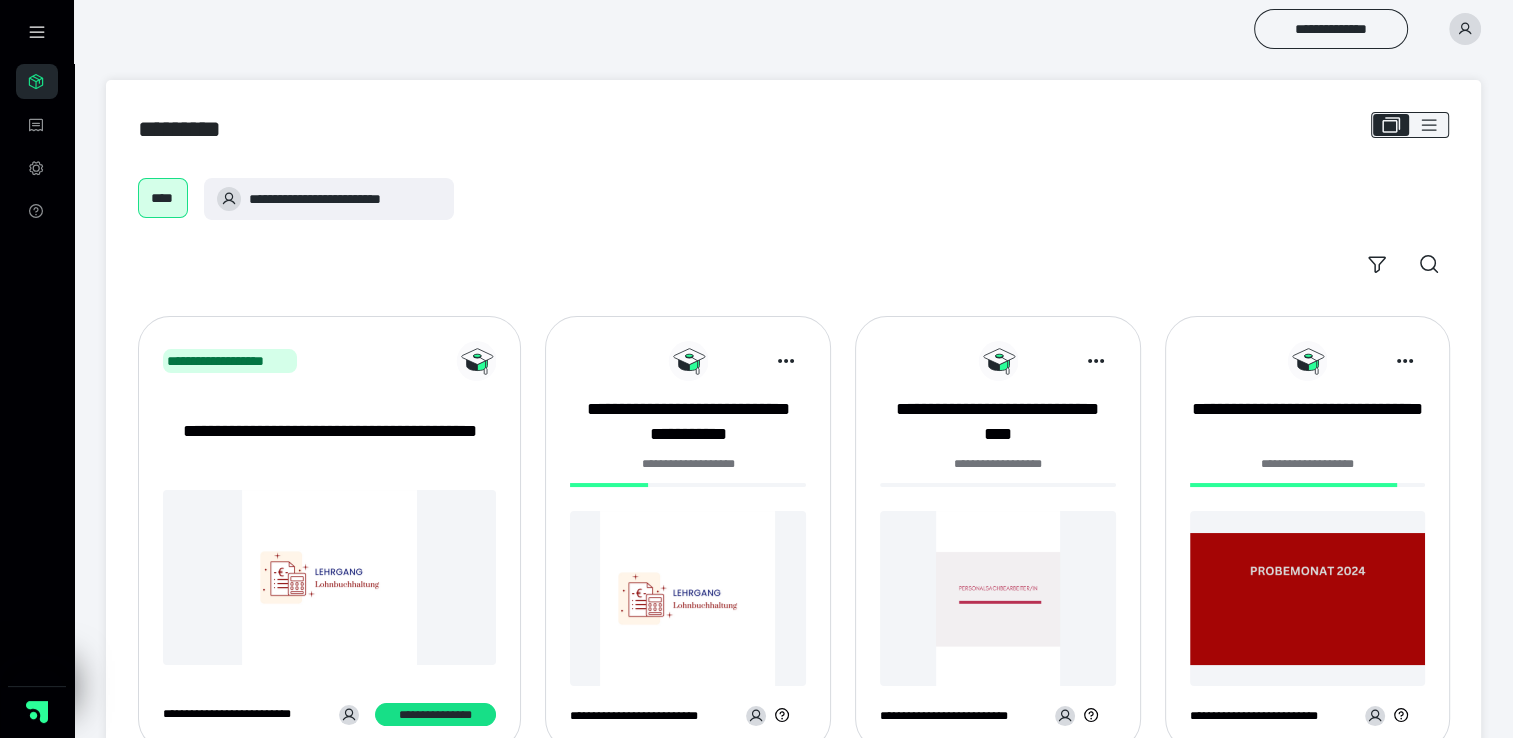 click 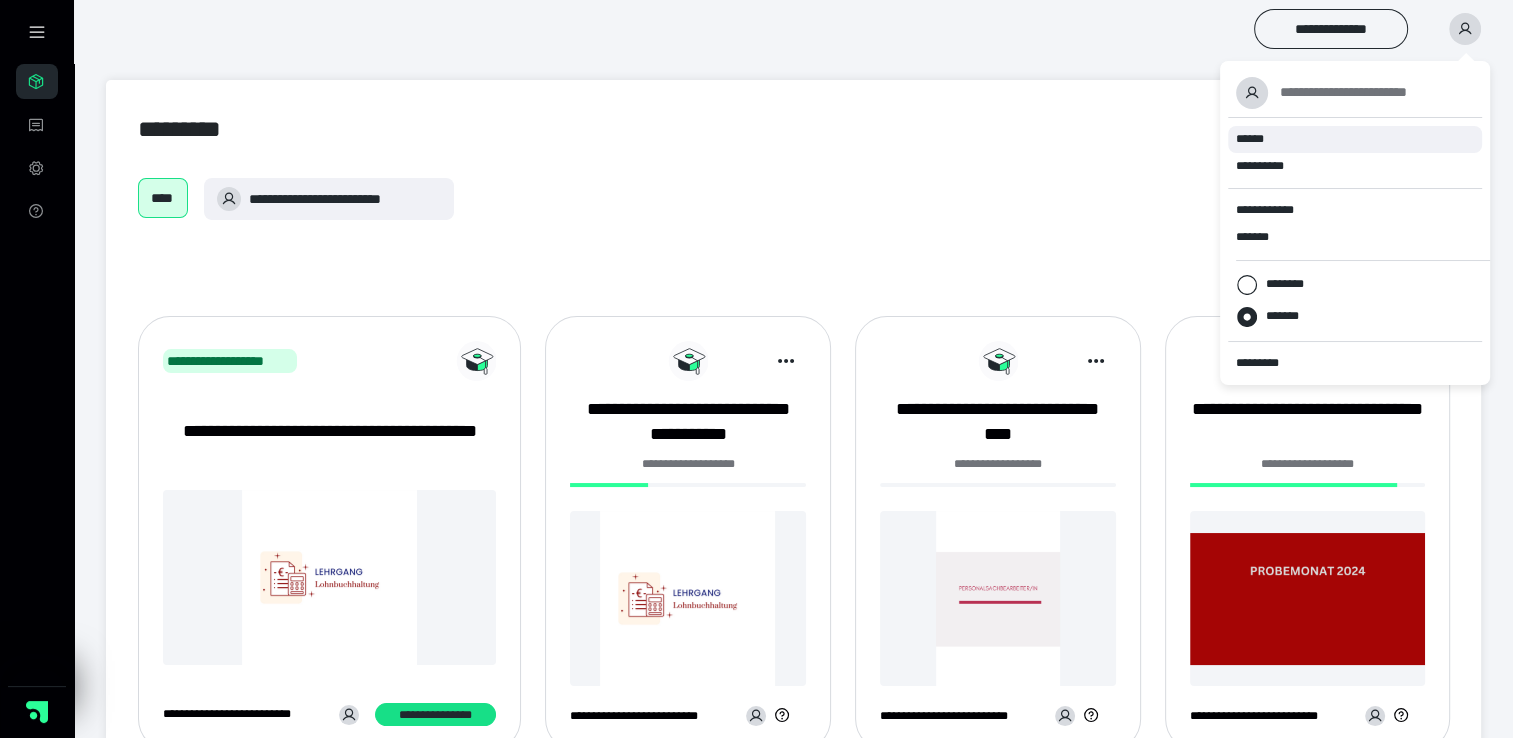 click on "******" at bounding box center [1355, 139] 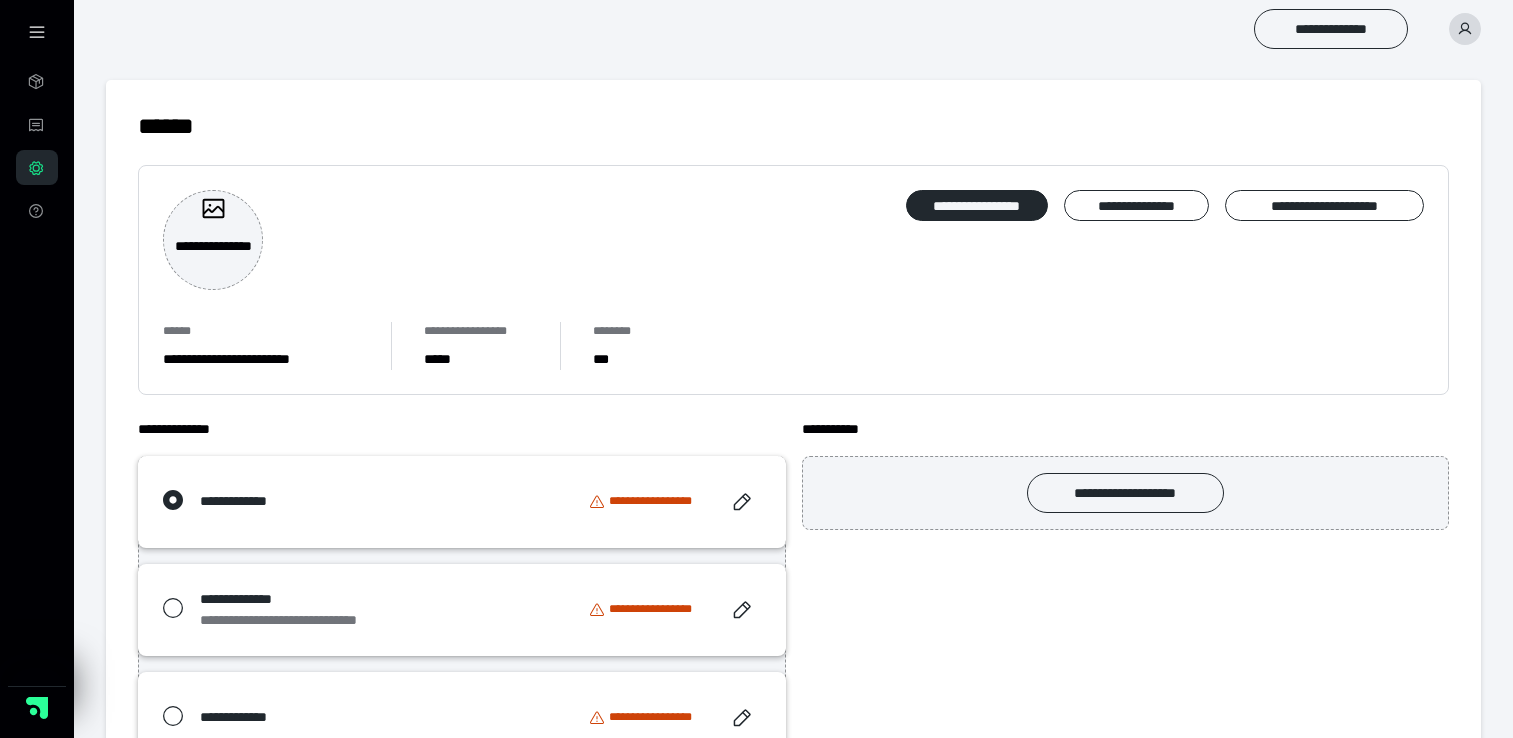 scroll, scrollTop: 0, scrollLeft: 0, axis: both 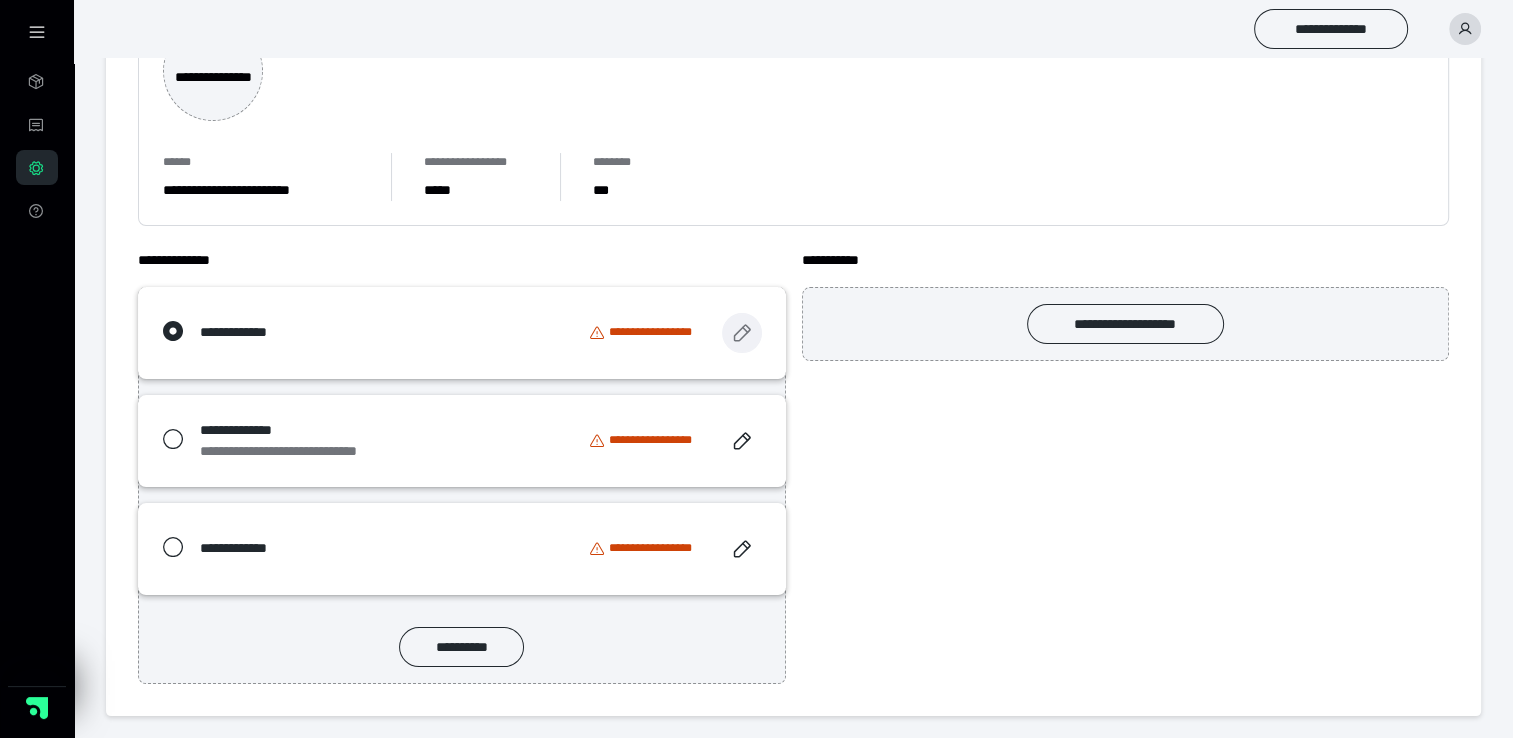 click 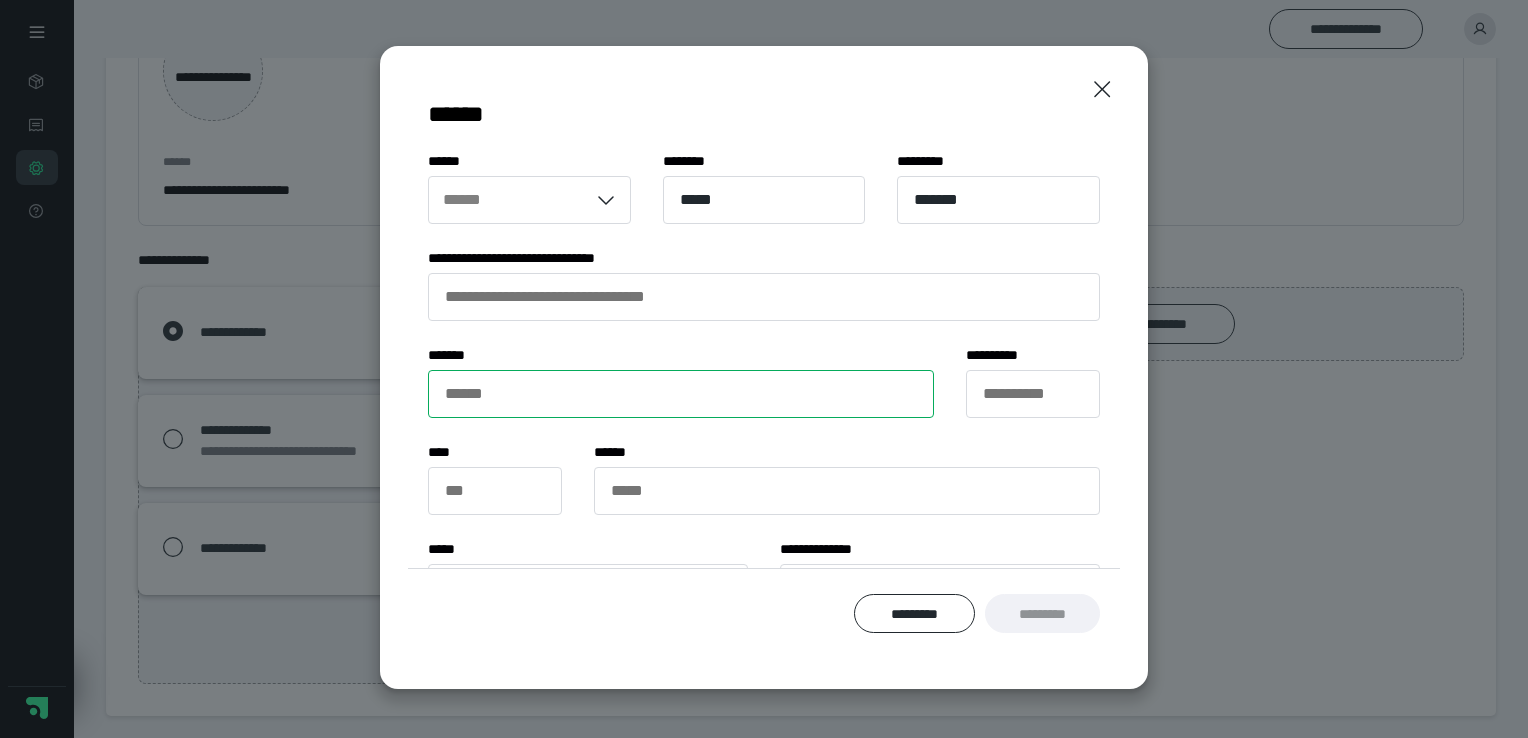 click on "****** *" at bounding box center [681, 394] 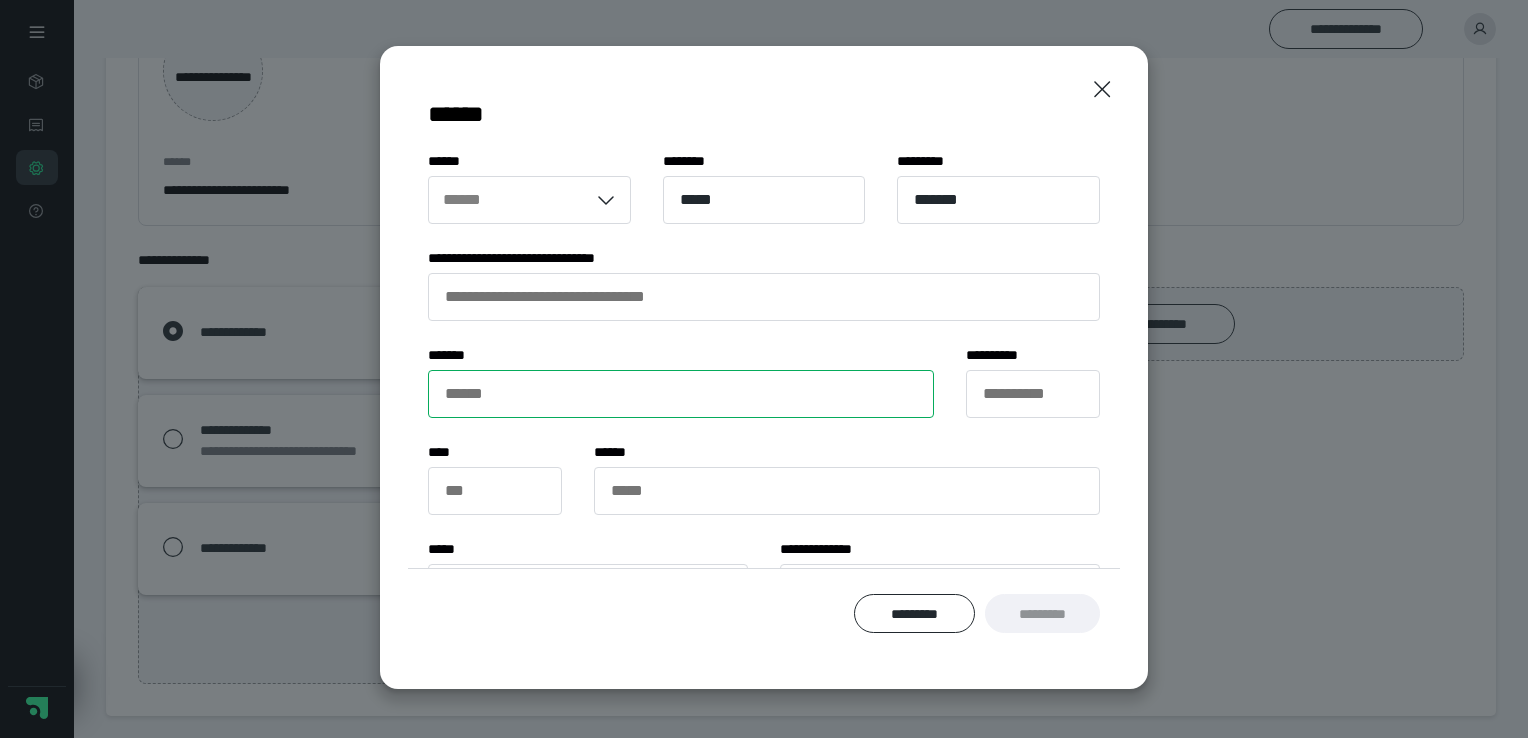 type on "**********" 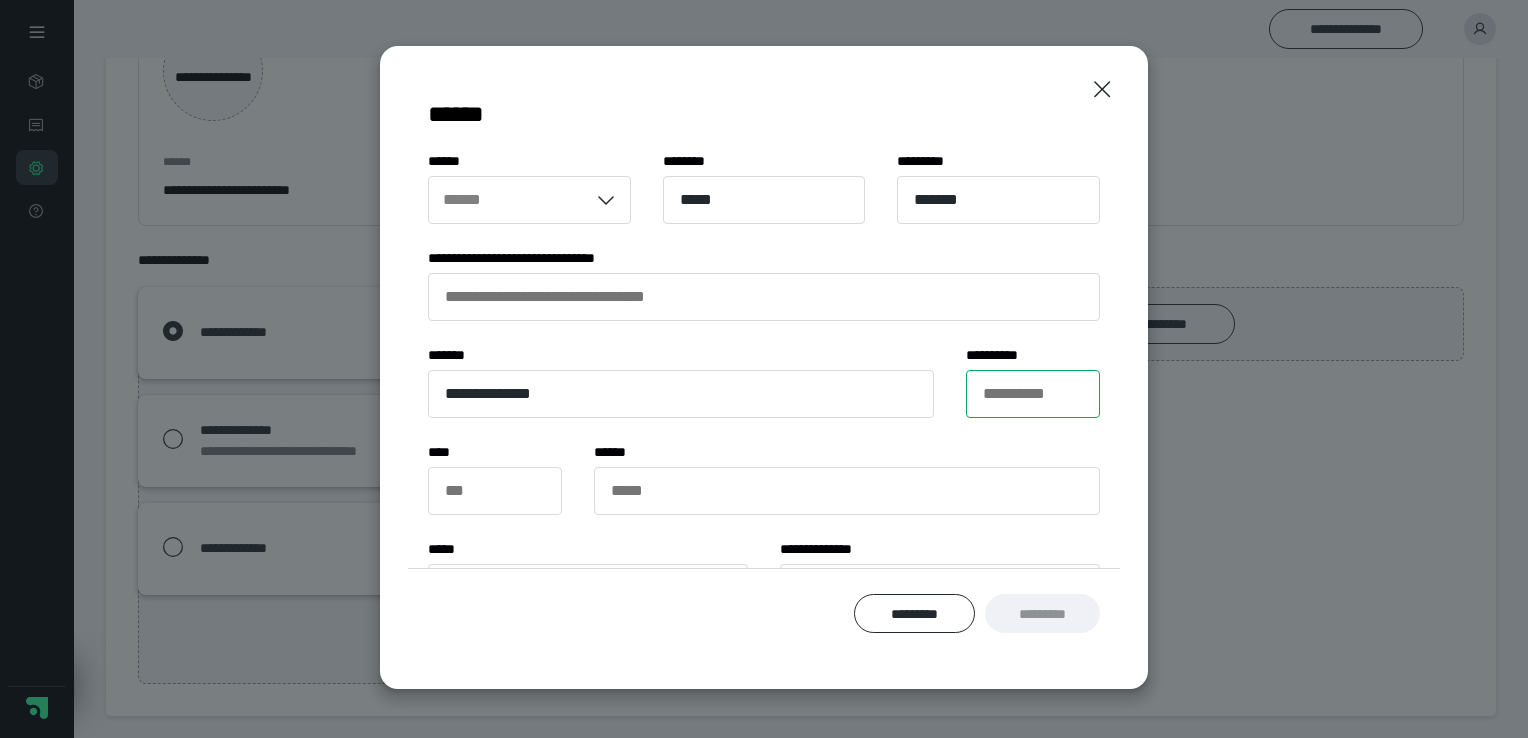 type on "**" 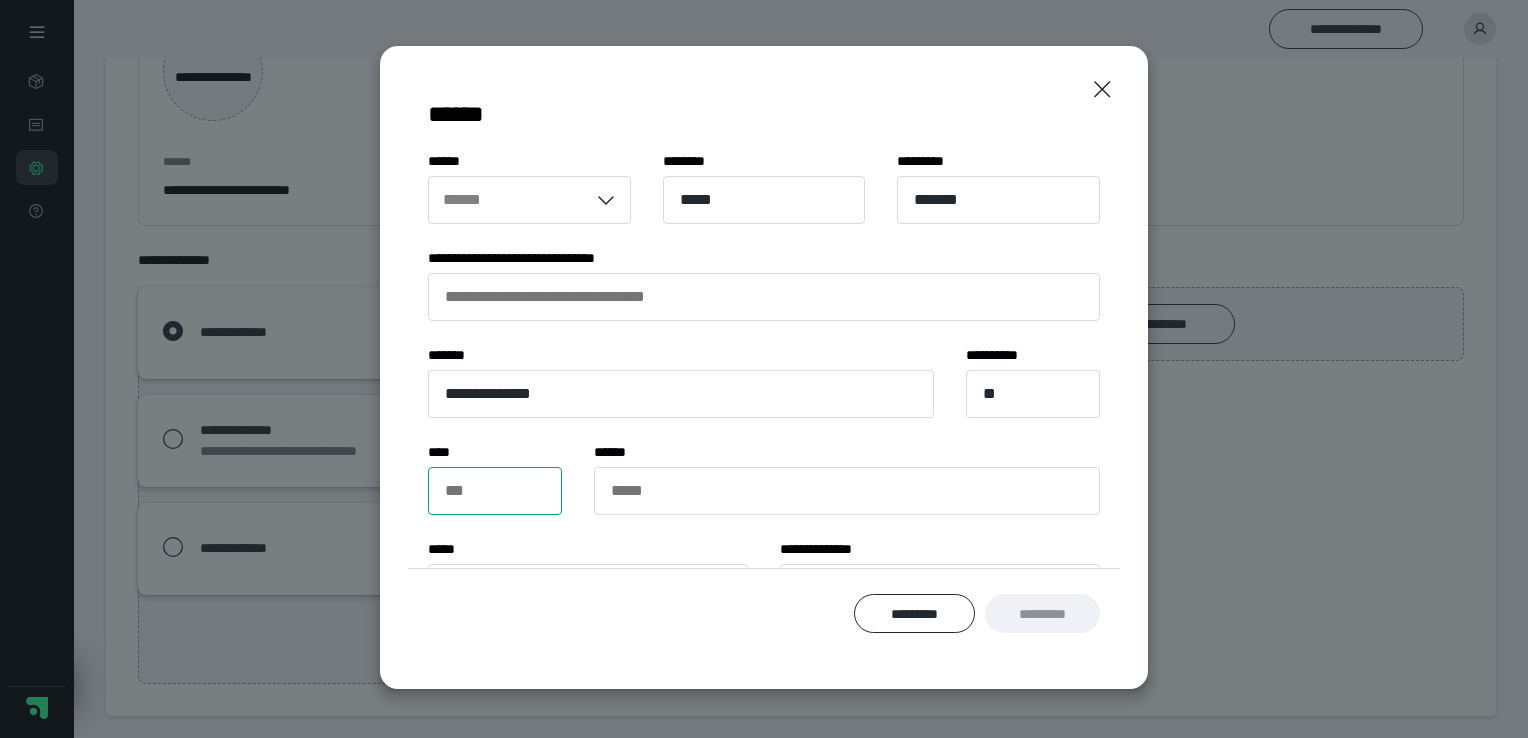 type on "*****" 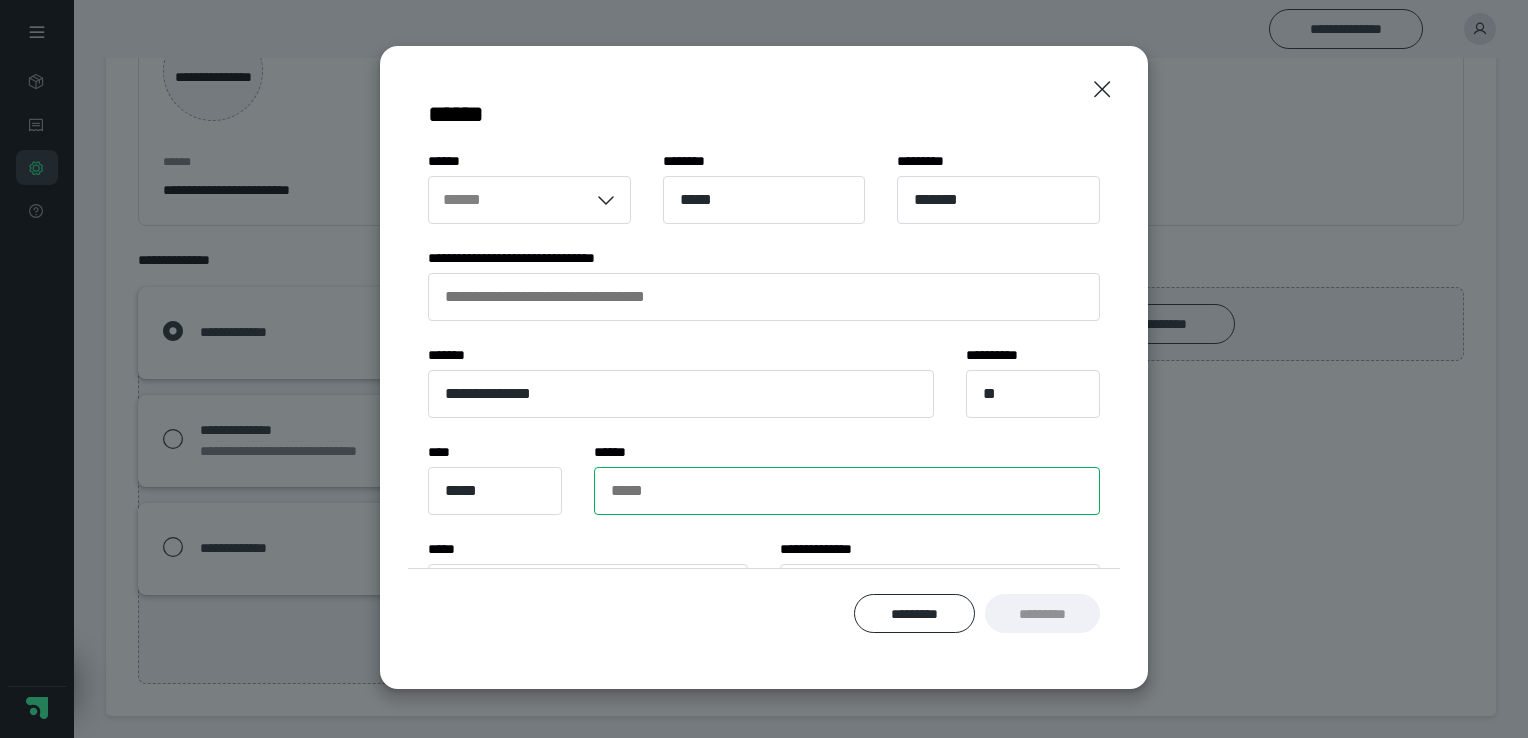 type on "**********" 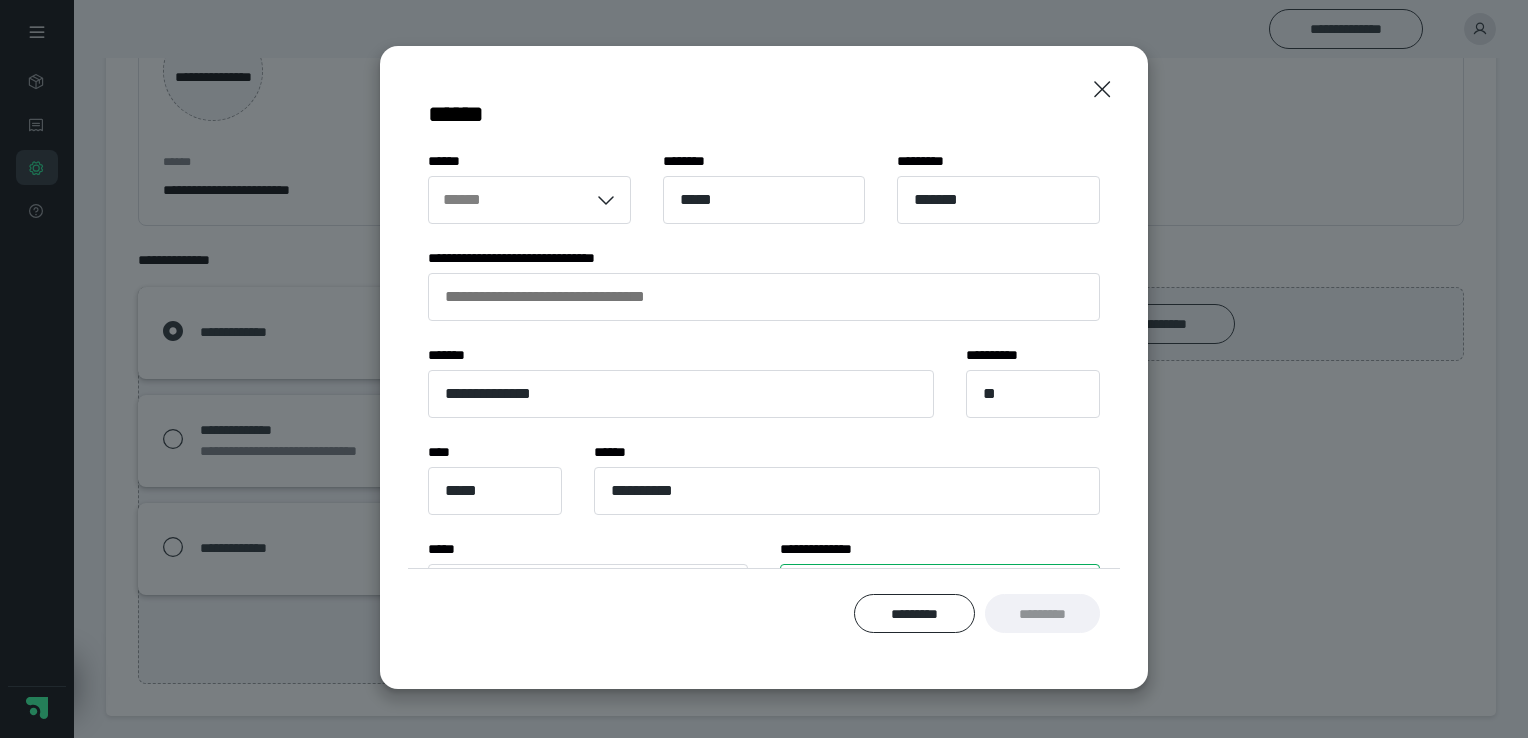 type on "**********" 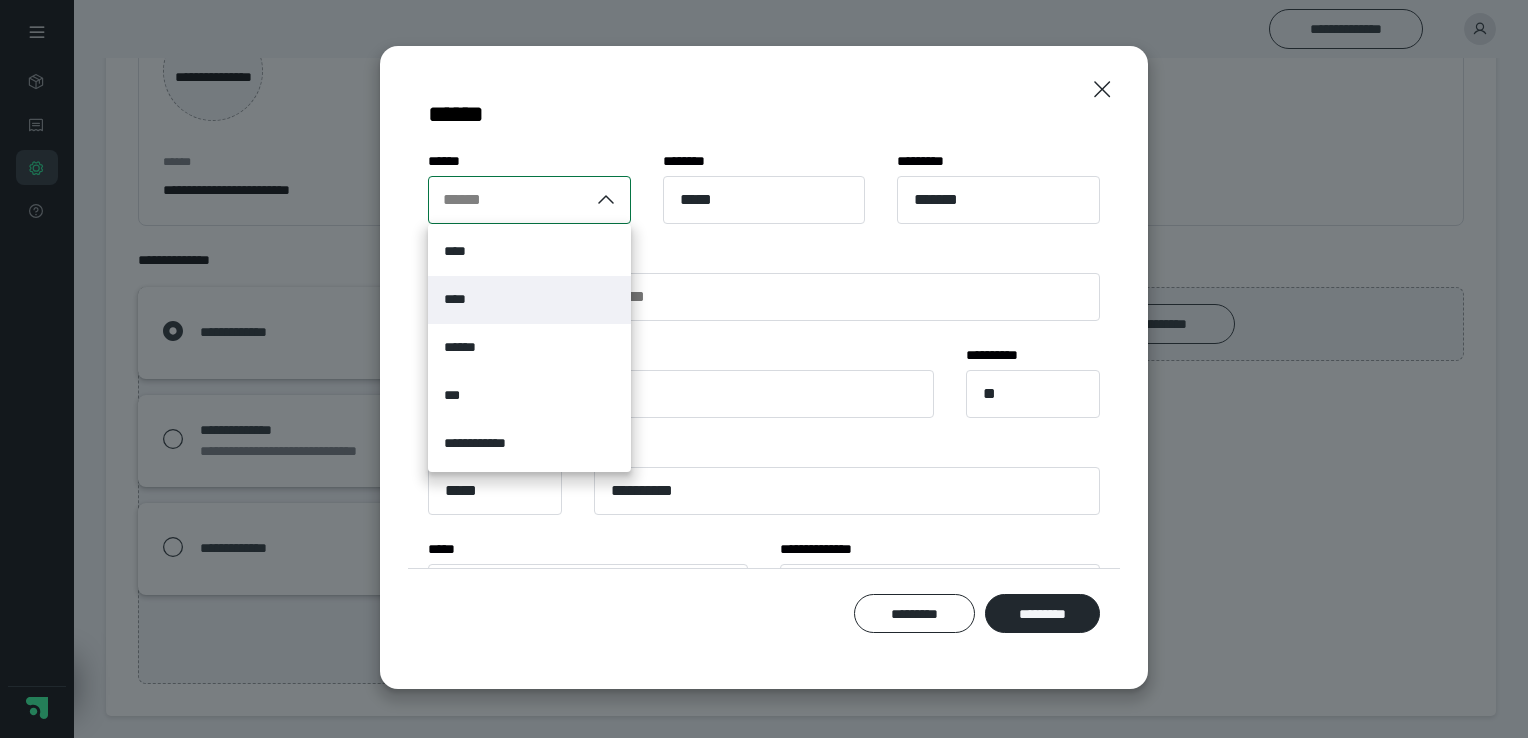 click on "****" at bounding box center (529, 300) 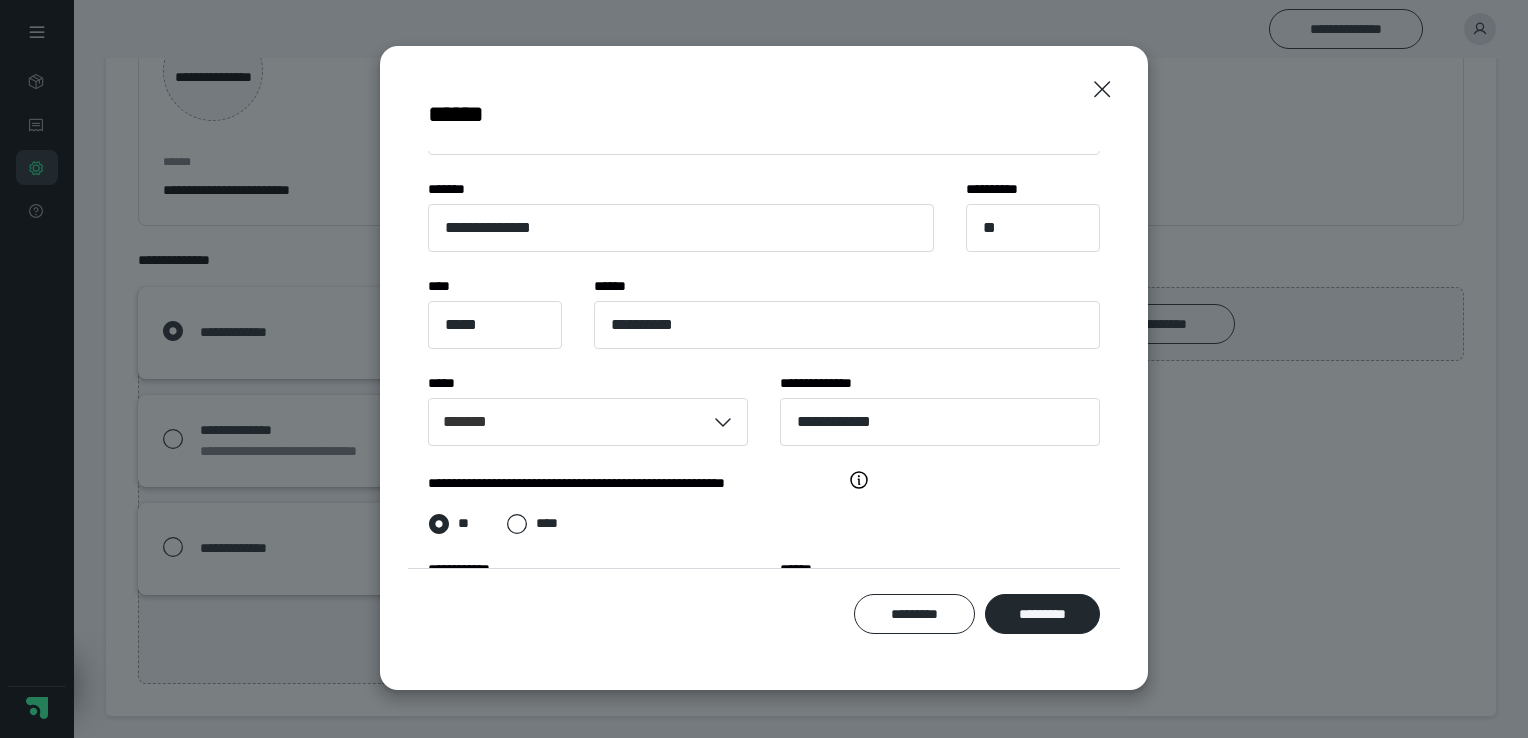 scroll, scrollTop: 228, scrollLeft: 0, axis: vertical 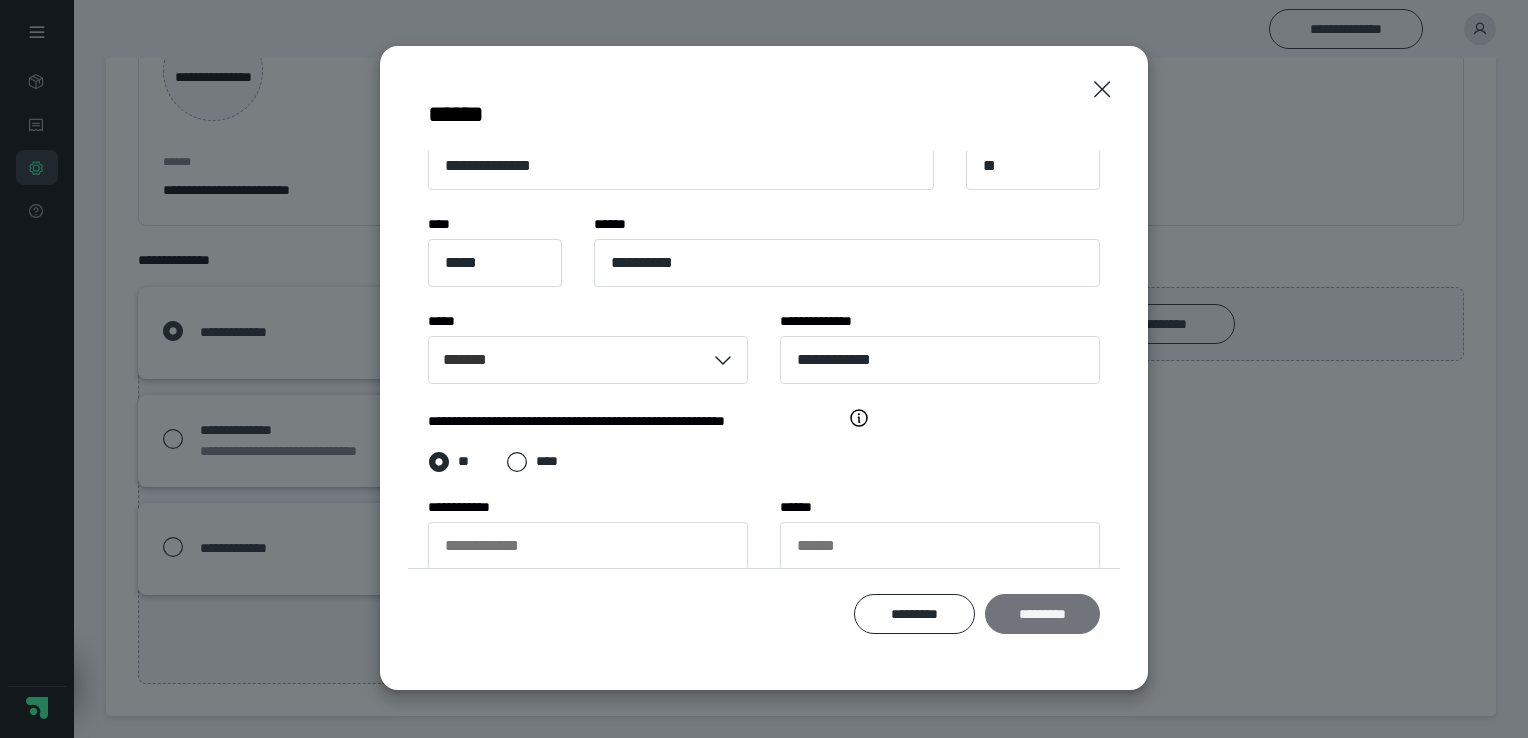 click on "*********" at bounding box center [1042, 614] 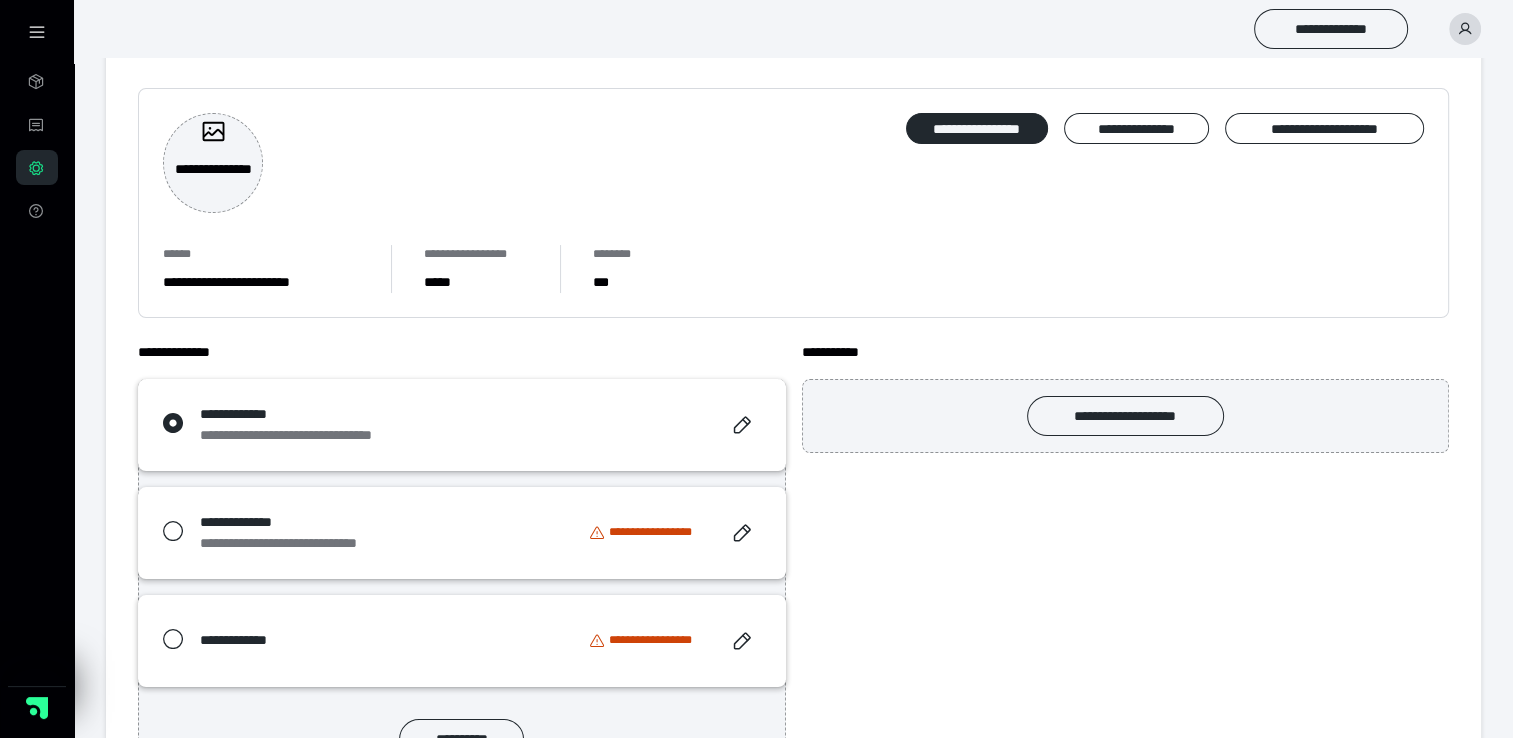scroll, scrollTop: 169, scrollLeft: 0, axis: vertical 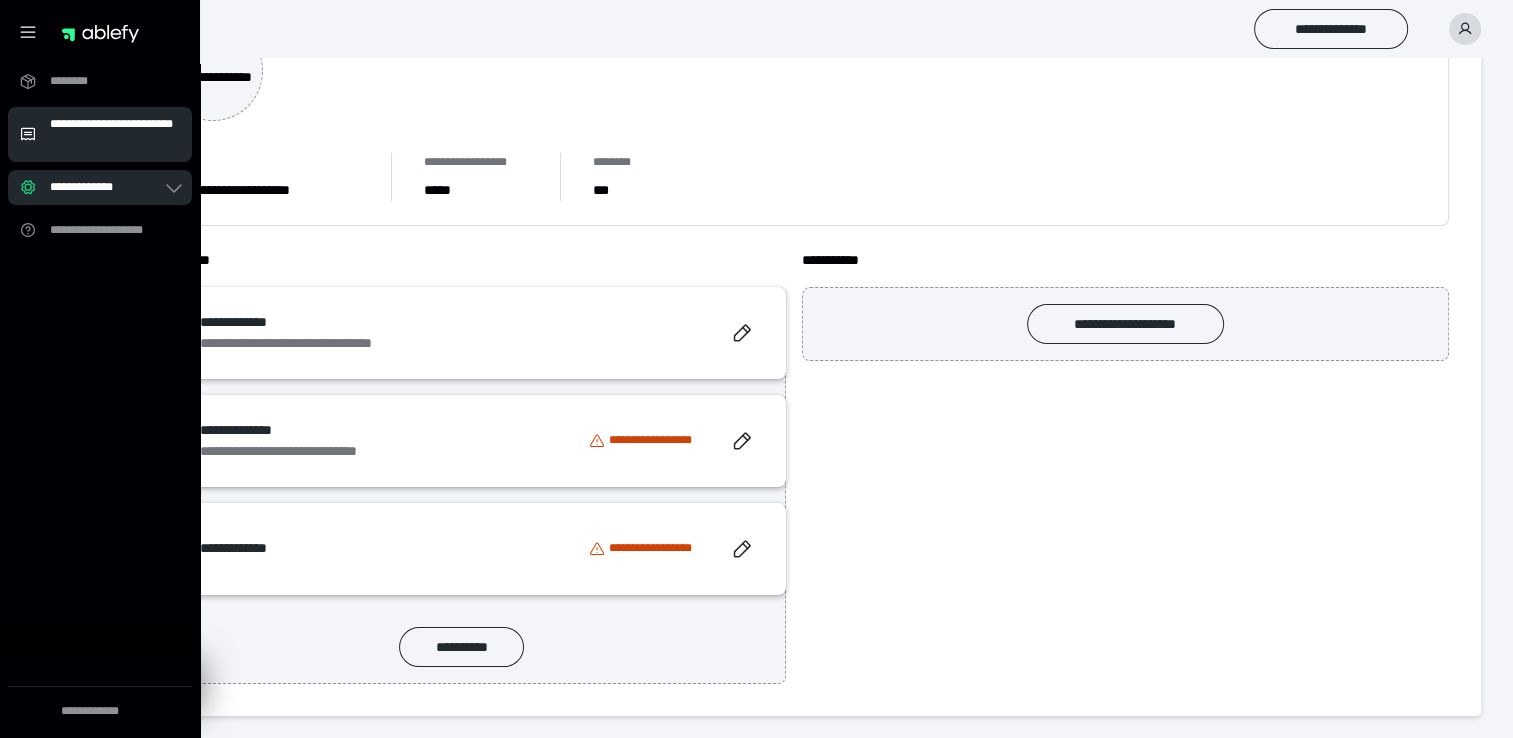 drag, startPoint x: 62, startPoint y: 75, endPoint x: 180, endPoint y: 158, distance: 144.26712 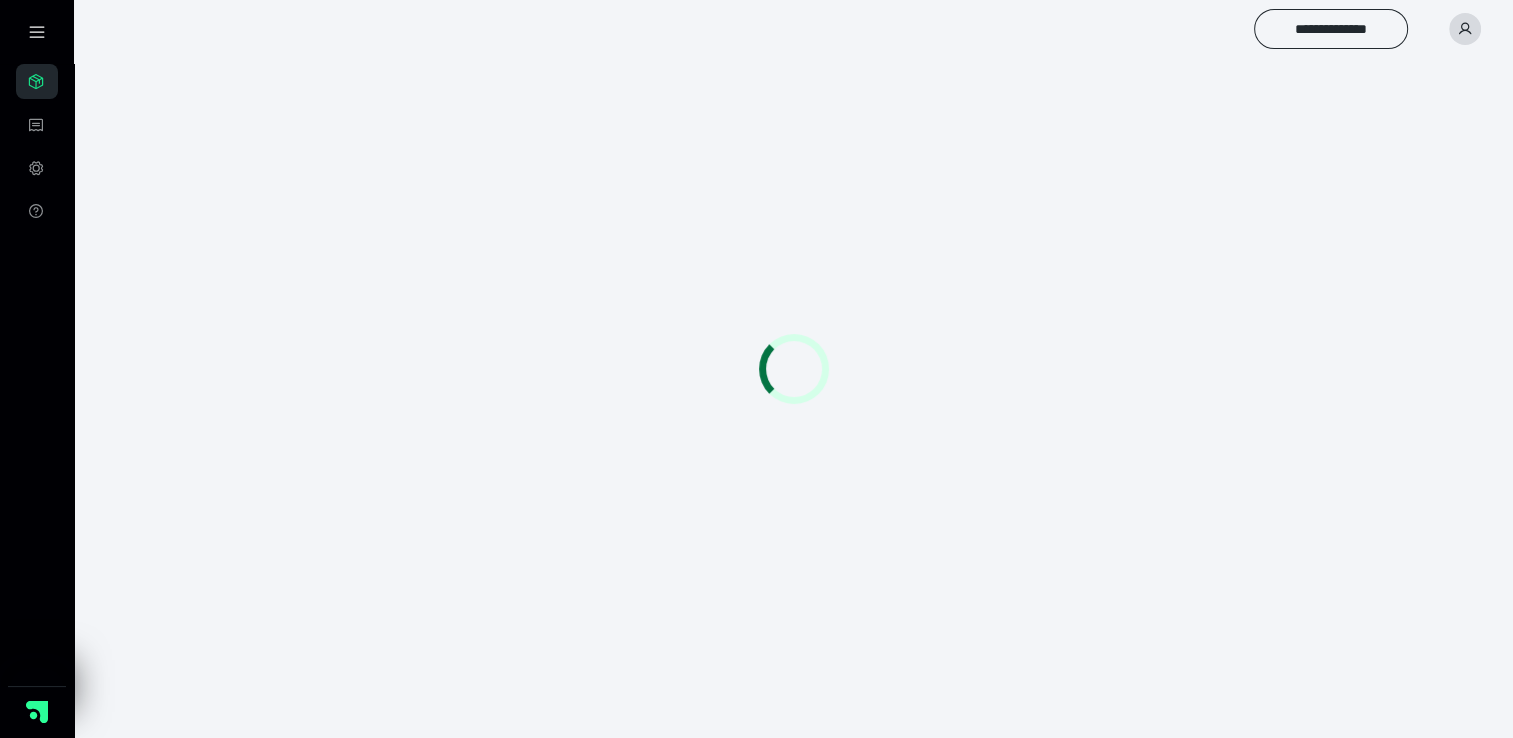 scroll, scrollTop: 0, scrollLeft: 0, axis: both 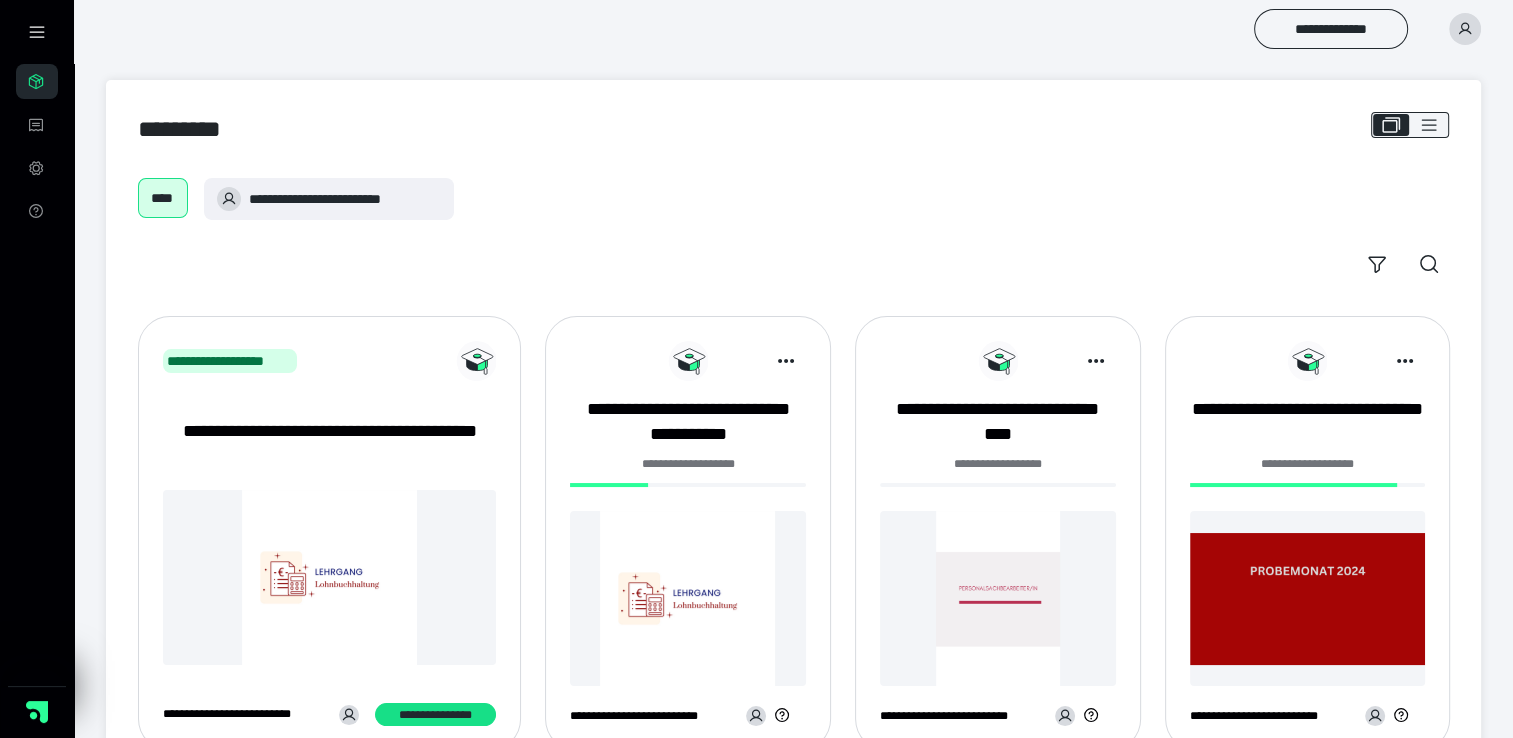 click at bounding box center (688, 598) 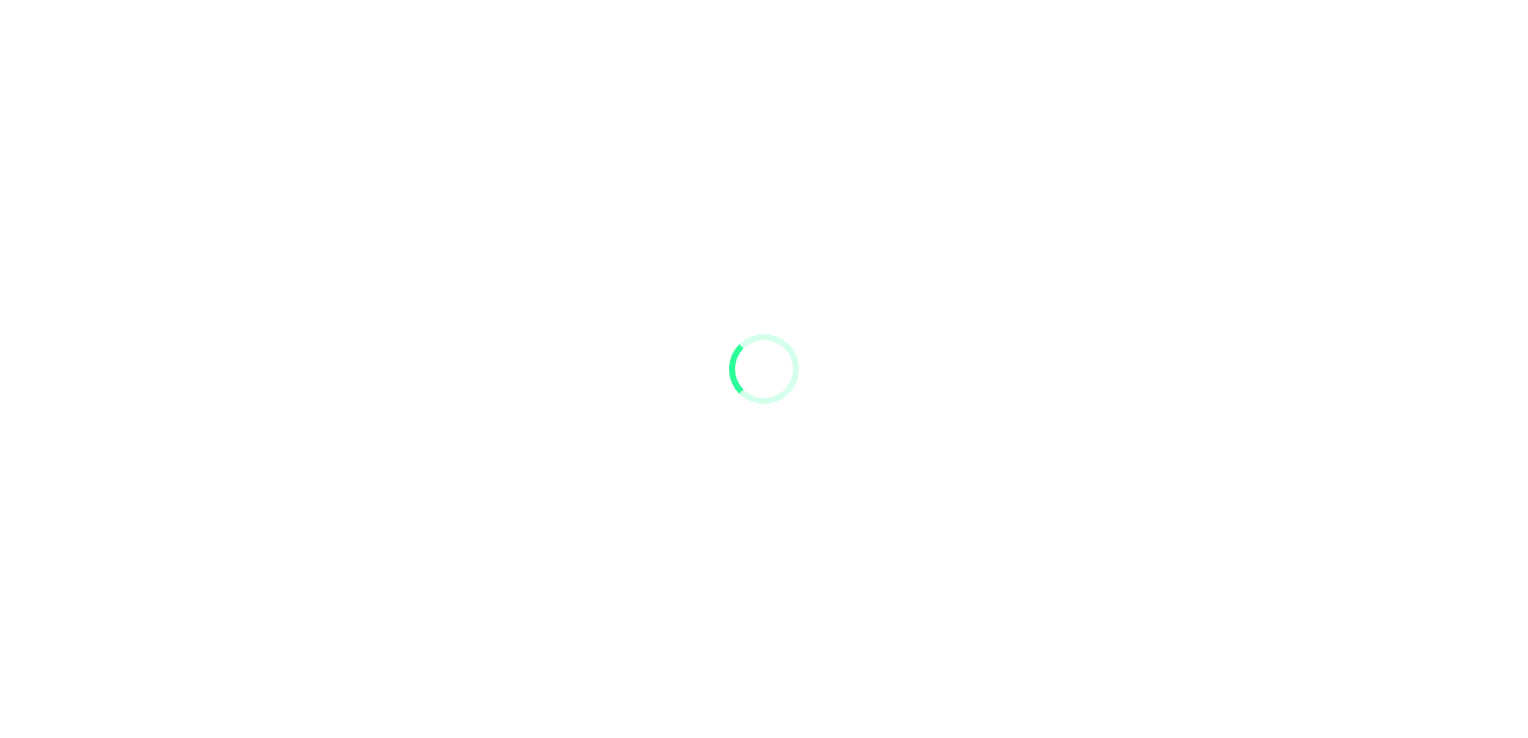 scroll, scrollTop: 0, scrollLeft: 0, axis: both 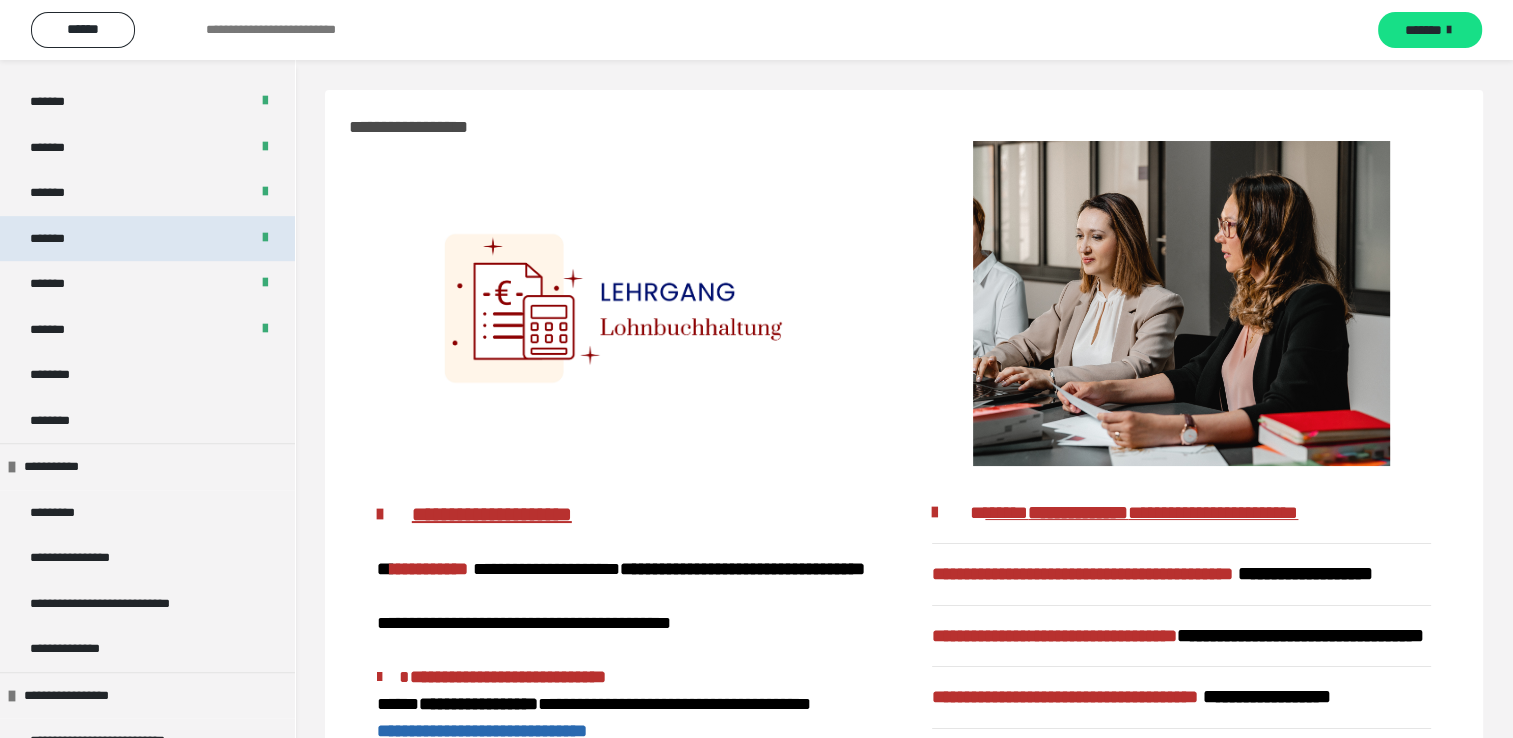 click on "*******" at bounding box center [147, 239] 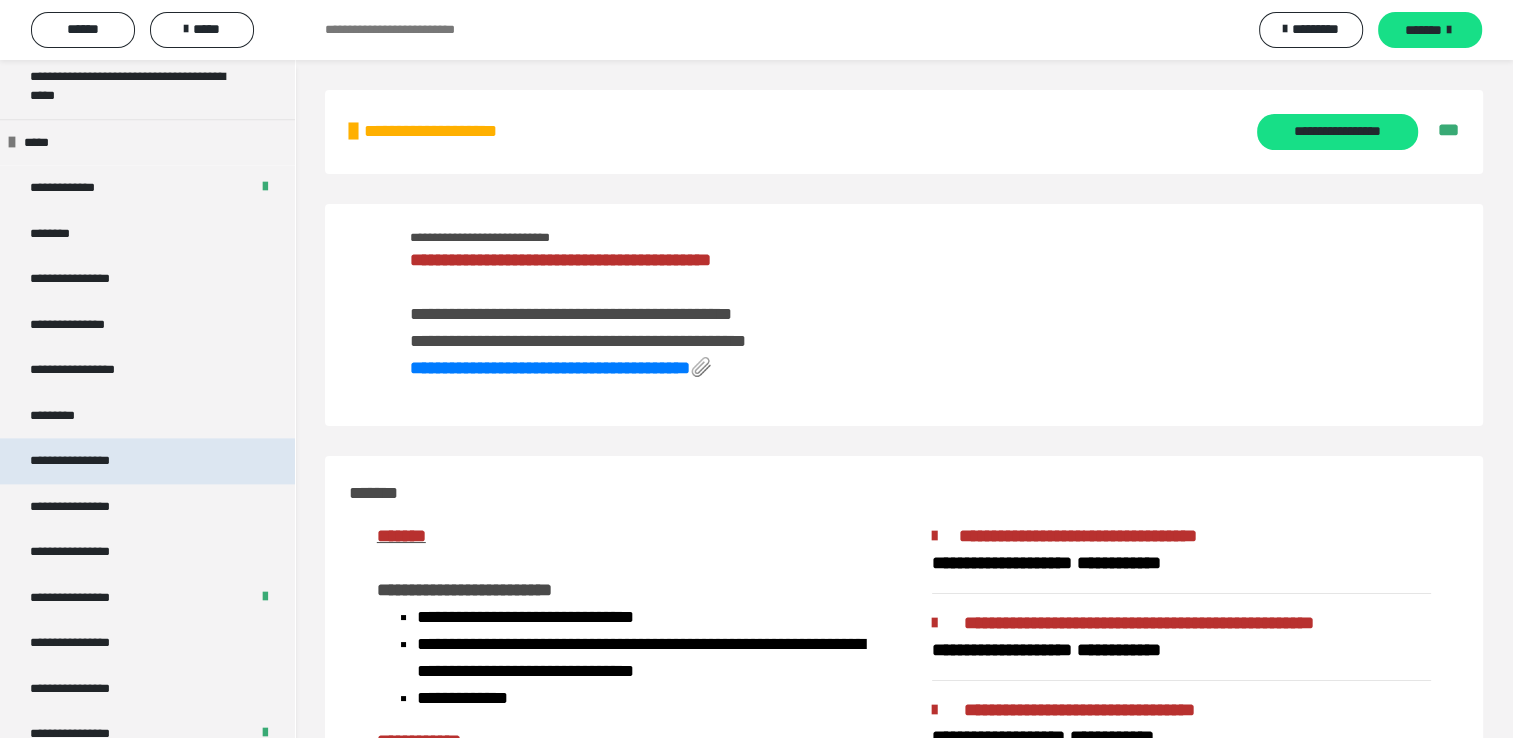 scroll, scrollTop: 2411, scrollLeft: 0, axis: vertical 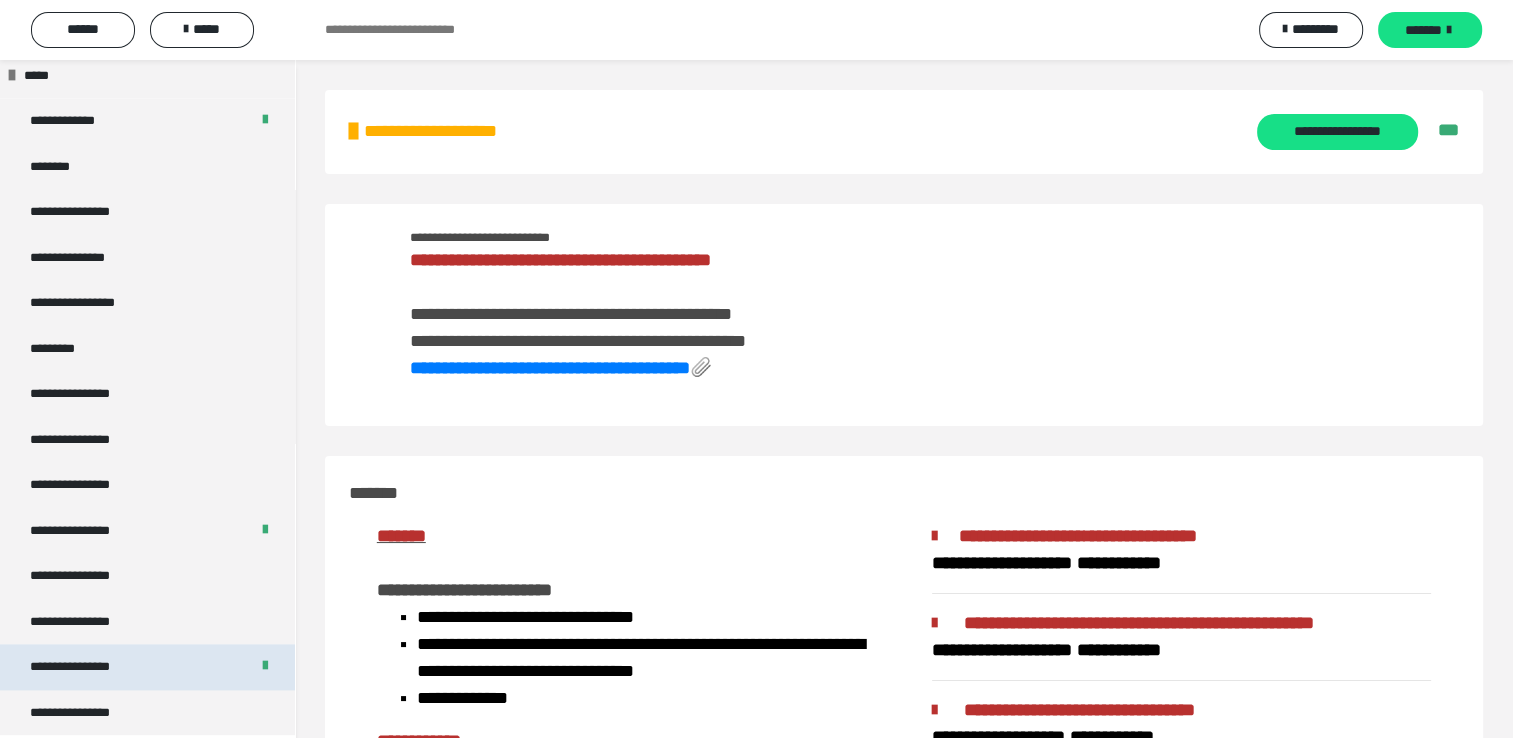click on "**********" at bounding box center [87, 667] 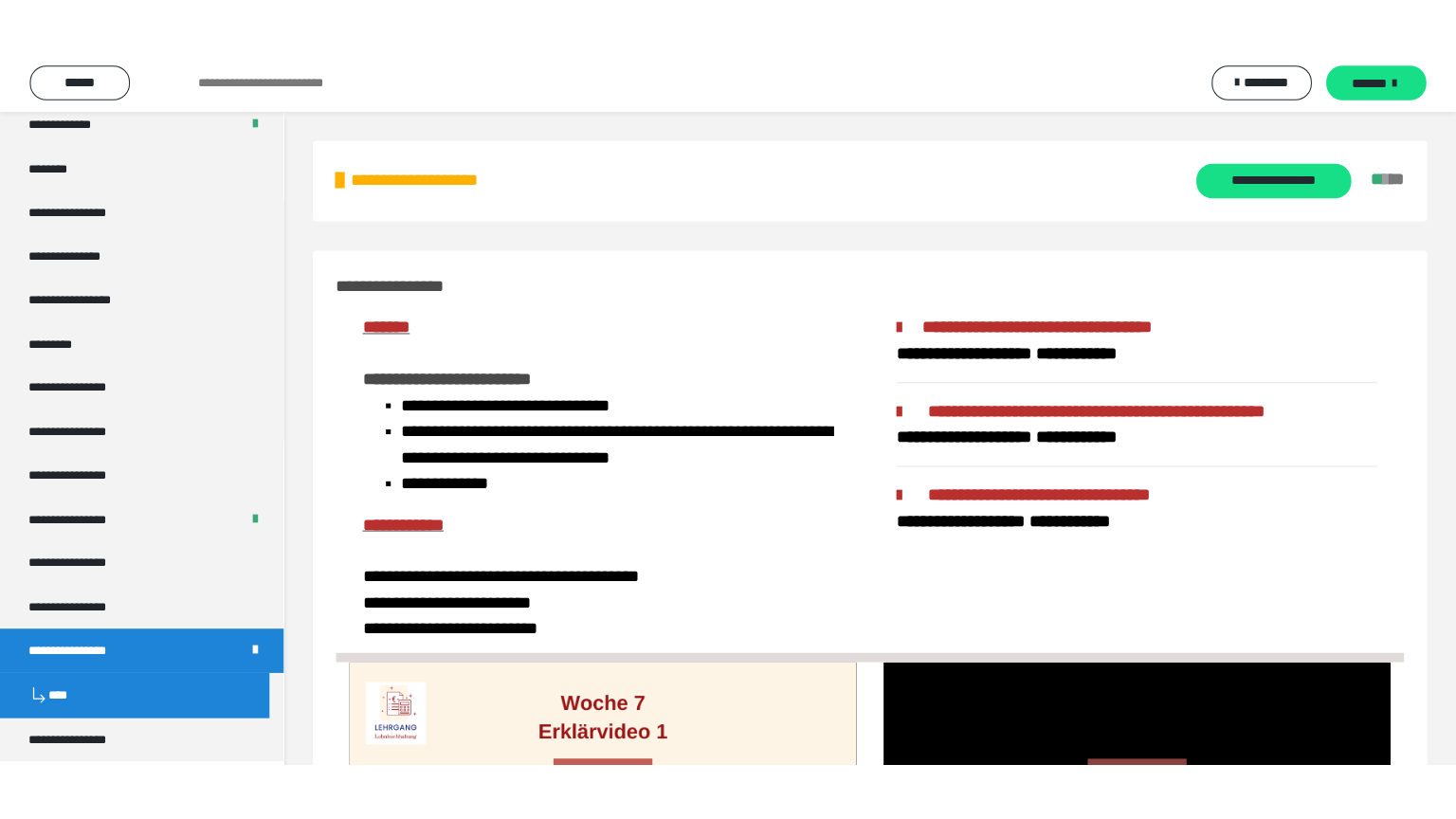 scroll, scrollTop: 2241, scrollLeft: 0, axis: vertical 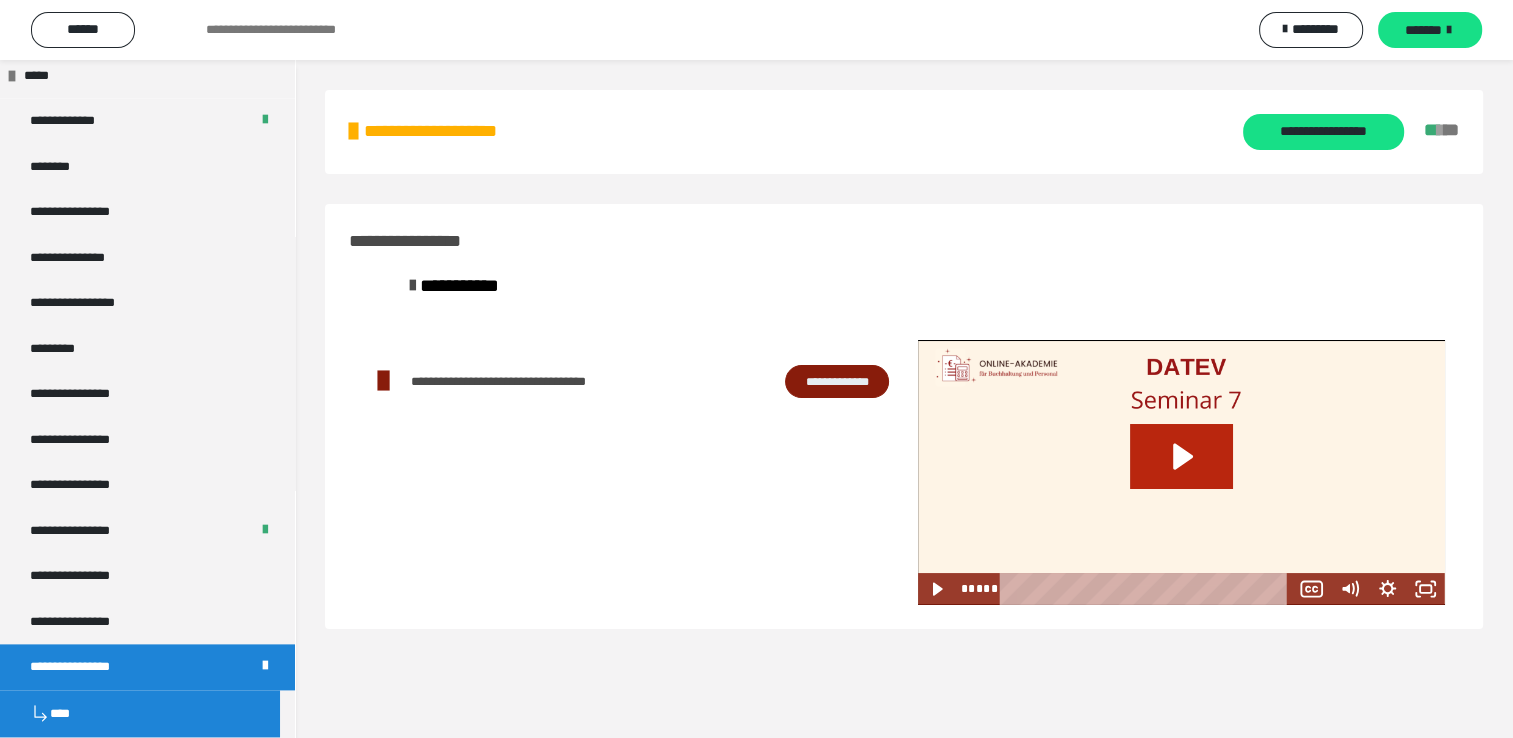 click 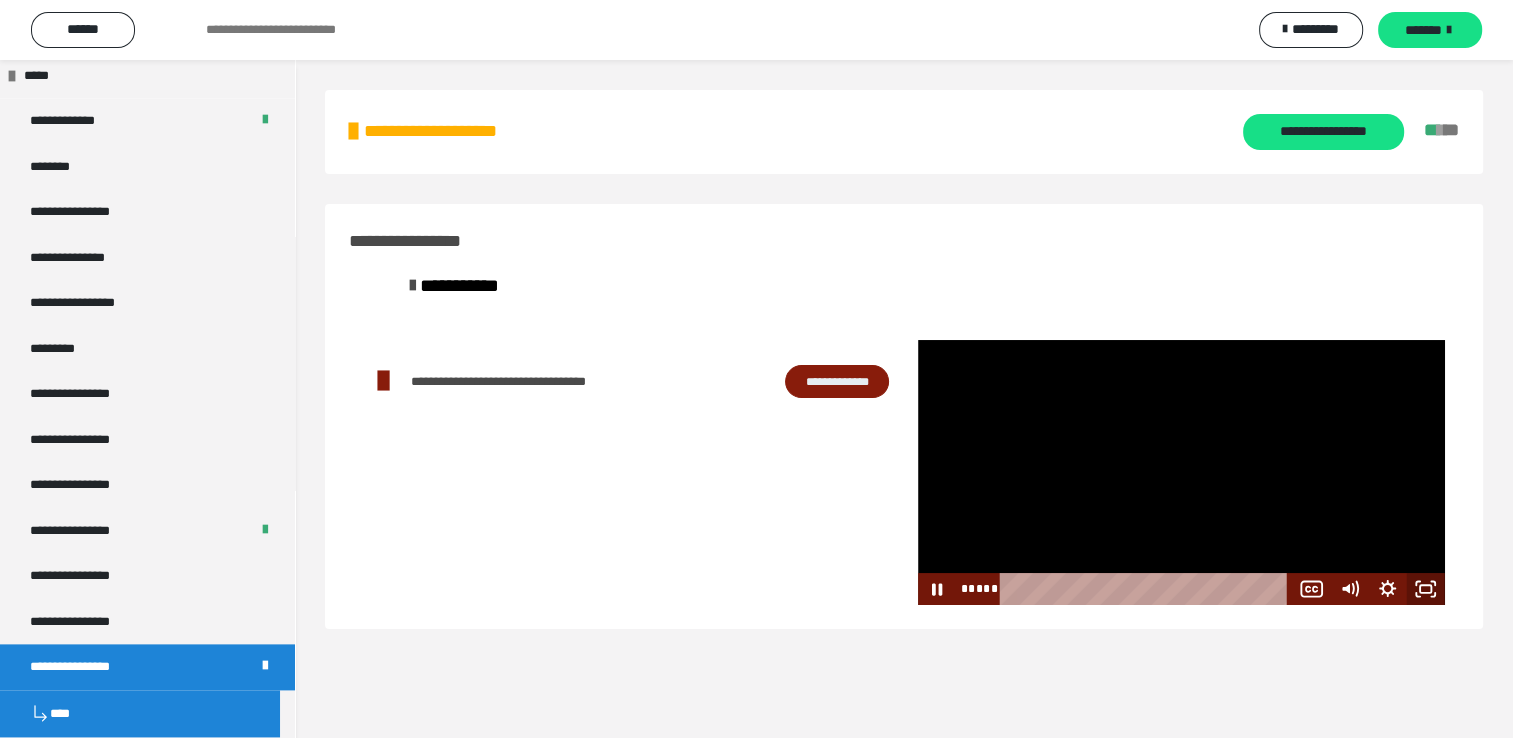 click 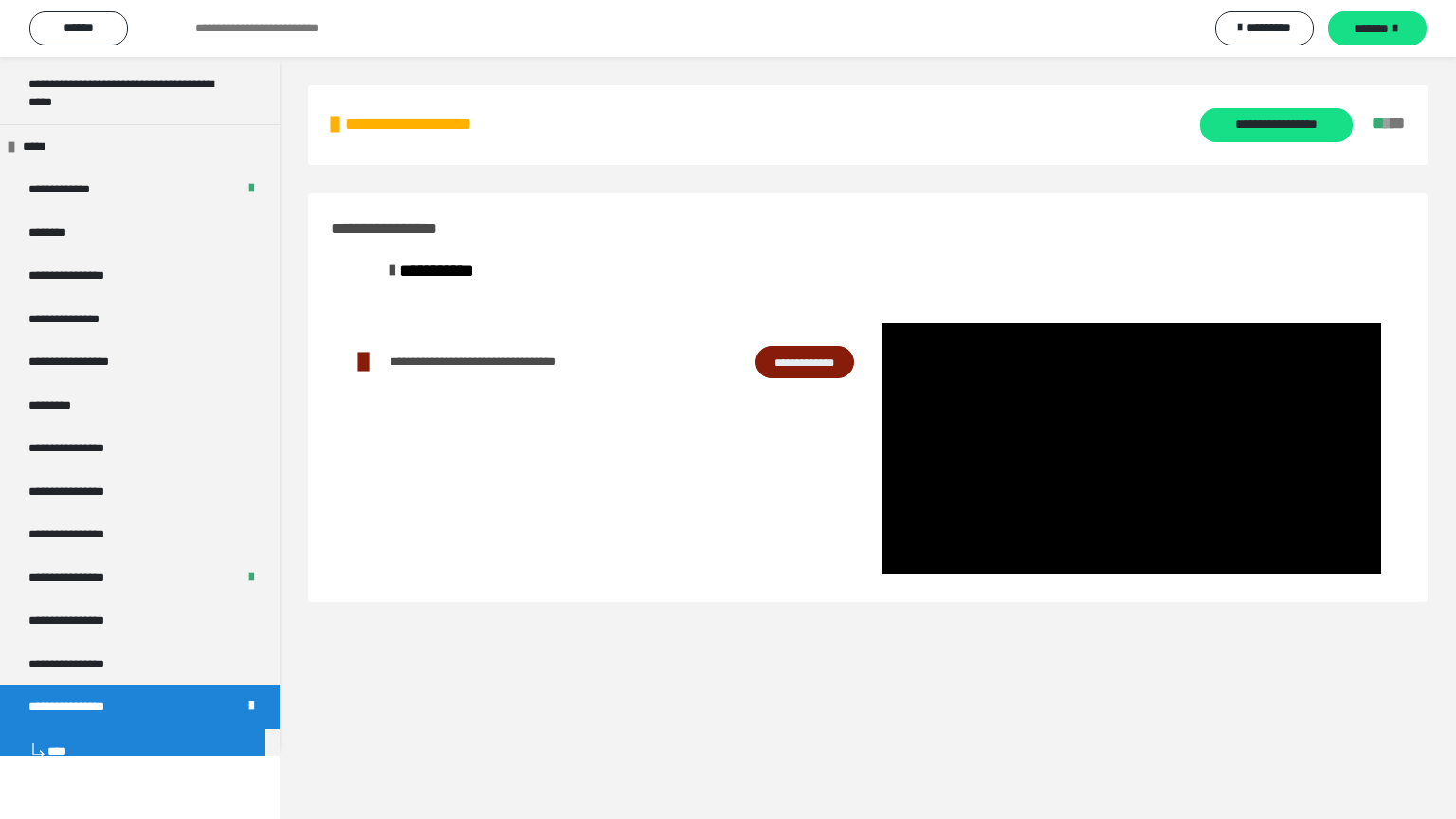 scroll, scrollTop: 2241, scrollLeft: 0, axis: vertical 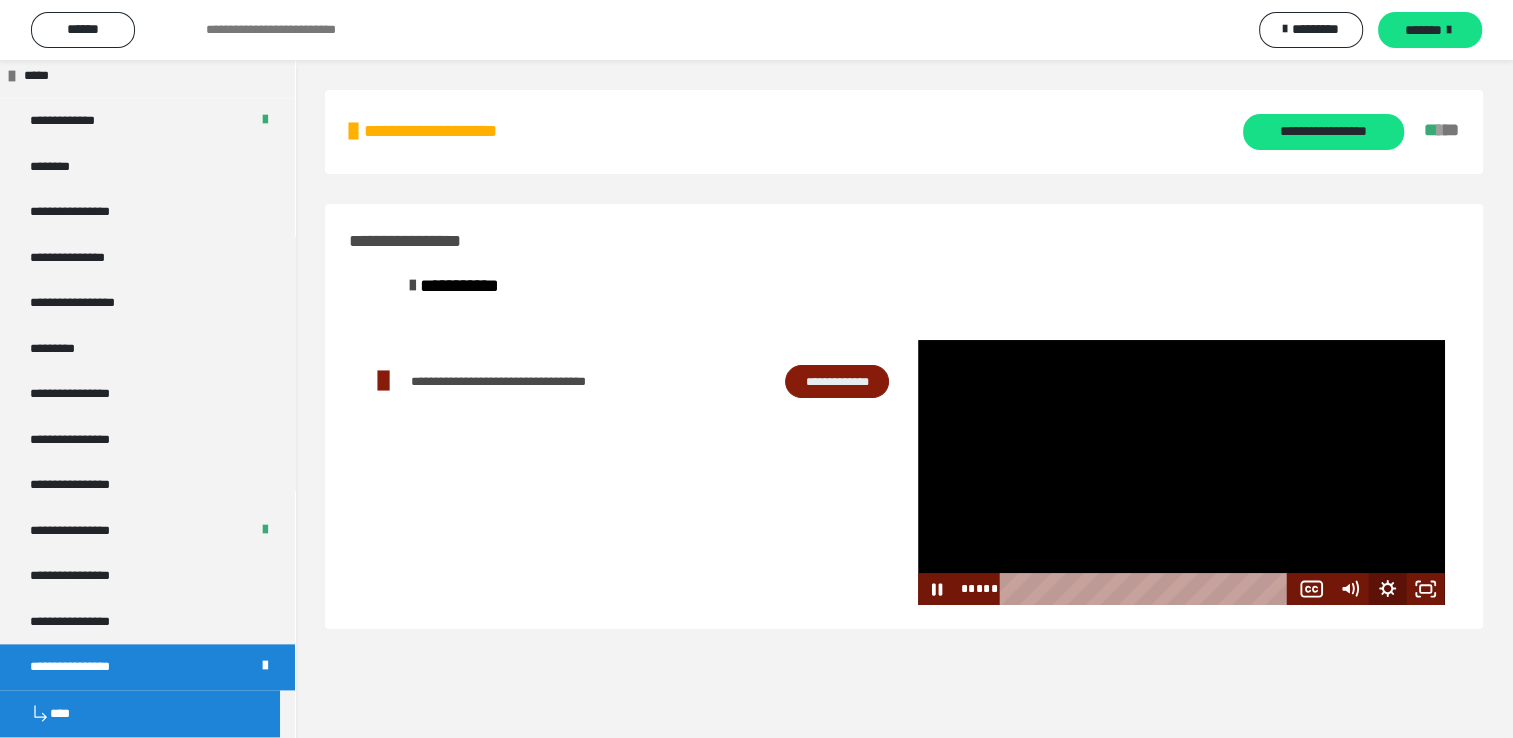 click 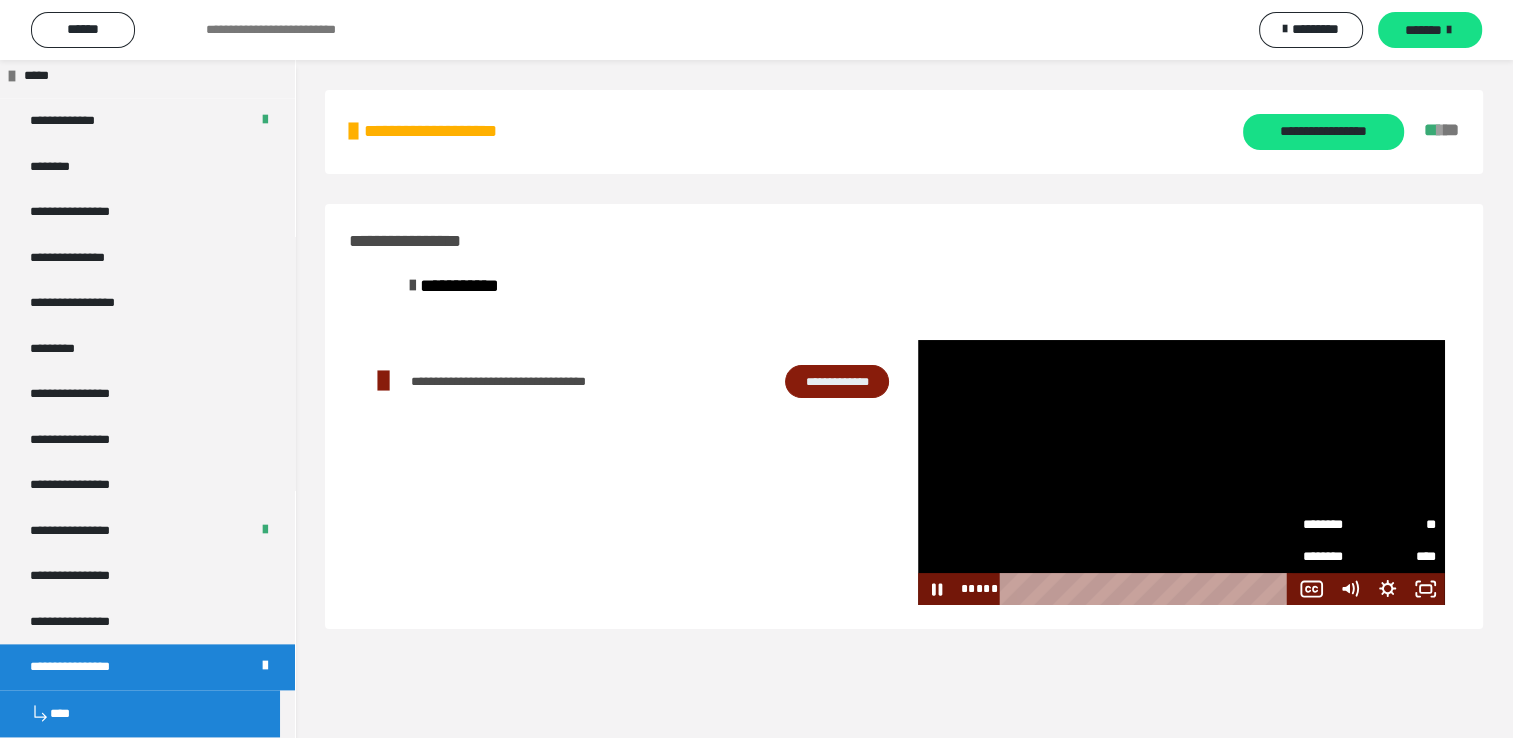 click on "****" at bounding box center [1402, 555] 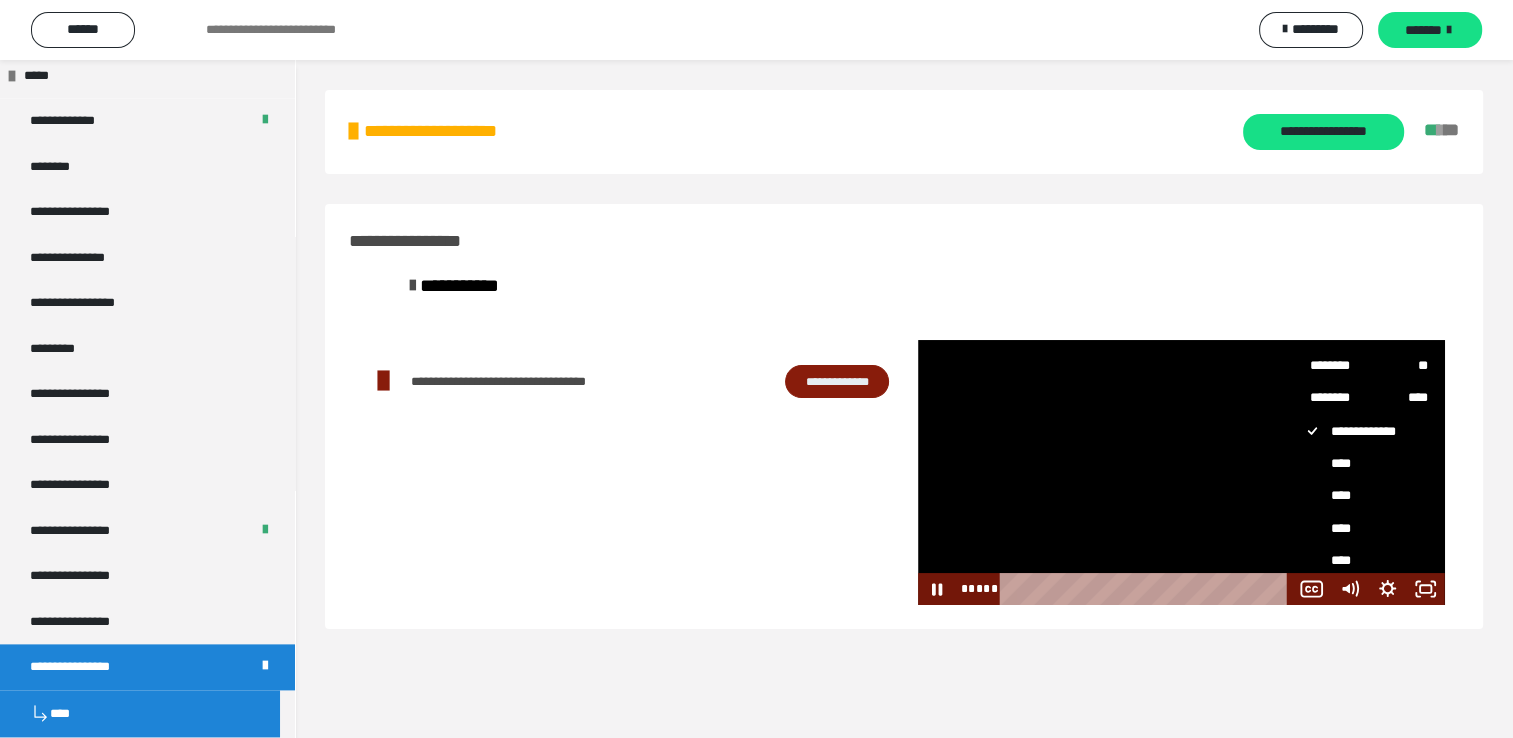 click on "****" at bounding box center [1361, 560] 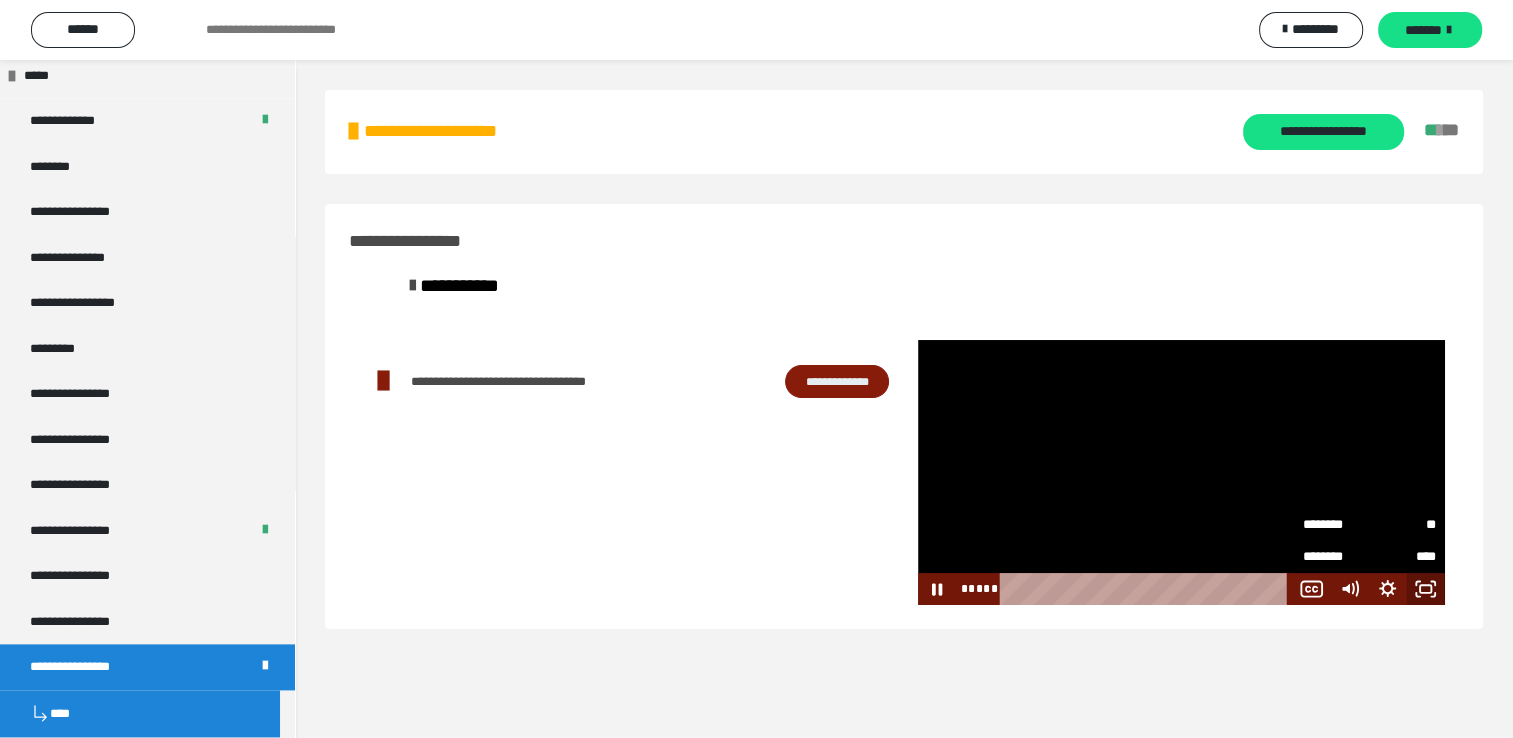 click 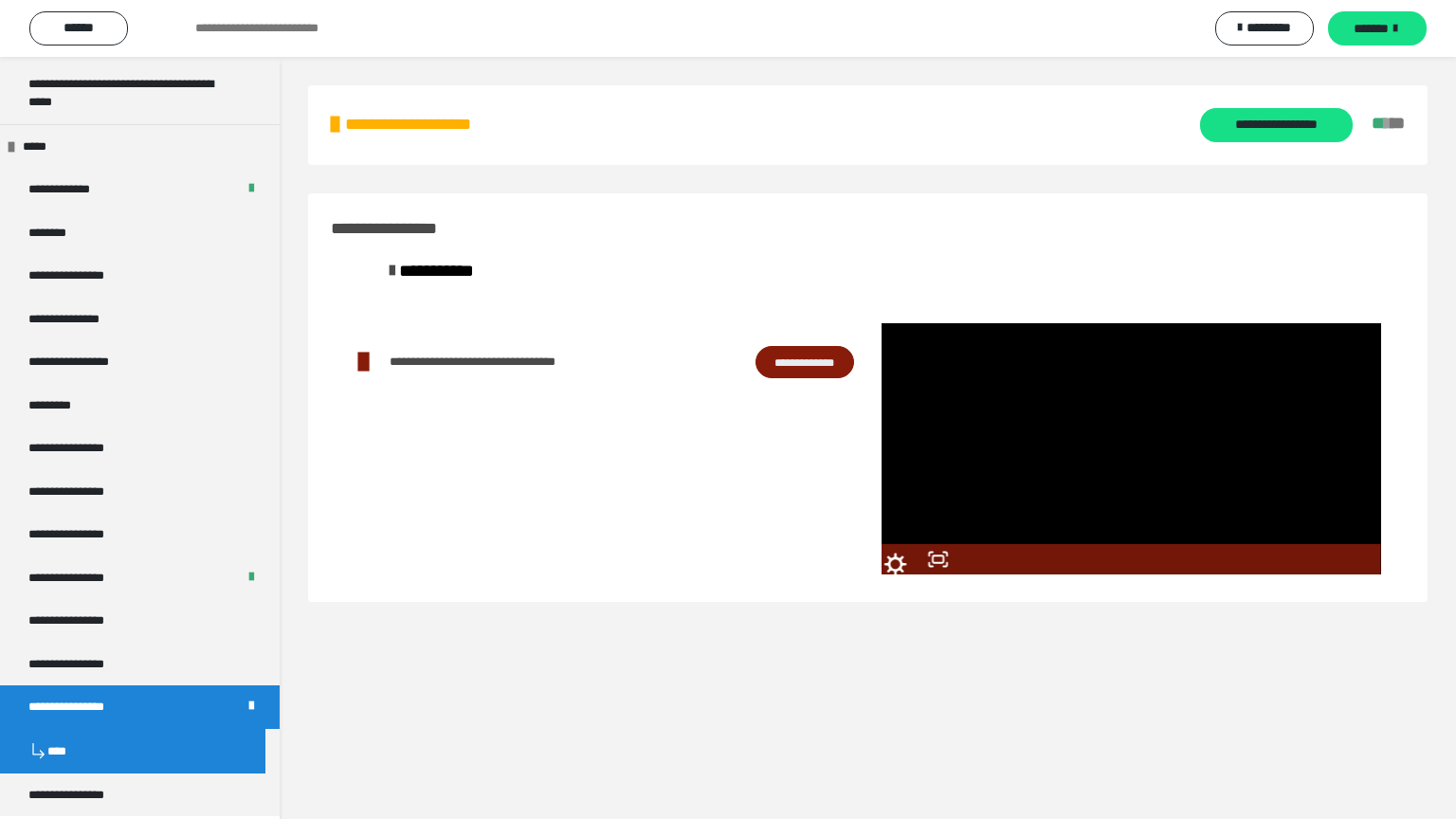 scroll, scrollTop: 2241, scrollLeft: 0, axis: vertical 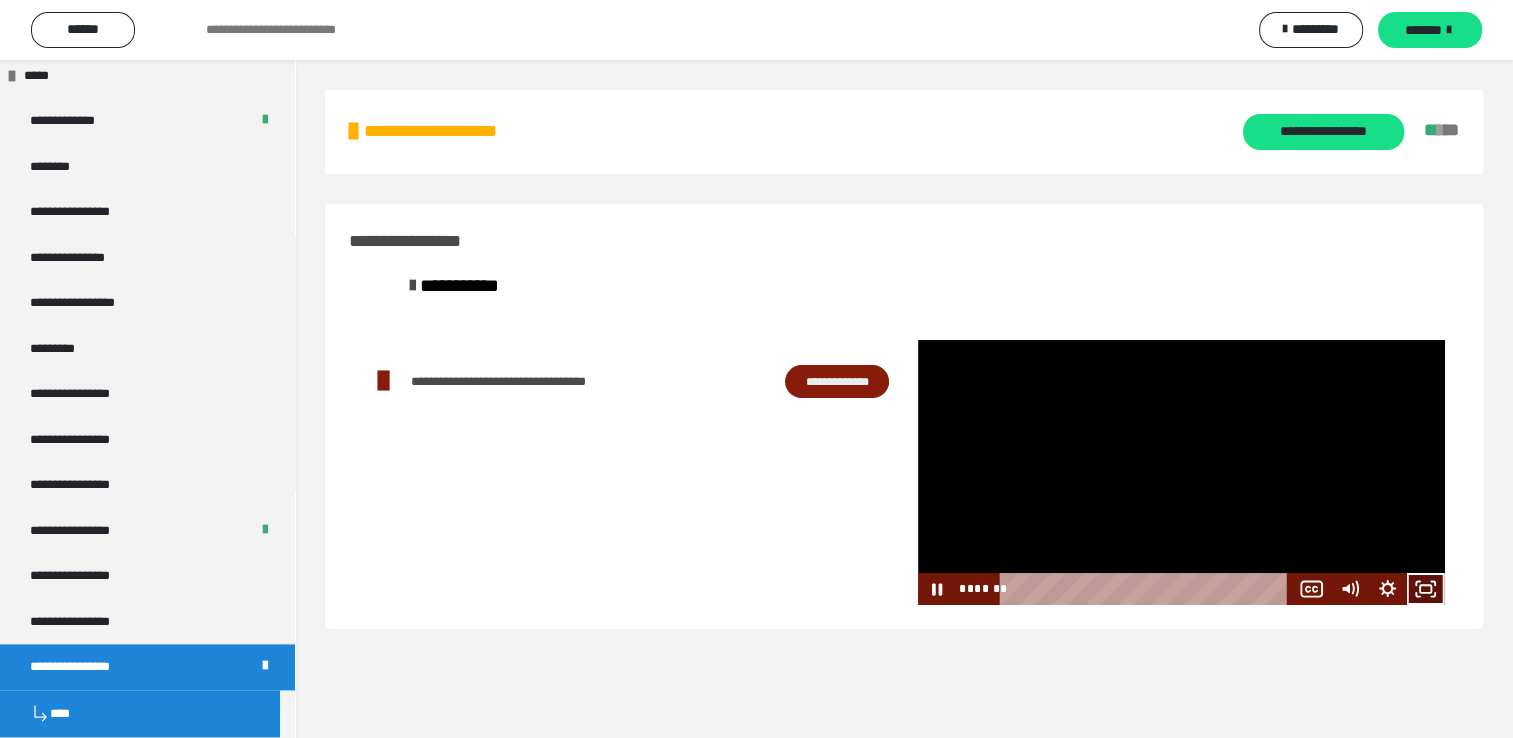 click 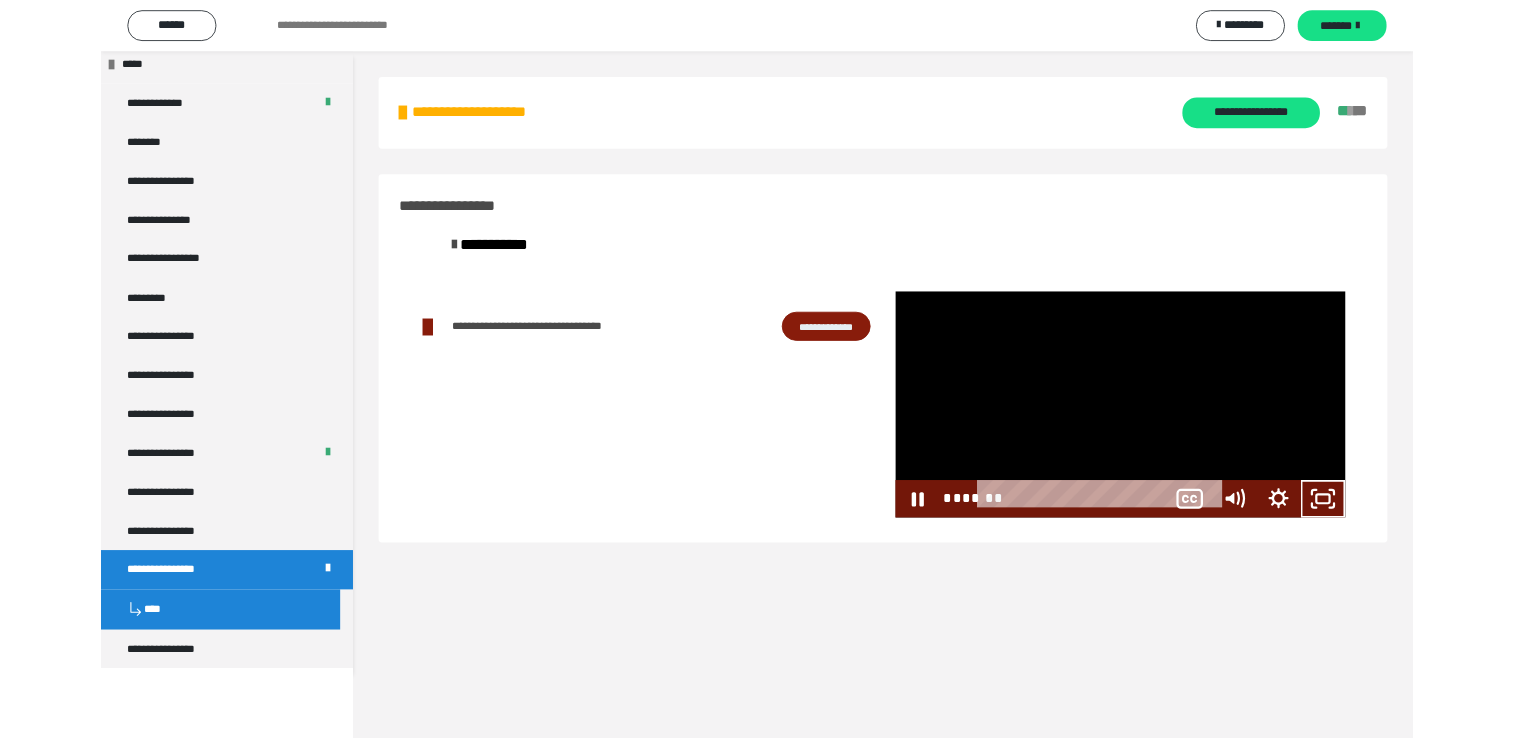 scroll, scrollTop: 2285, scrollLeft: 0, axis: vertical 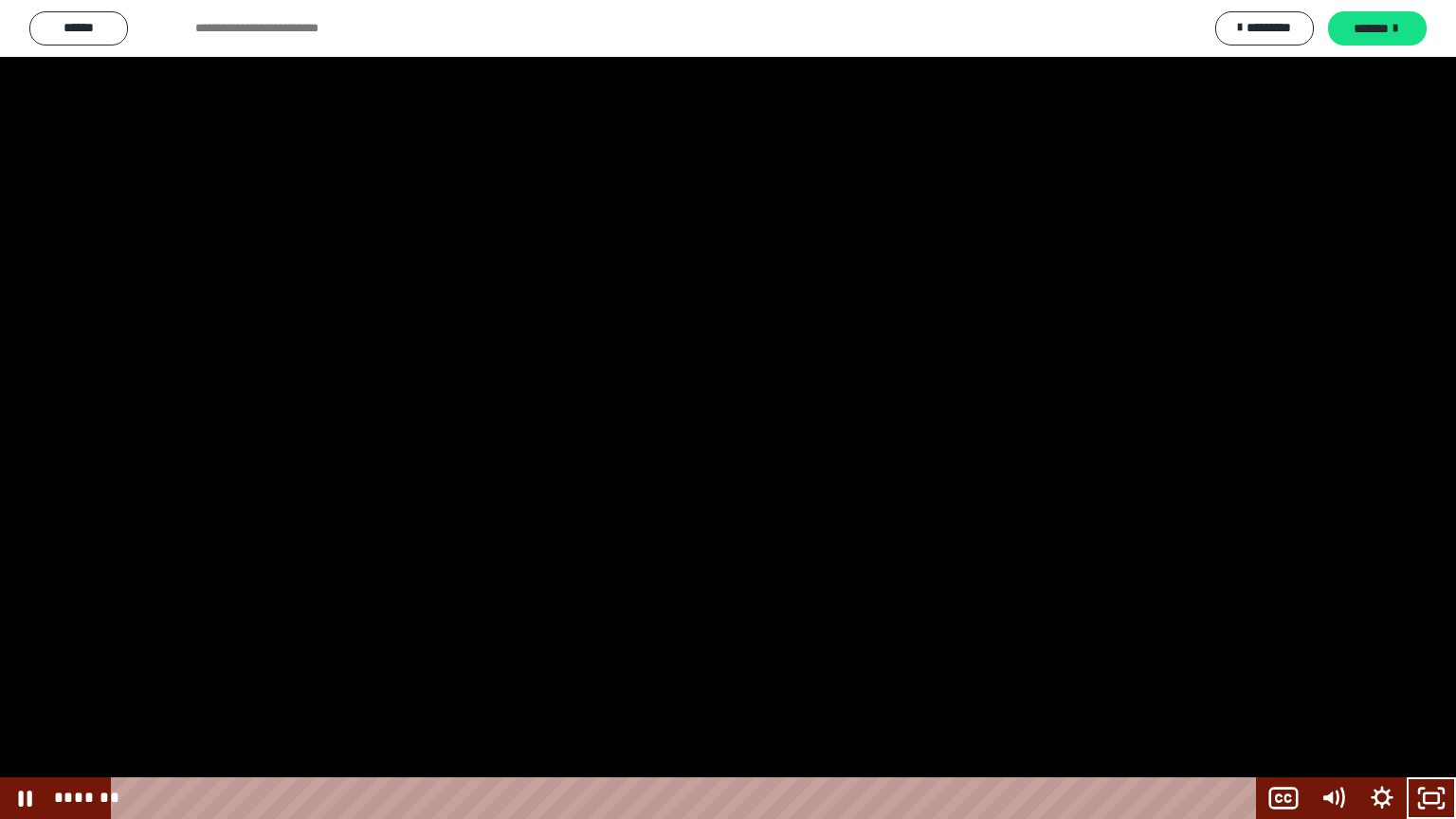 click at bounding box center (728, 410) 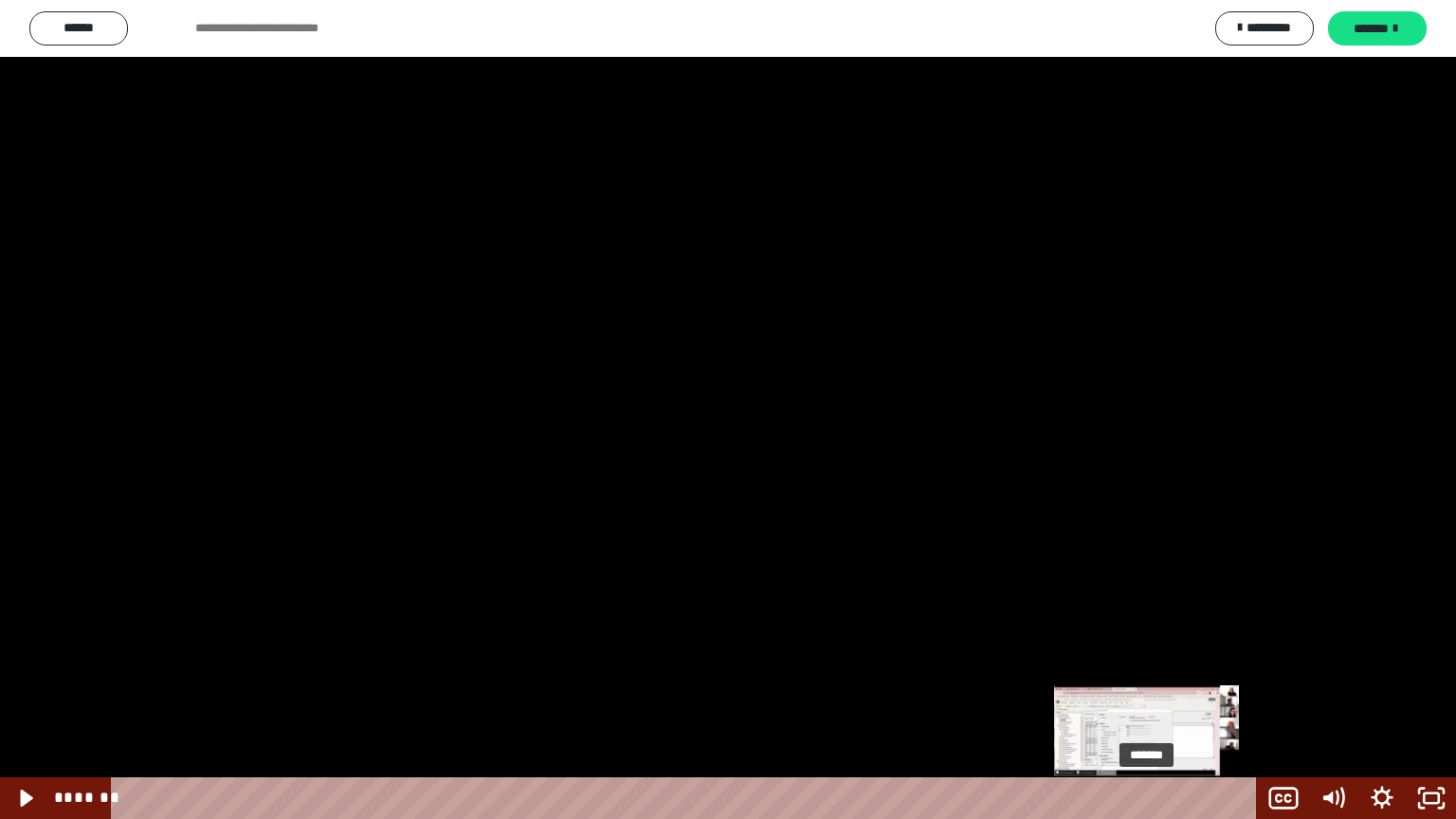 click at bounding box center (1154, 798) 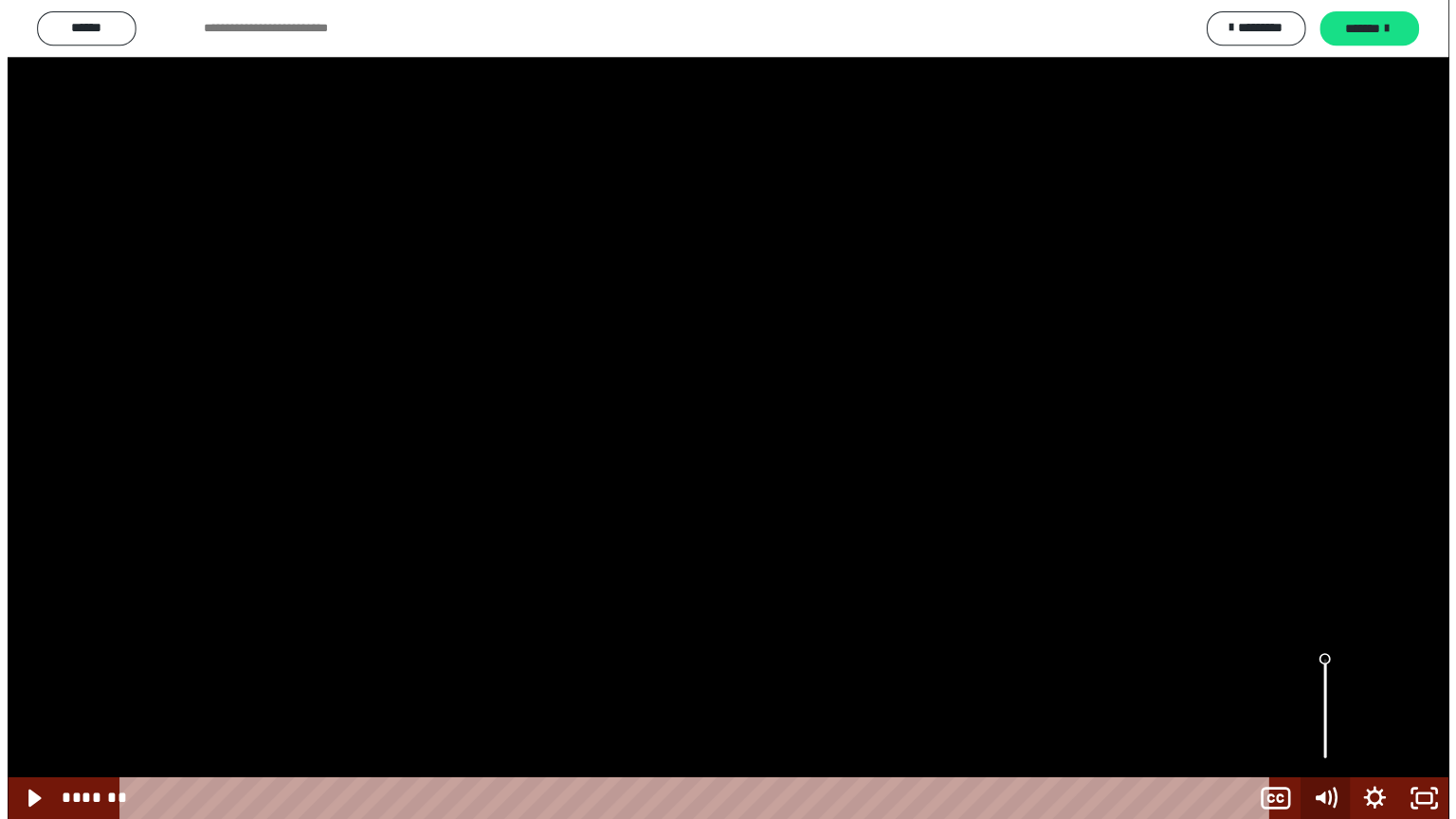scroll, scrollTop: 2241, scrollLeft: 0, axis: vertical 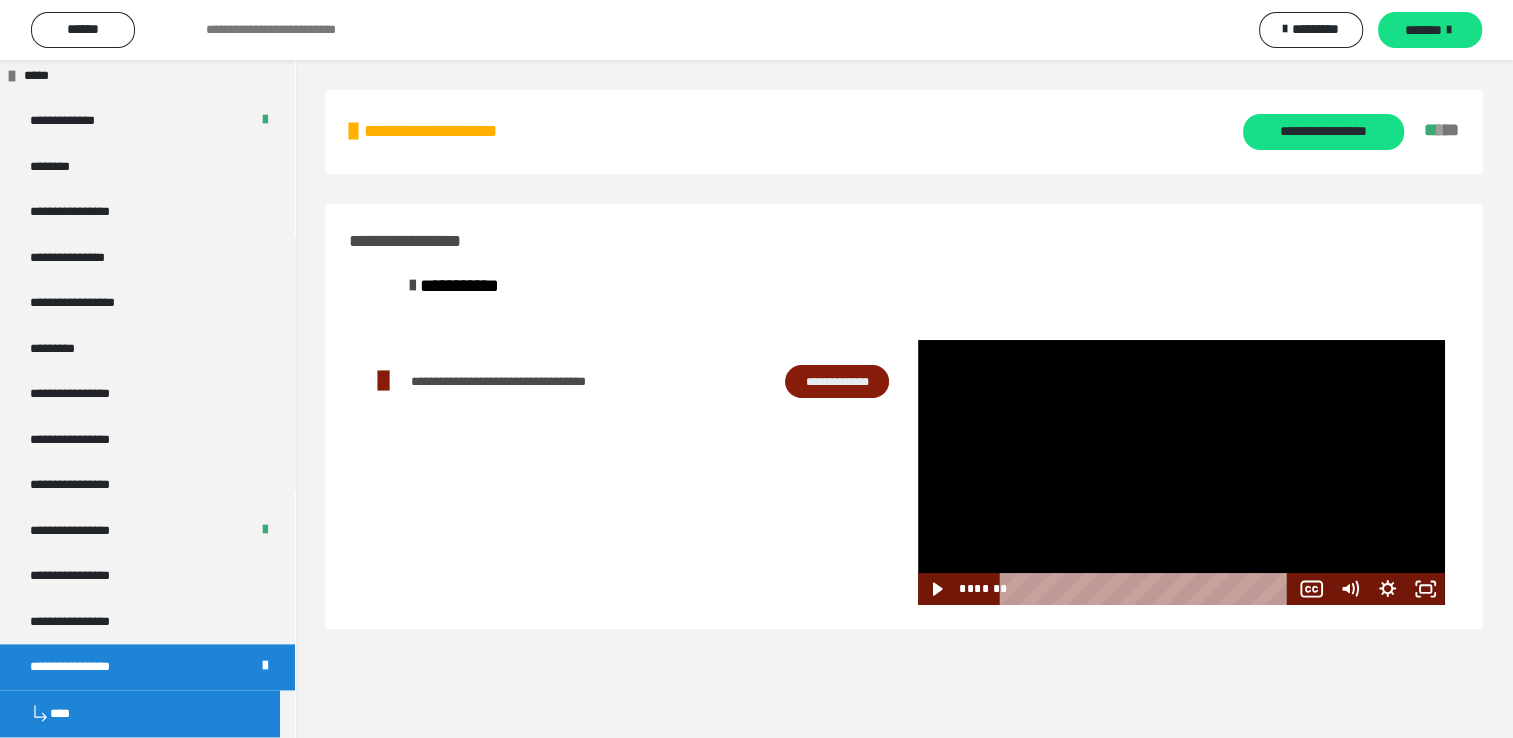 click at bounding box center (1181, 472) 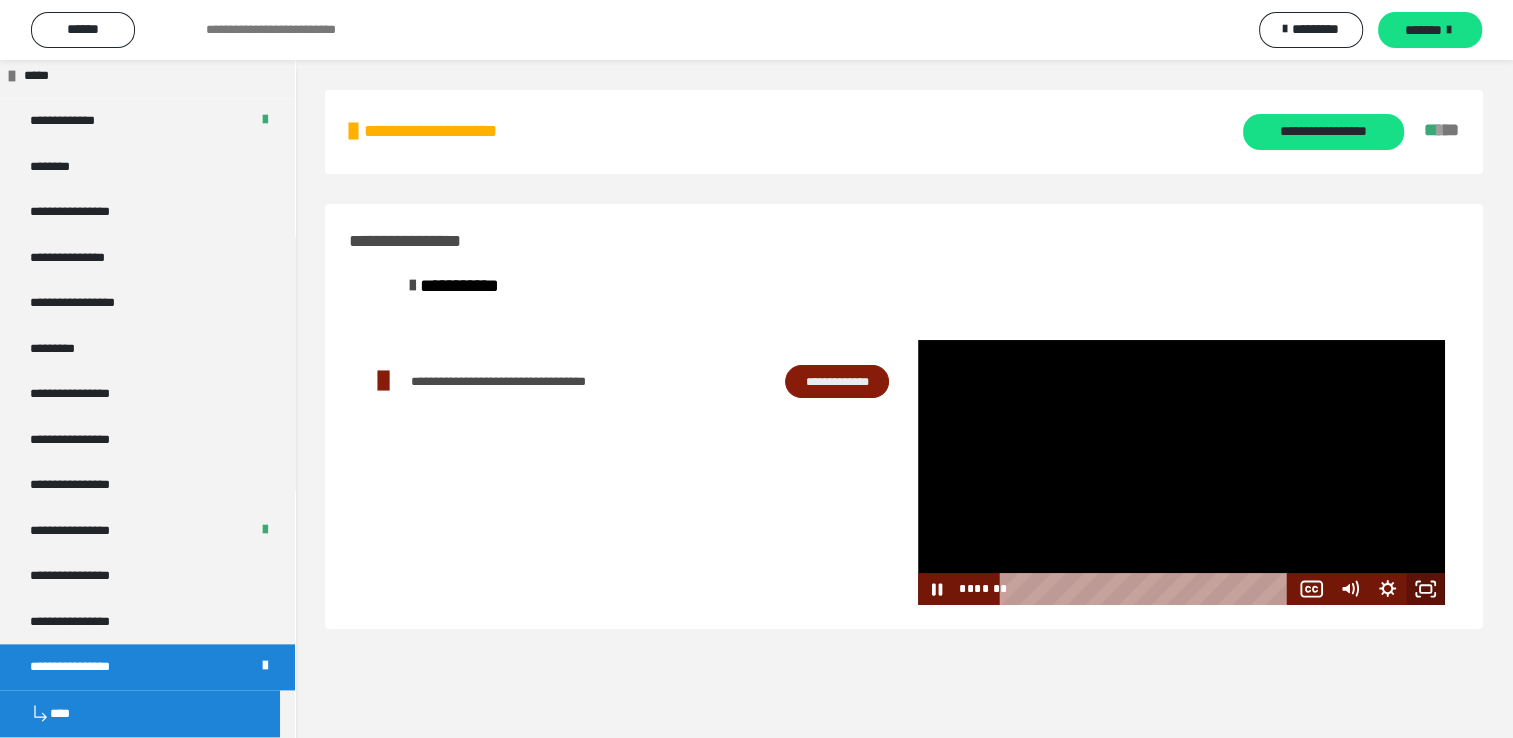 click 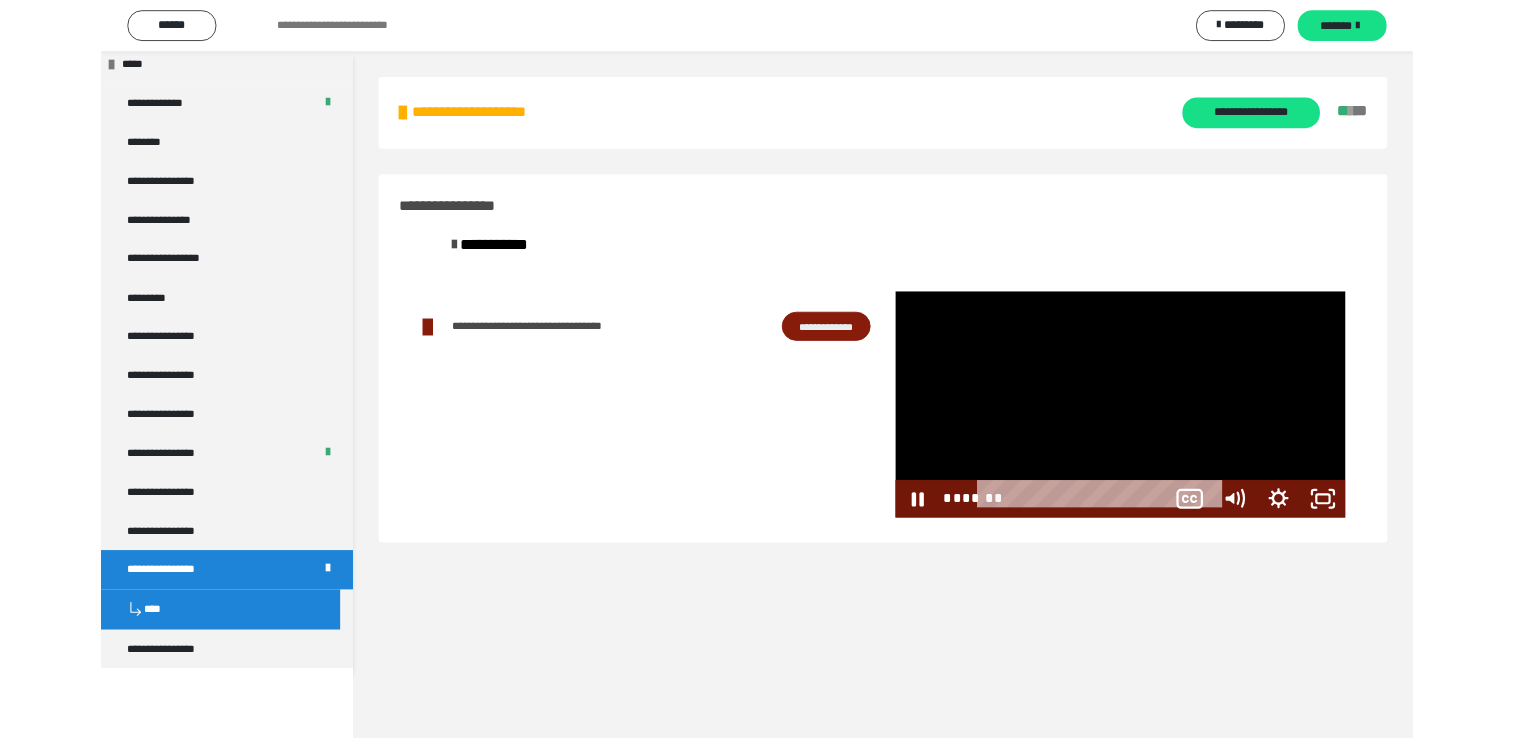 scroll, scrollTop: 2285, scrollLeft: 0, axis: vertical 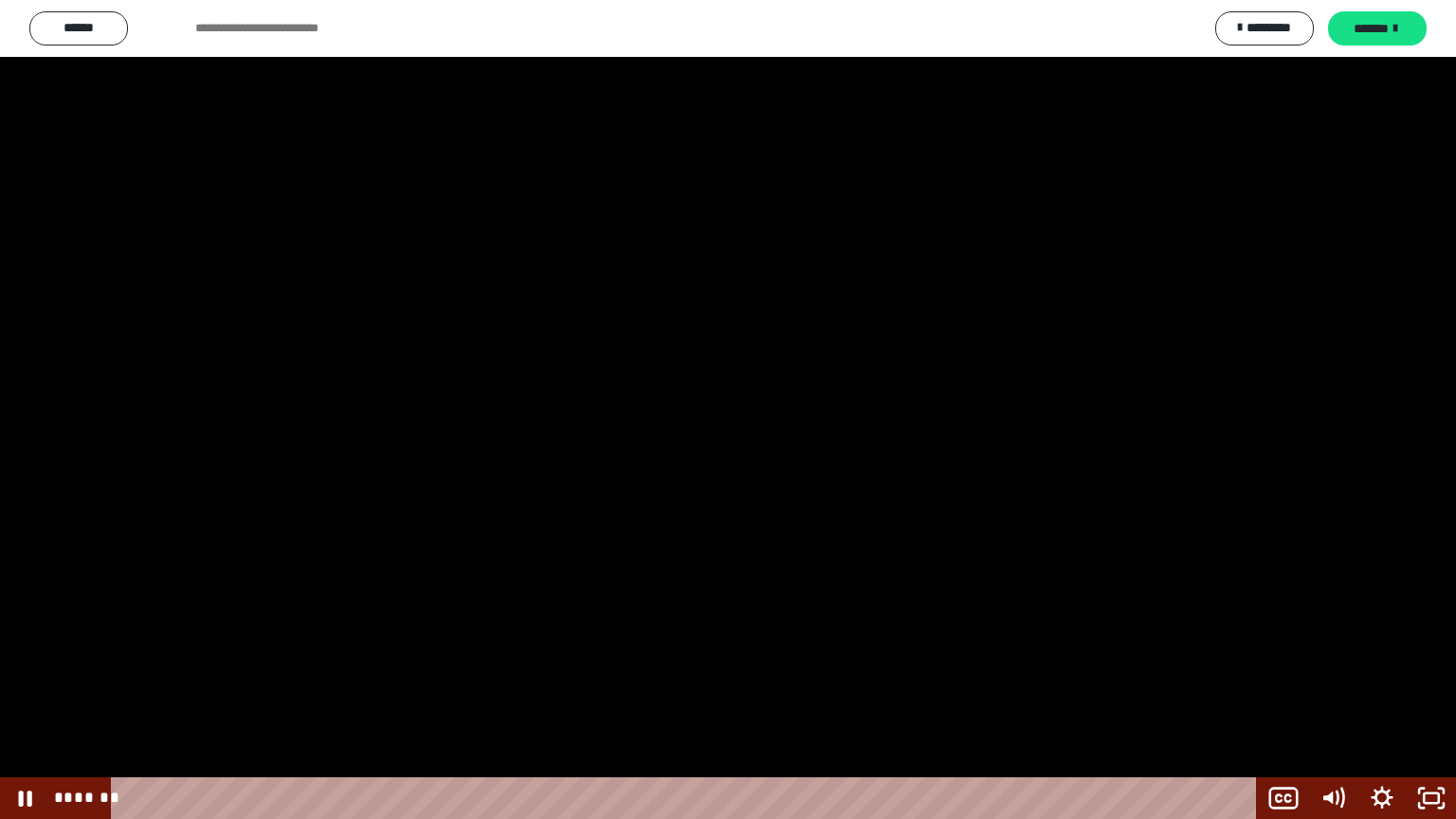 click at bounding box center (728, 410) 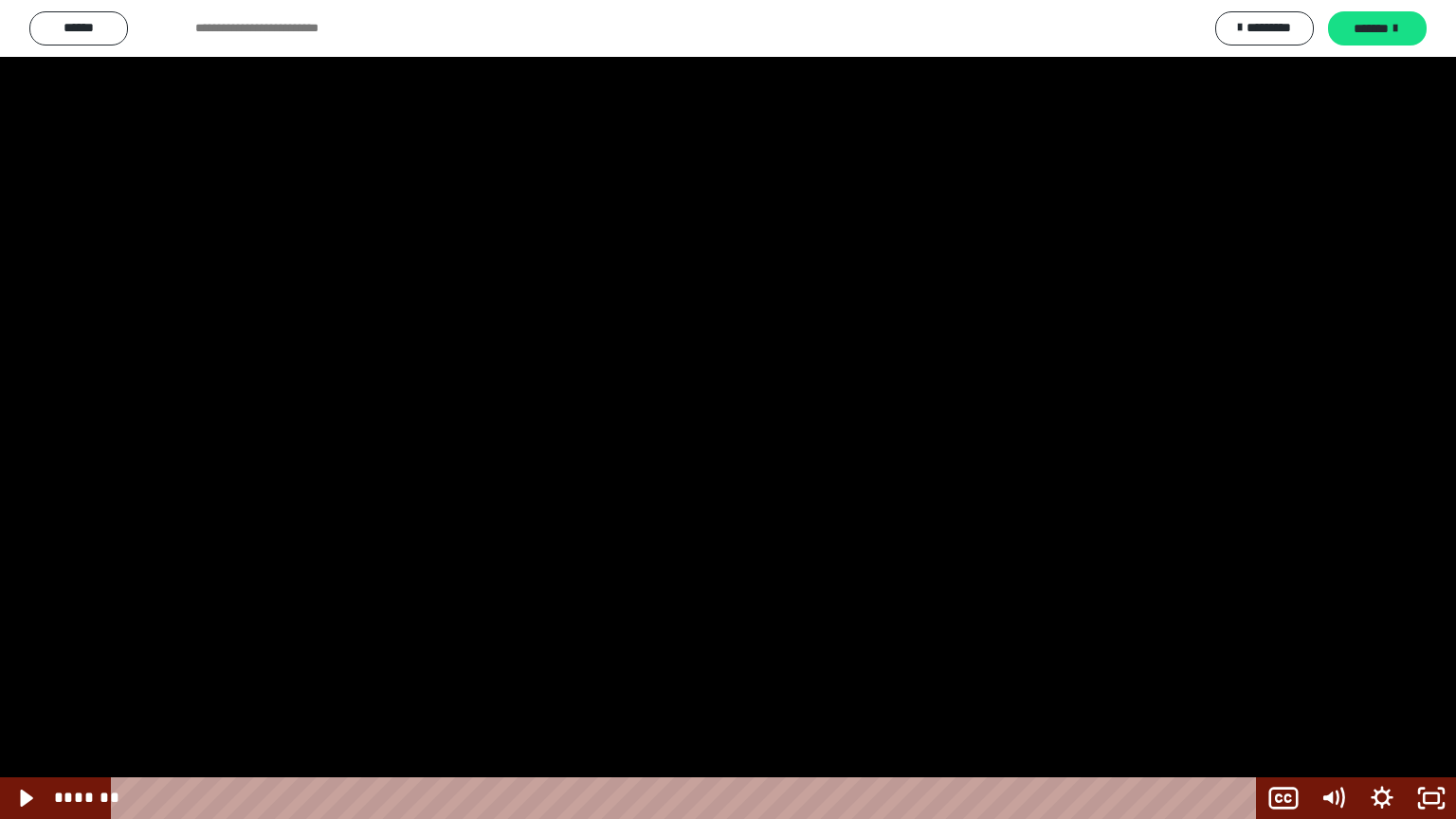 click at bounding box center [728, 410] 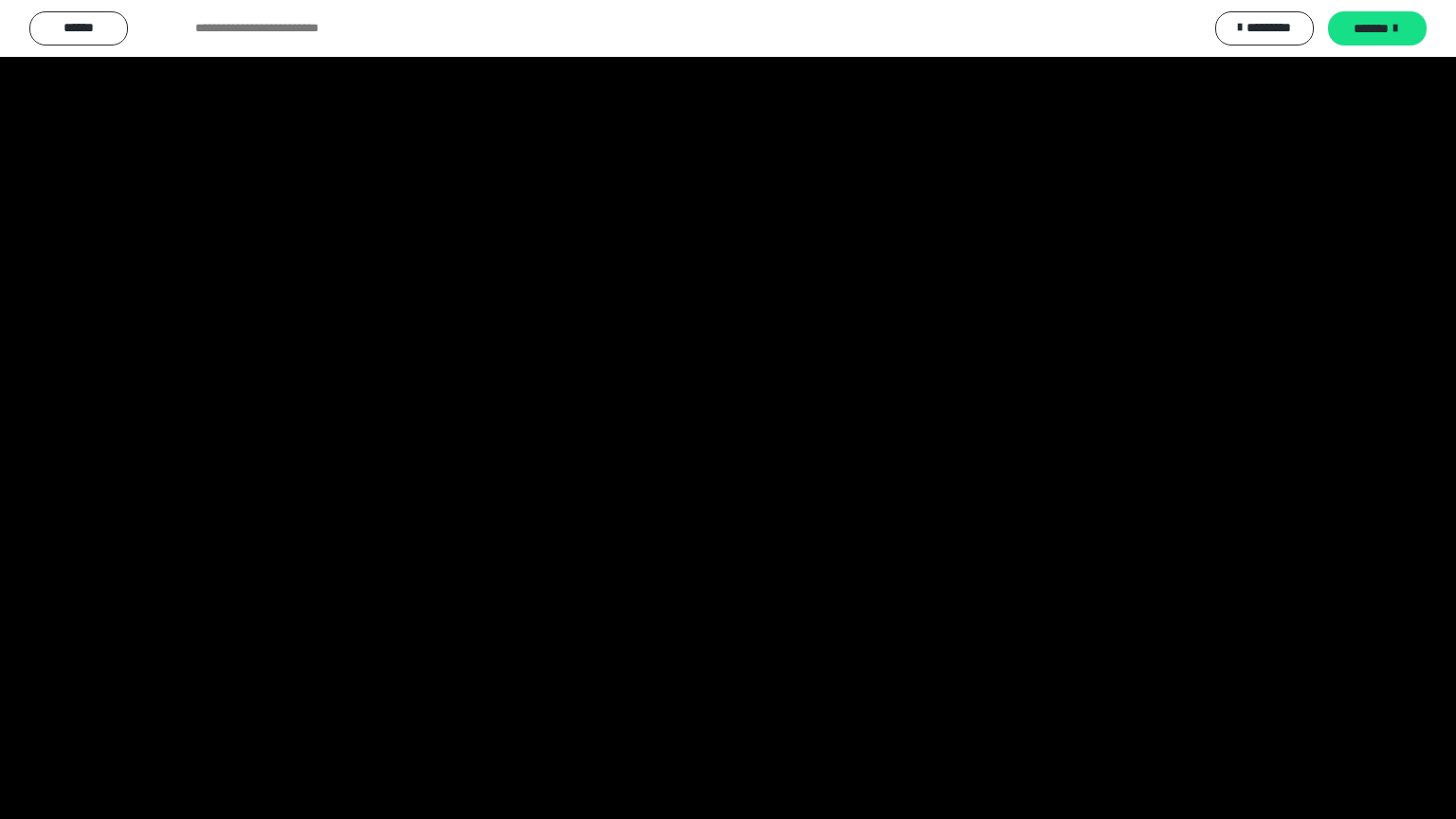 scroll, scrollTop: 2241, scrollLeft: 0, axis: vertical 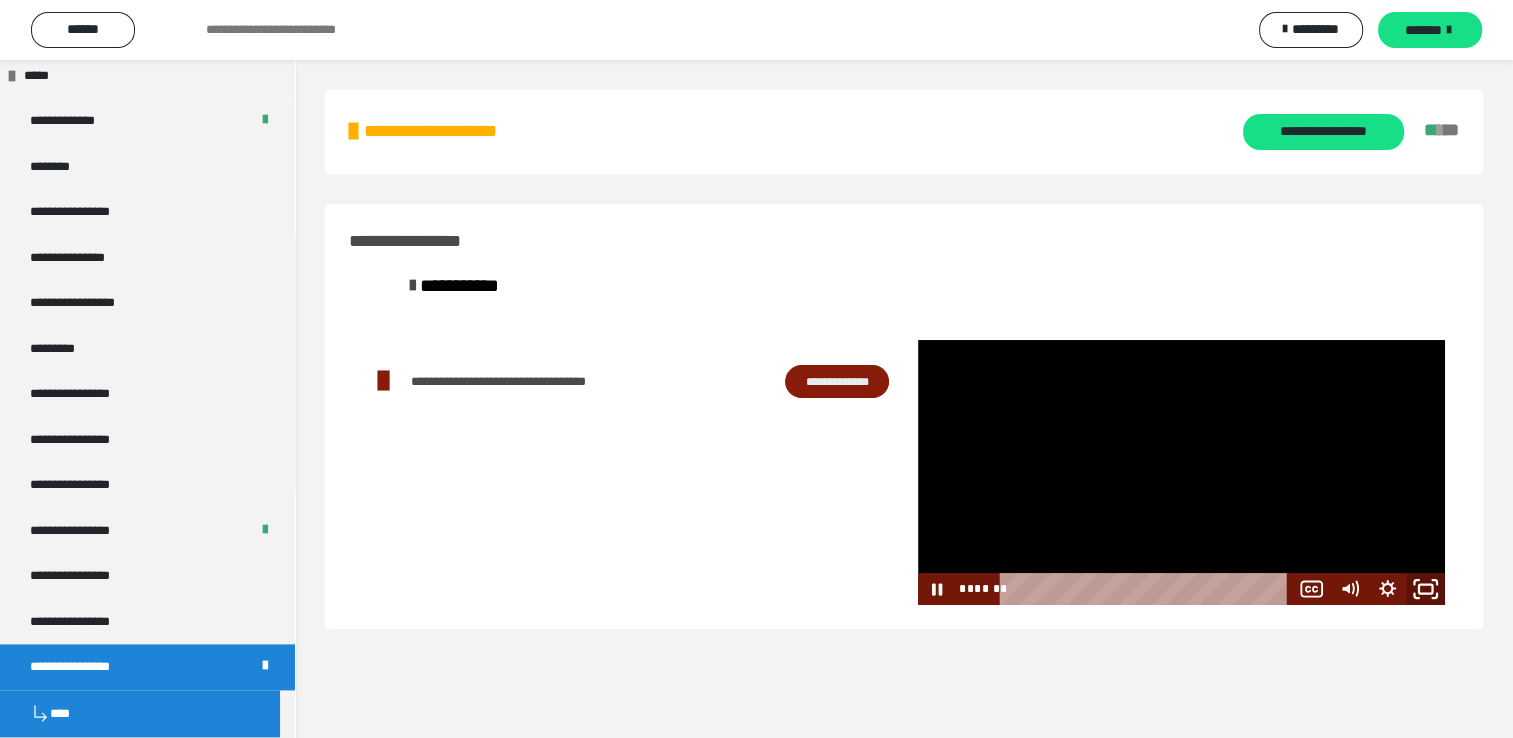 click 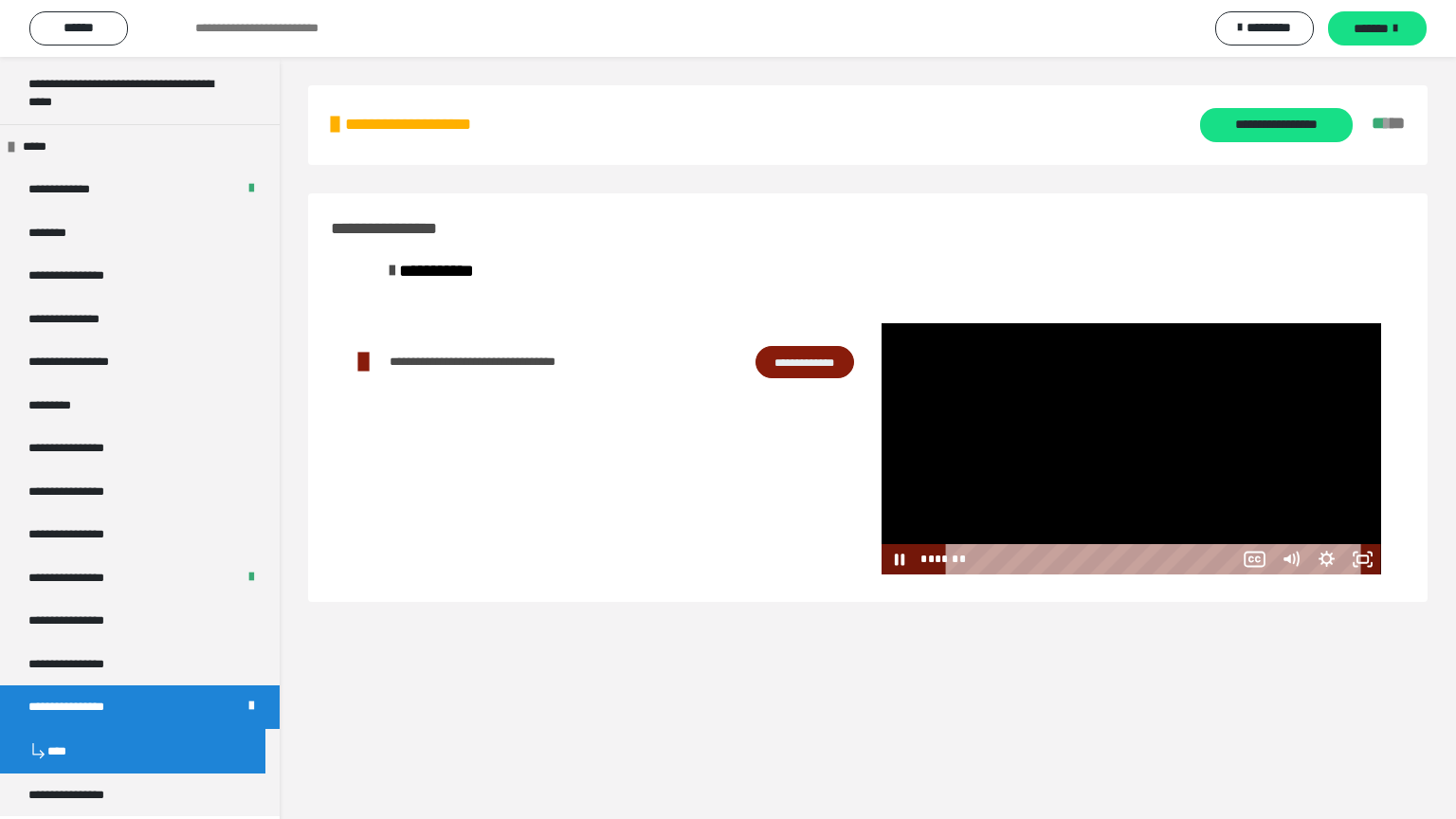 scroll, scrollTop: 2241, scrollLeft: 0, axis: vertical 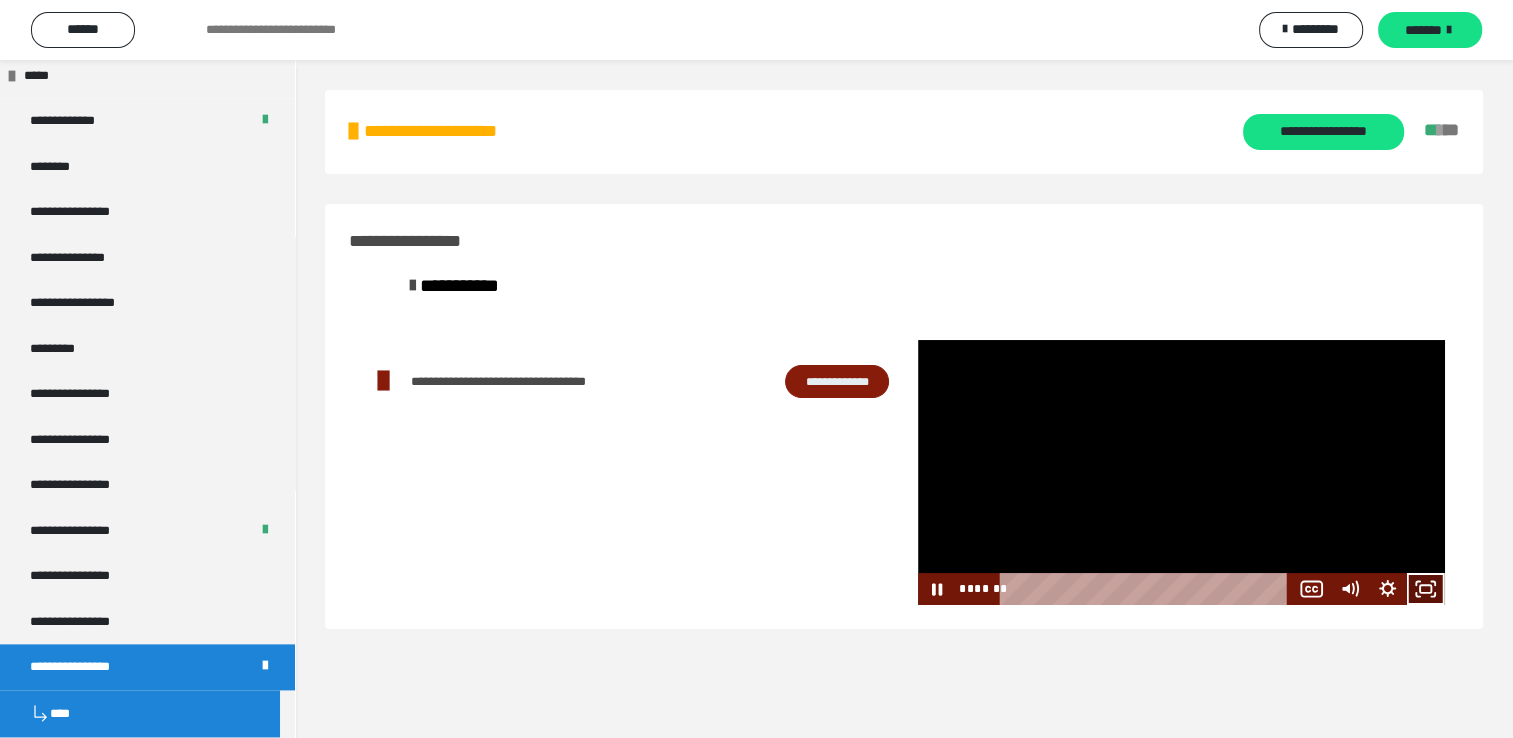 click 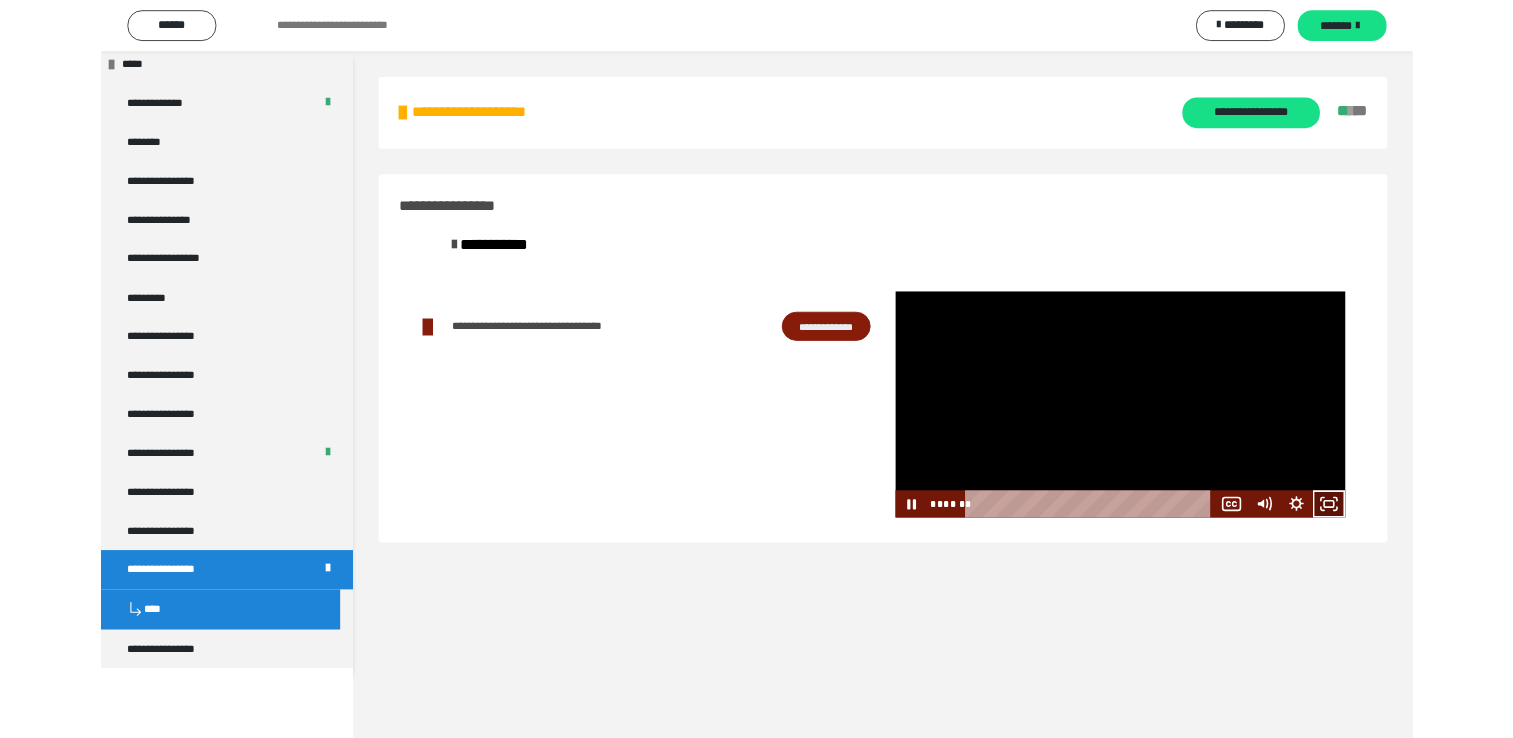 scroll, scrollTop: 2285, scrollLeft: 0, axis: vertical 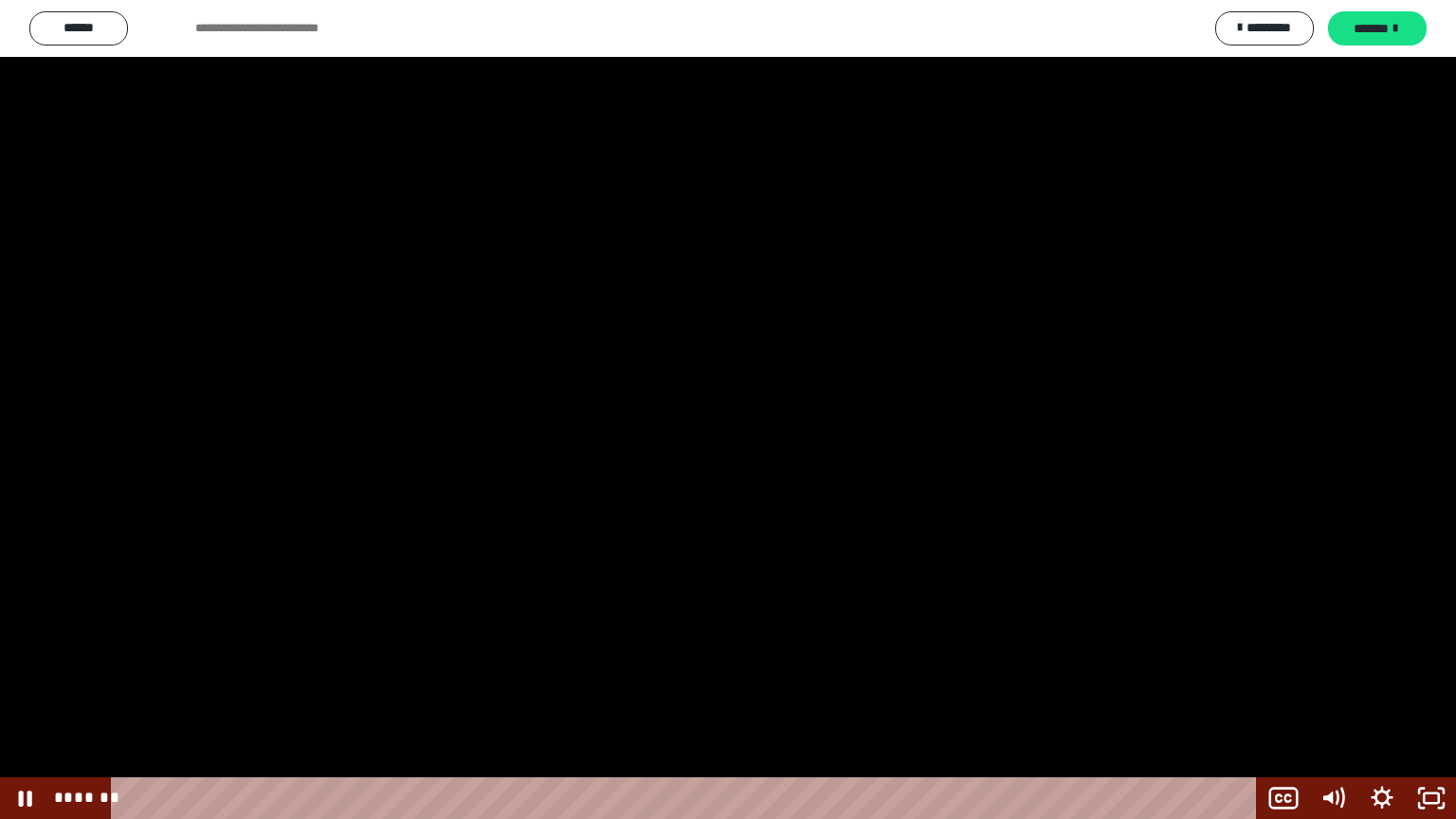 click at bounding box center [728, 410] 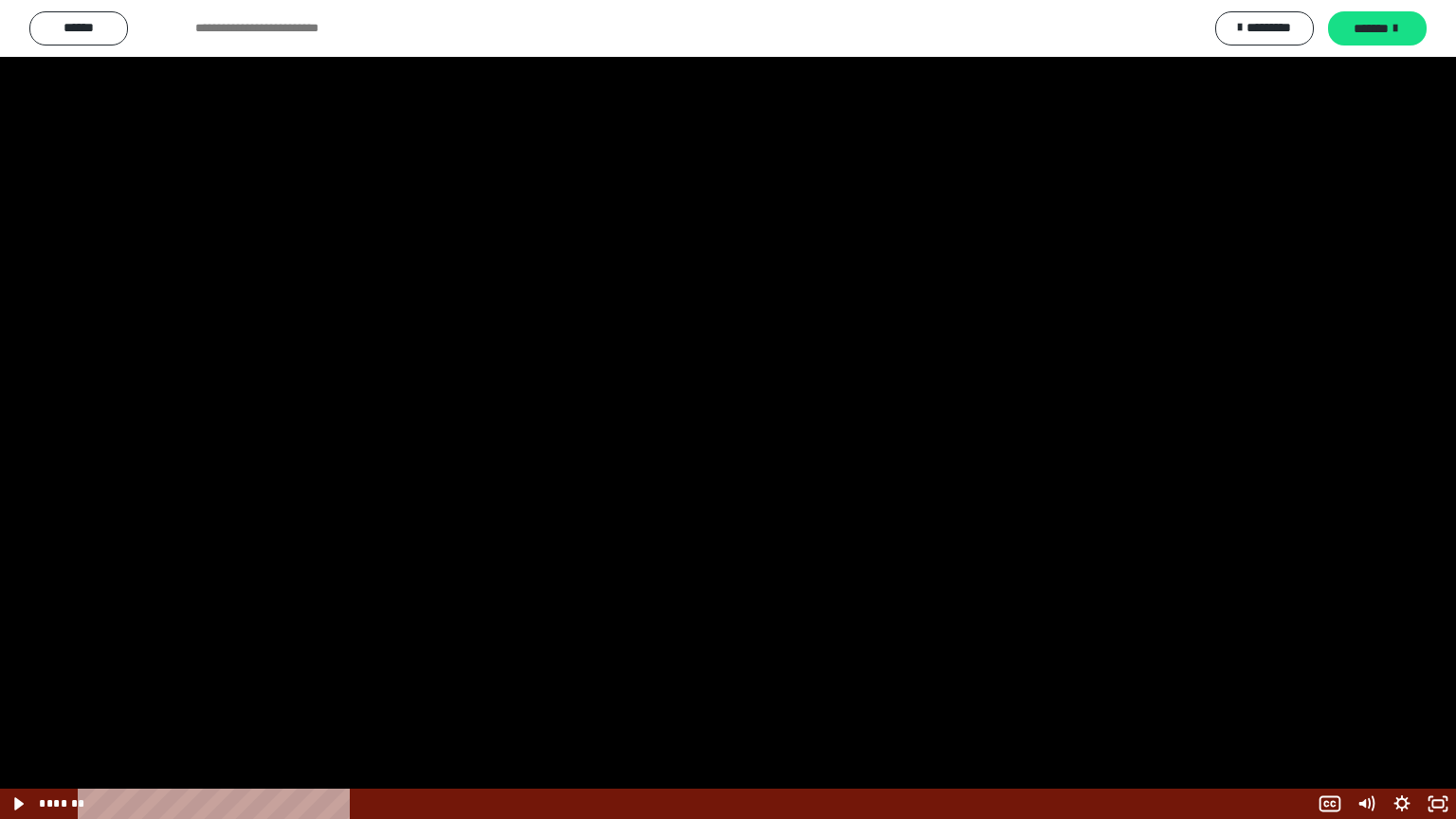 scroll, scrollTop: 2241, scrollLeft: 0, axis: vertical 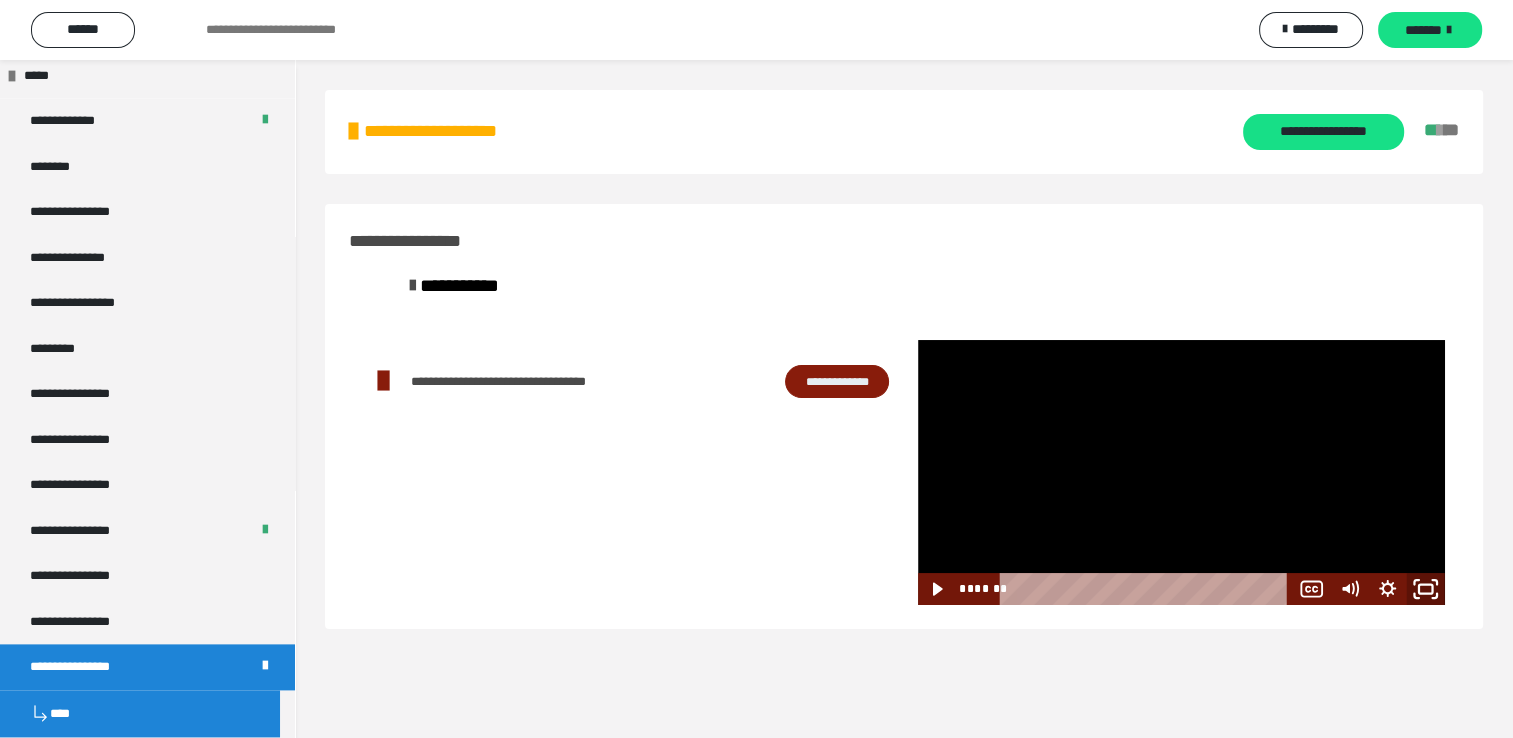 click 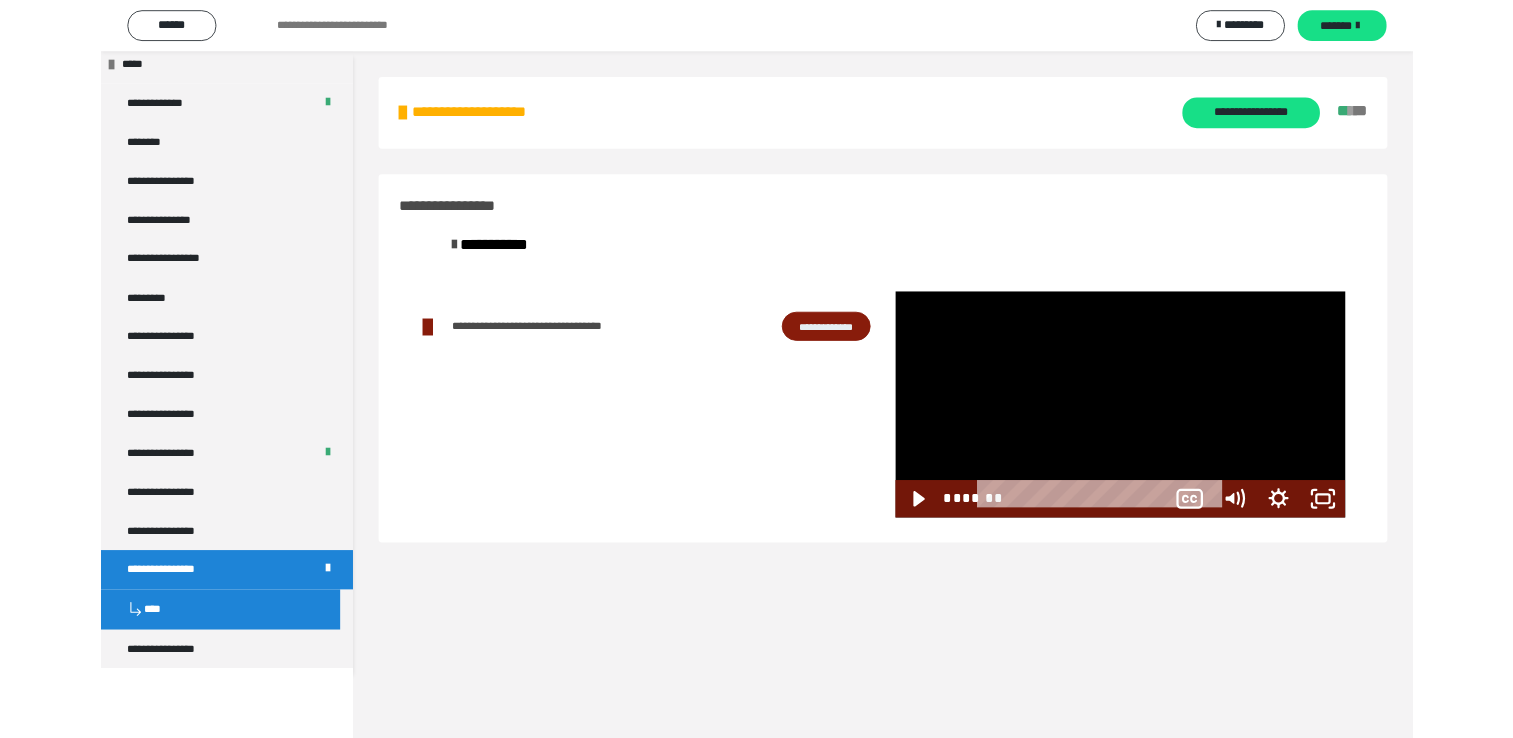 scroll, scrollTop: 2285, scrollLeft: 0, axis: vertical 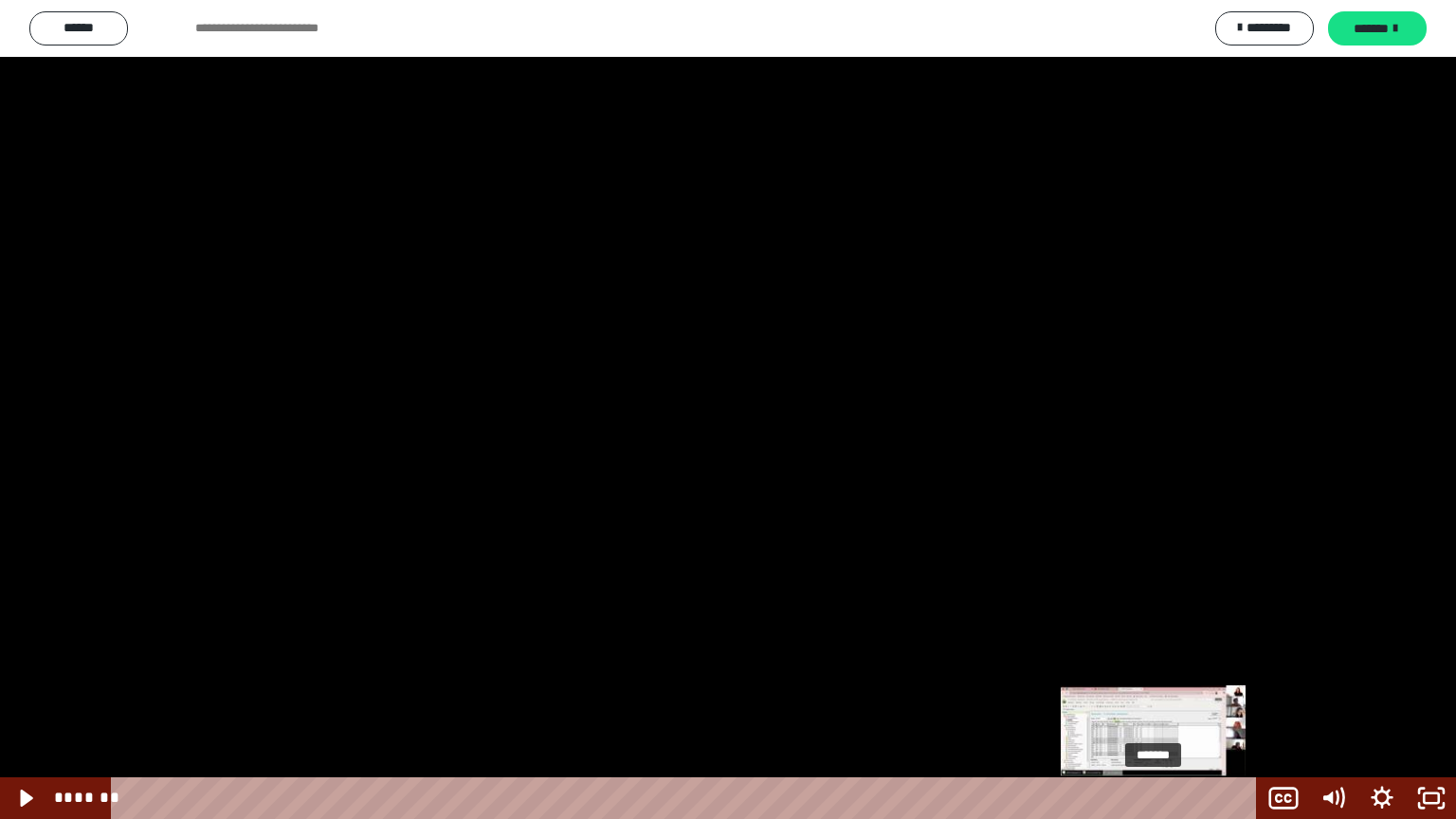 click on "*******" at bounding box center (687, 798) 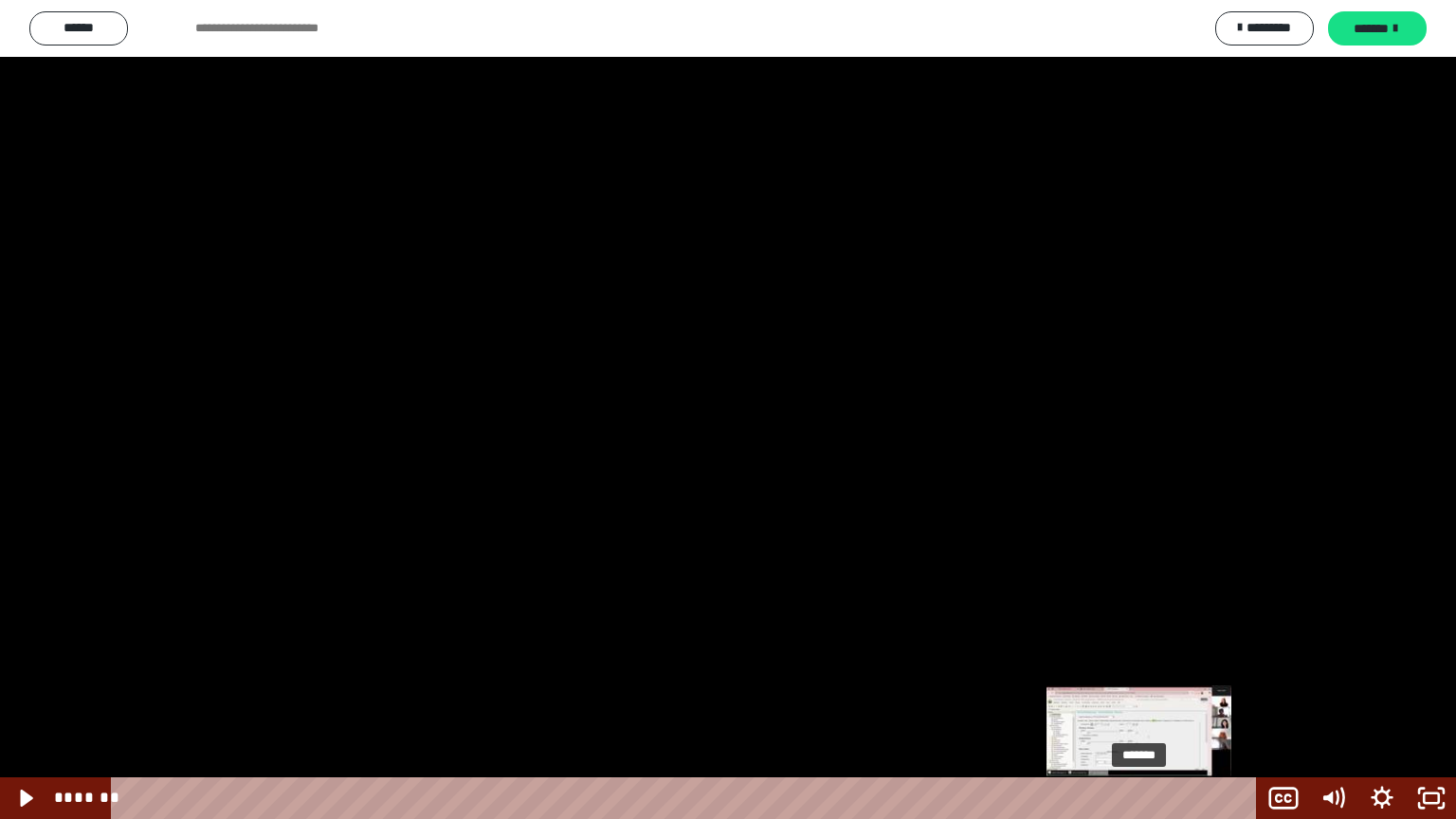 click on "*******" at bounding box center (687, 798) 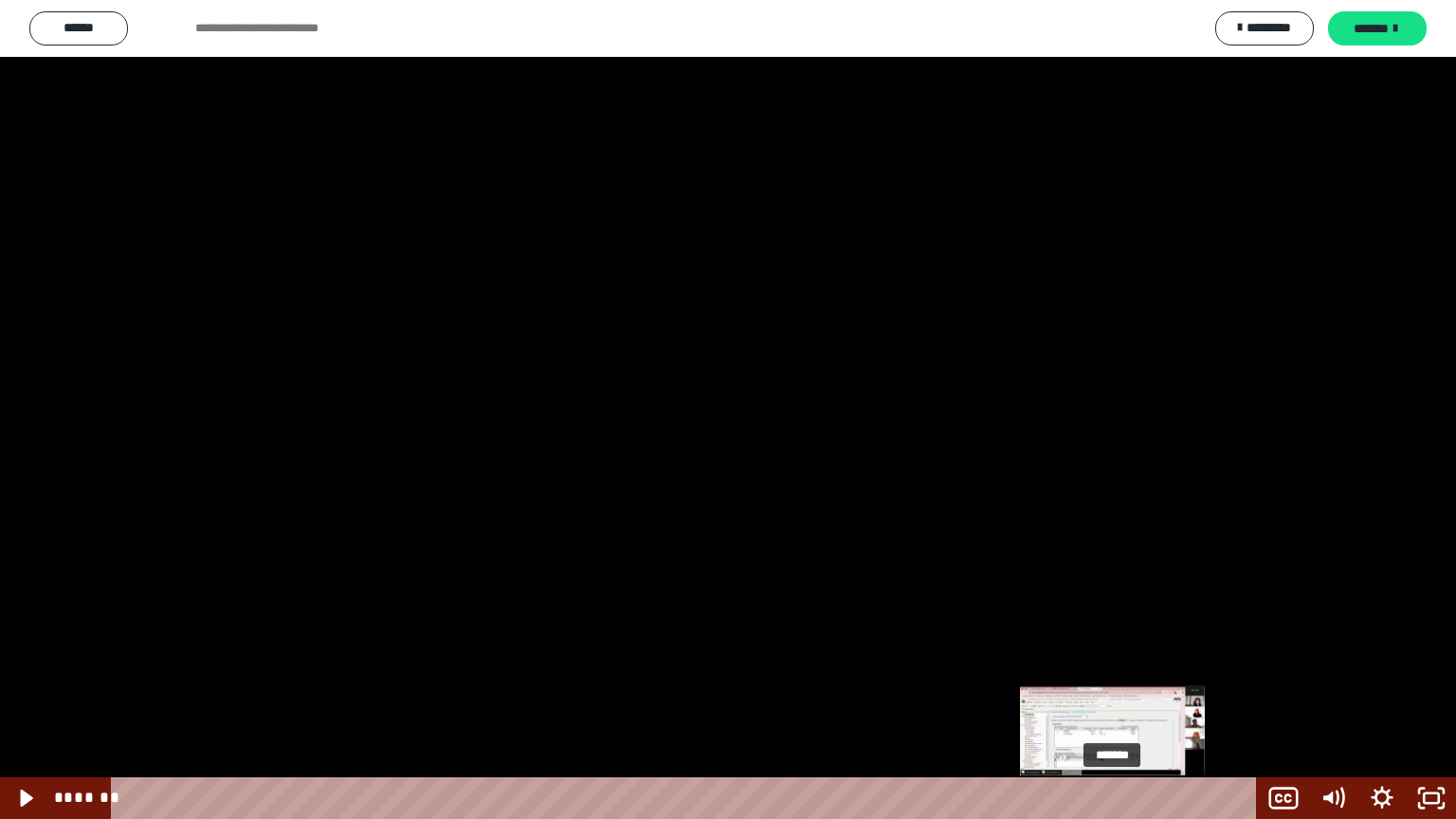 click on "*******" at bounding box center [687, 798] 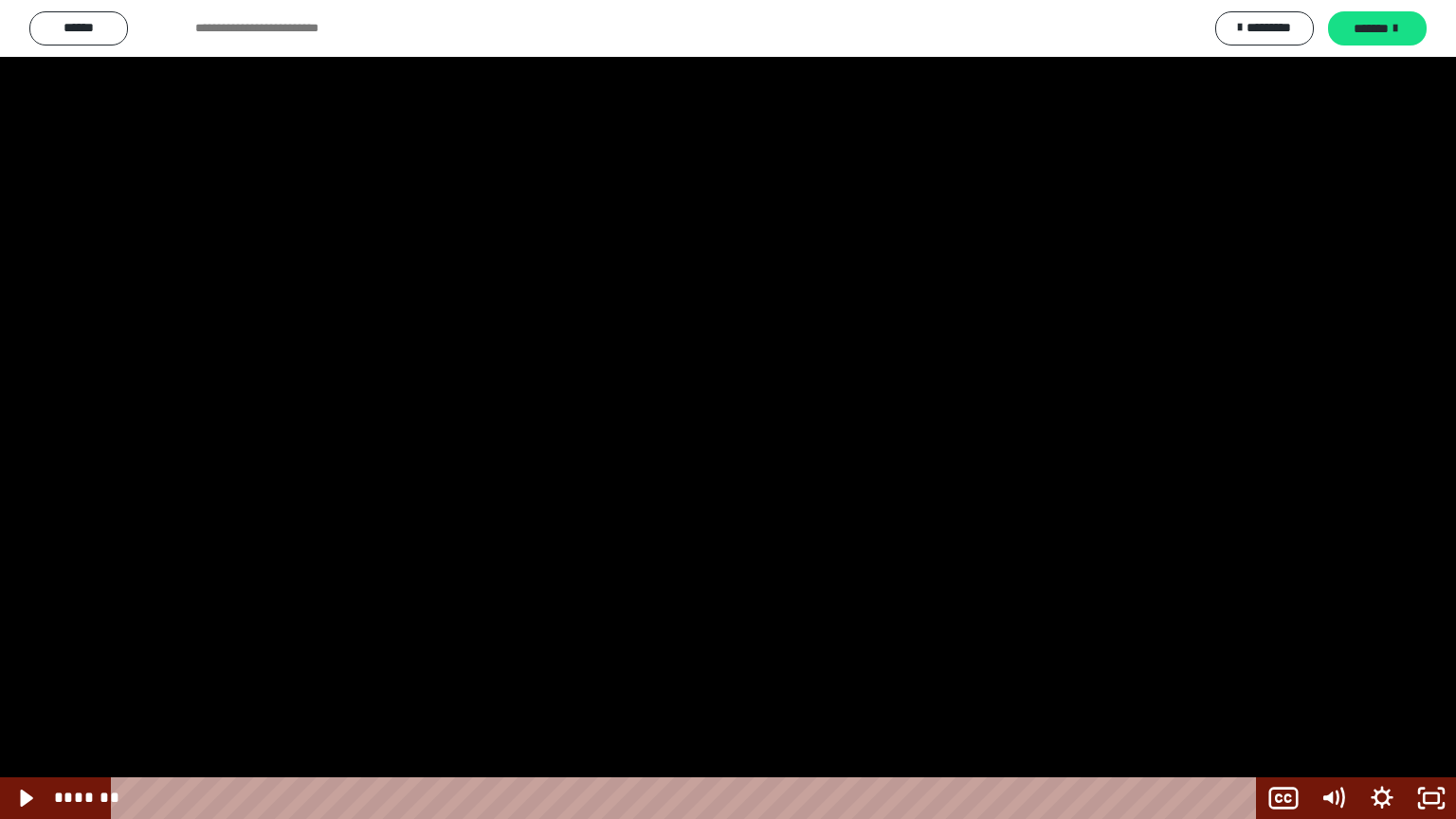 click at bounding box center [728, 410] 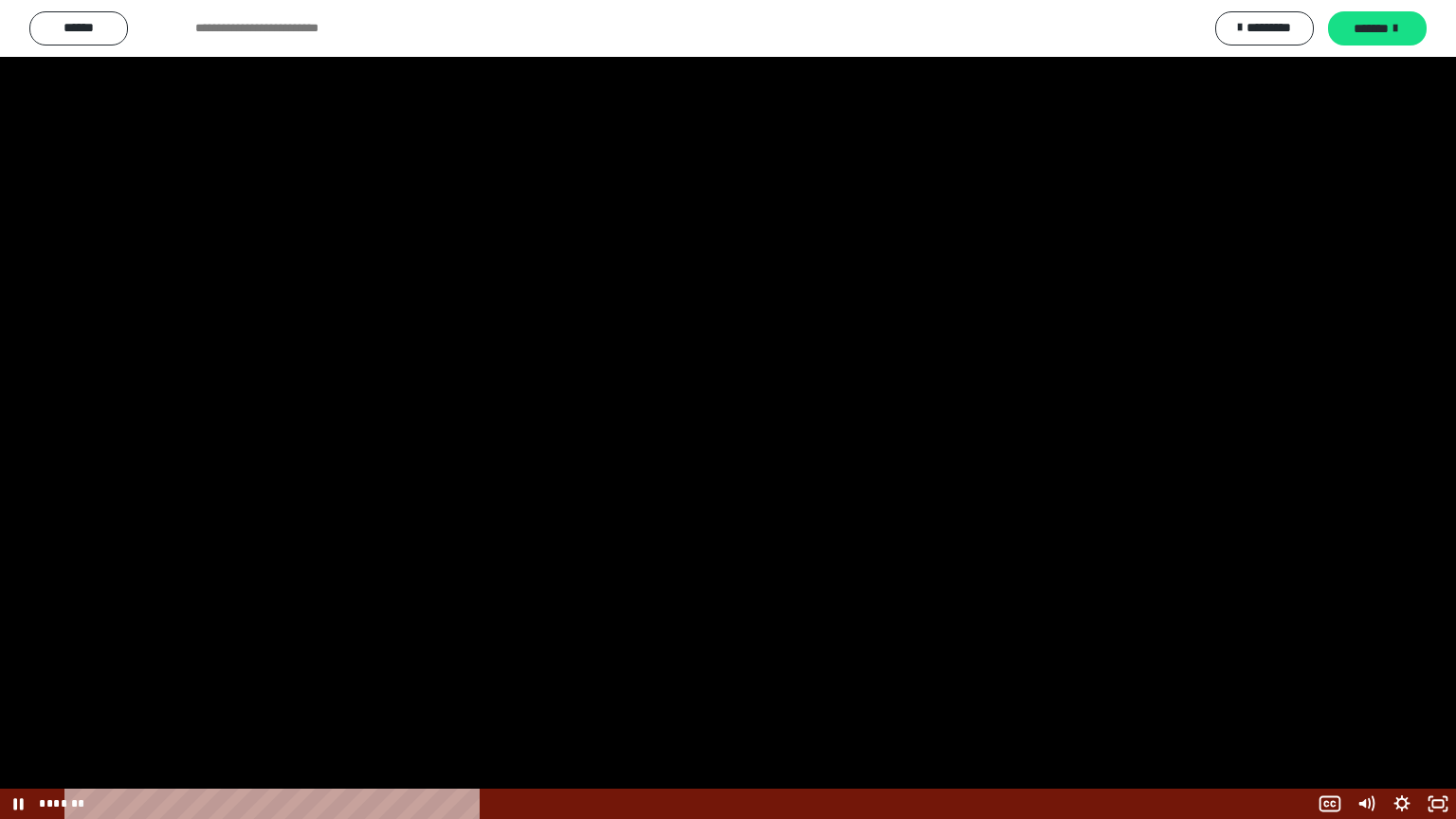 scroll, scrollTop: 2241, scrollLeft: 0, axis: vertical 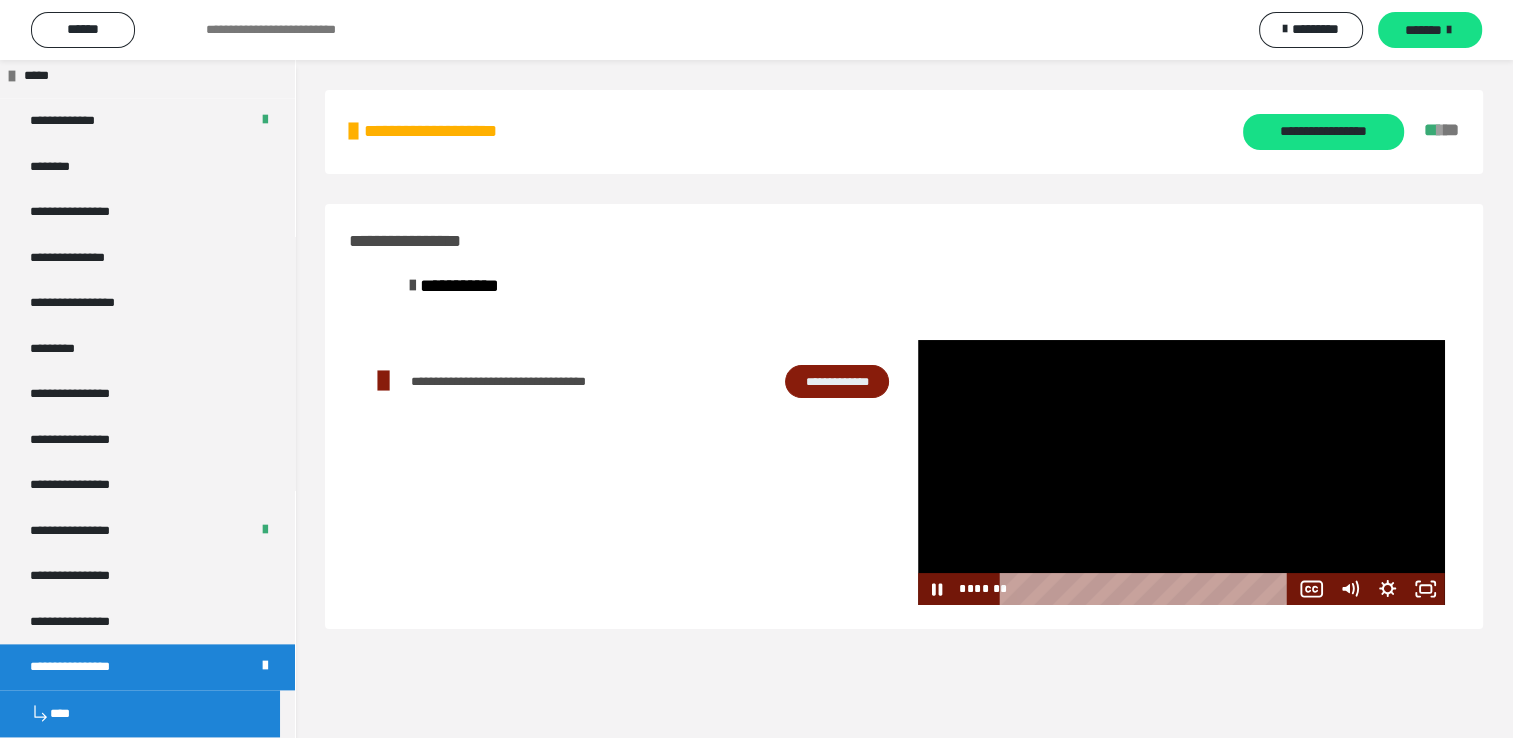 click at bounding box center [1181, 472] 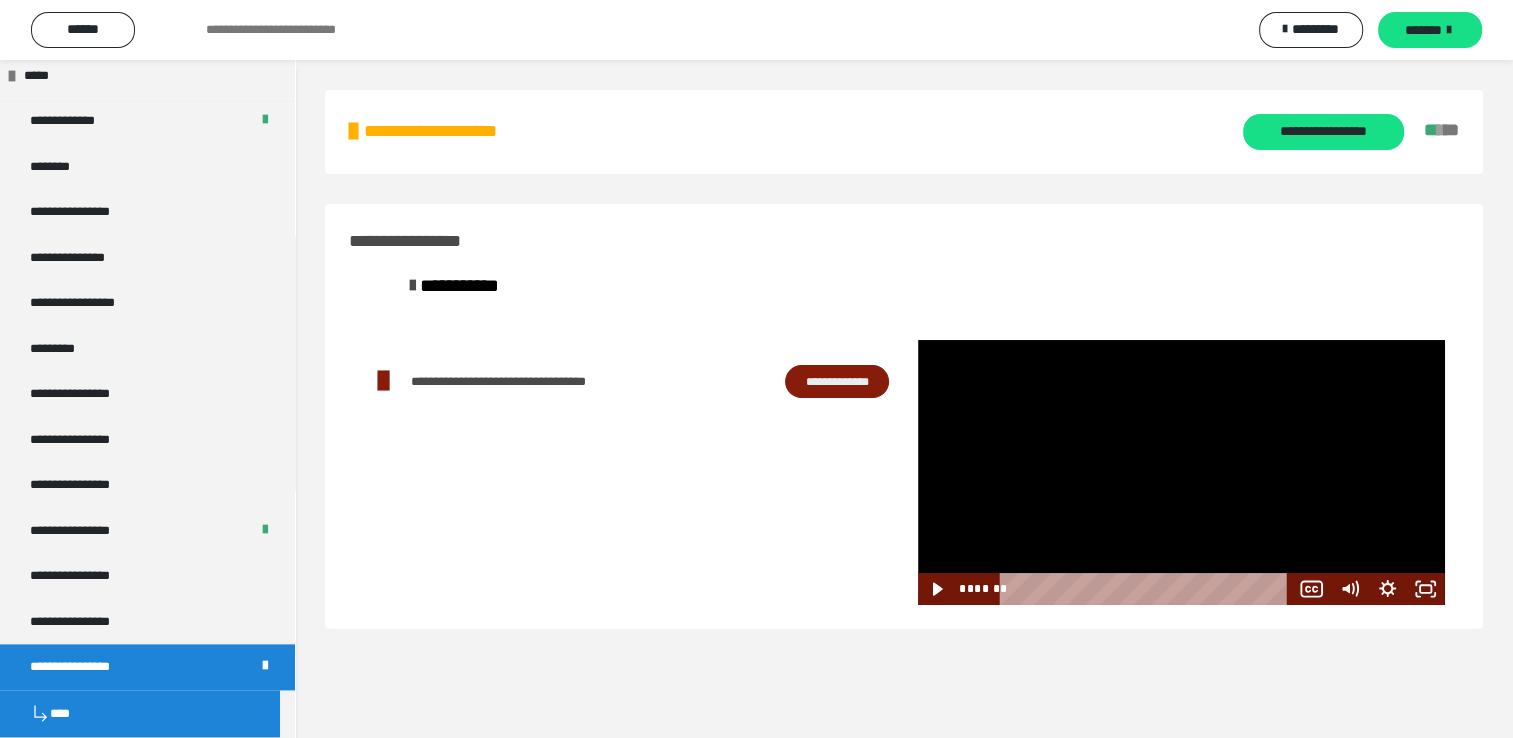click at bounding box center (1181, 472) 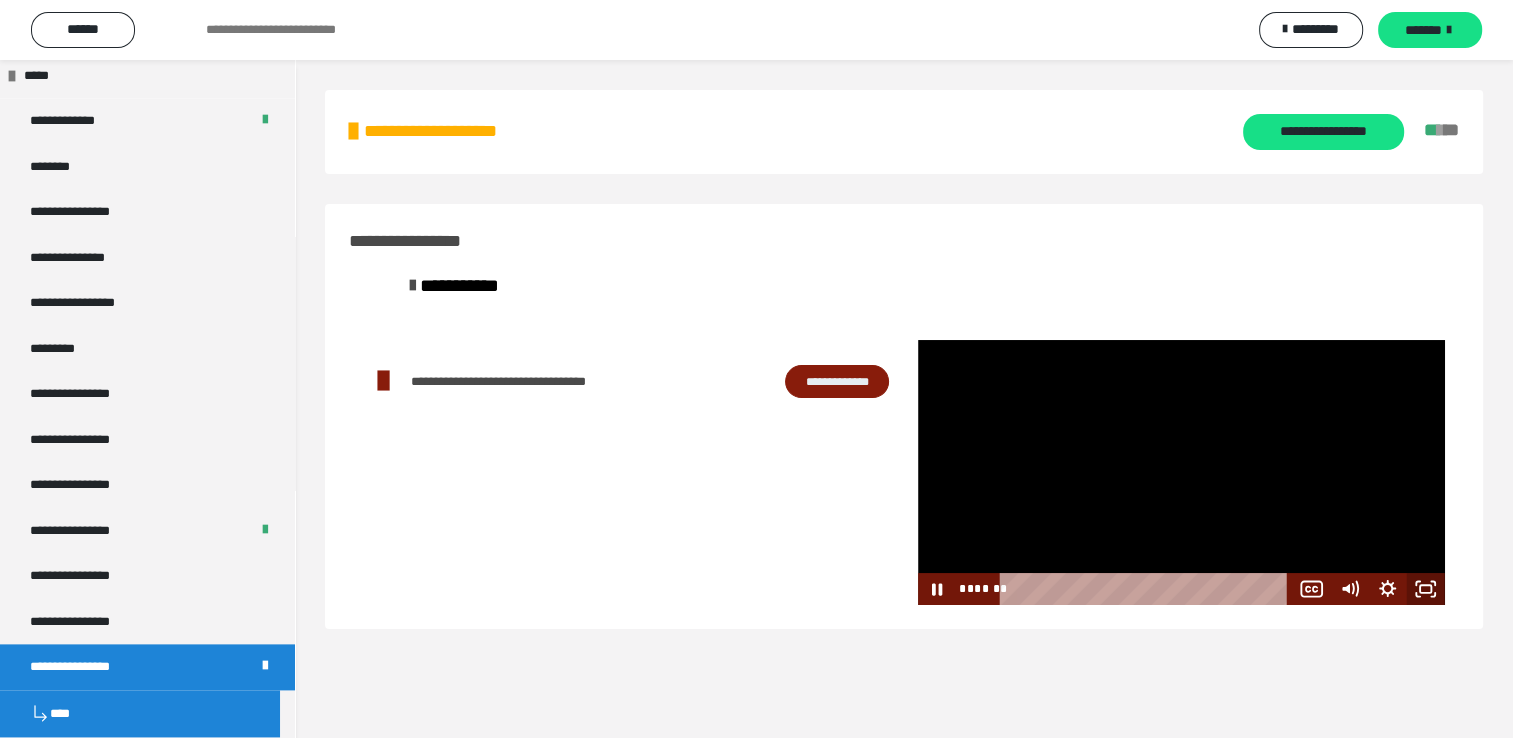 click 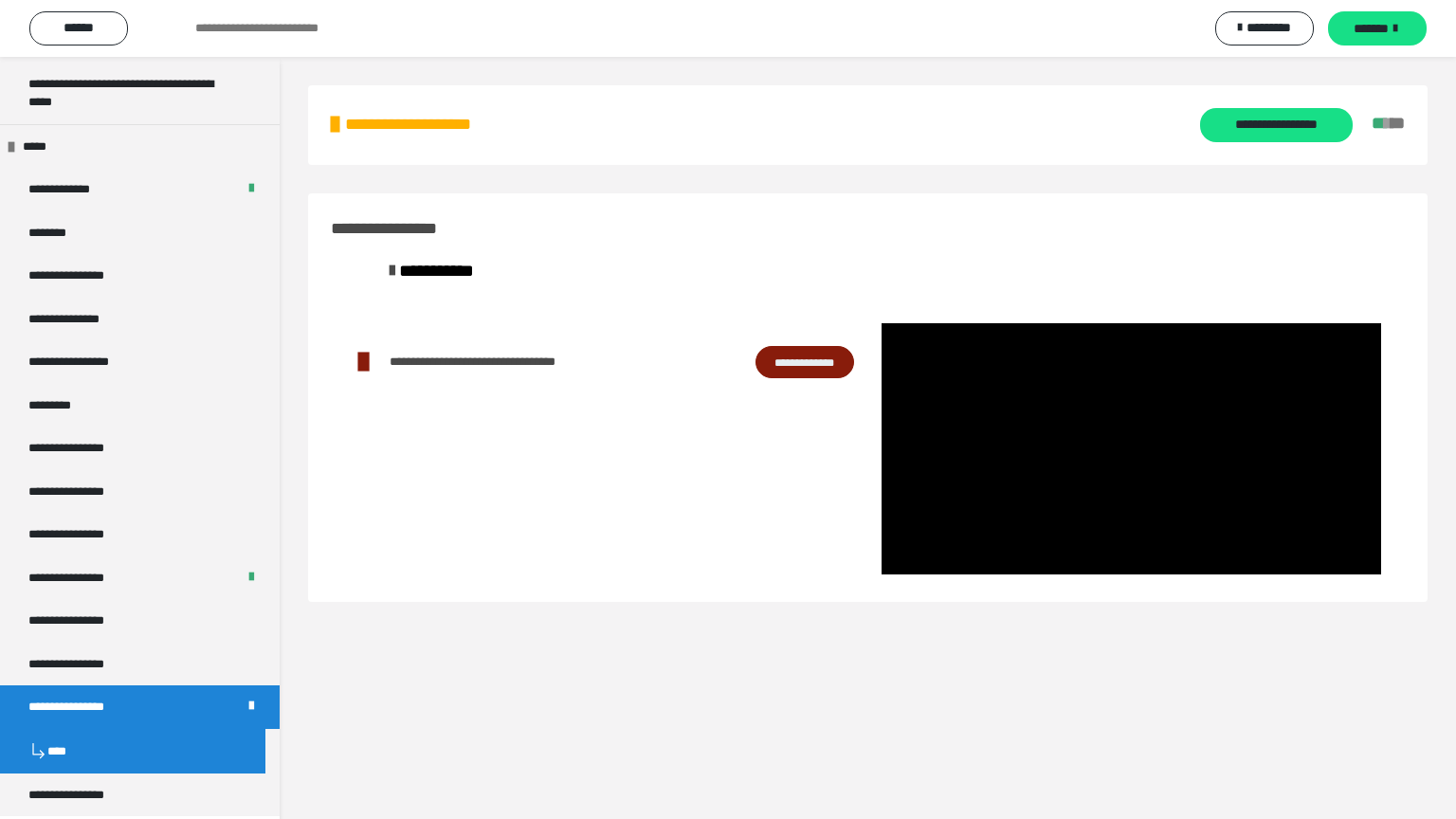 scroll, scrollTop: 2241, scrollLeft: 0, axis: vertical 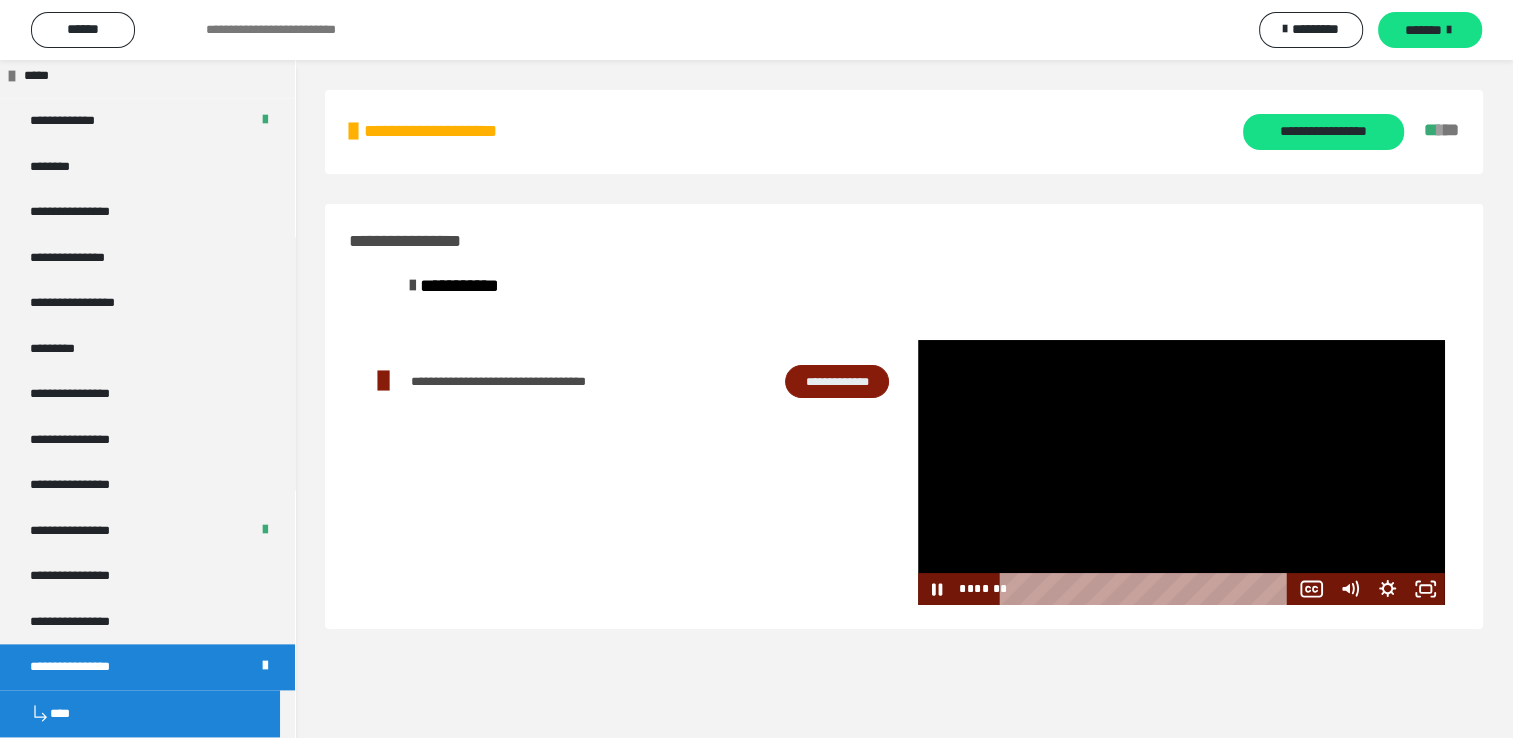 click at bounding box center [1181, 472] 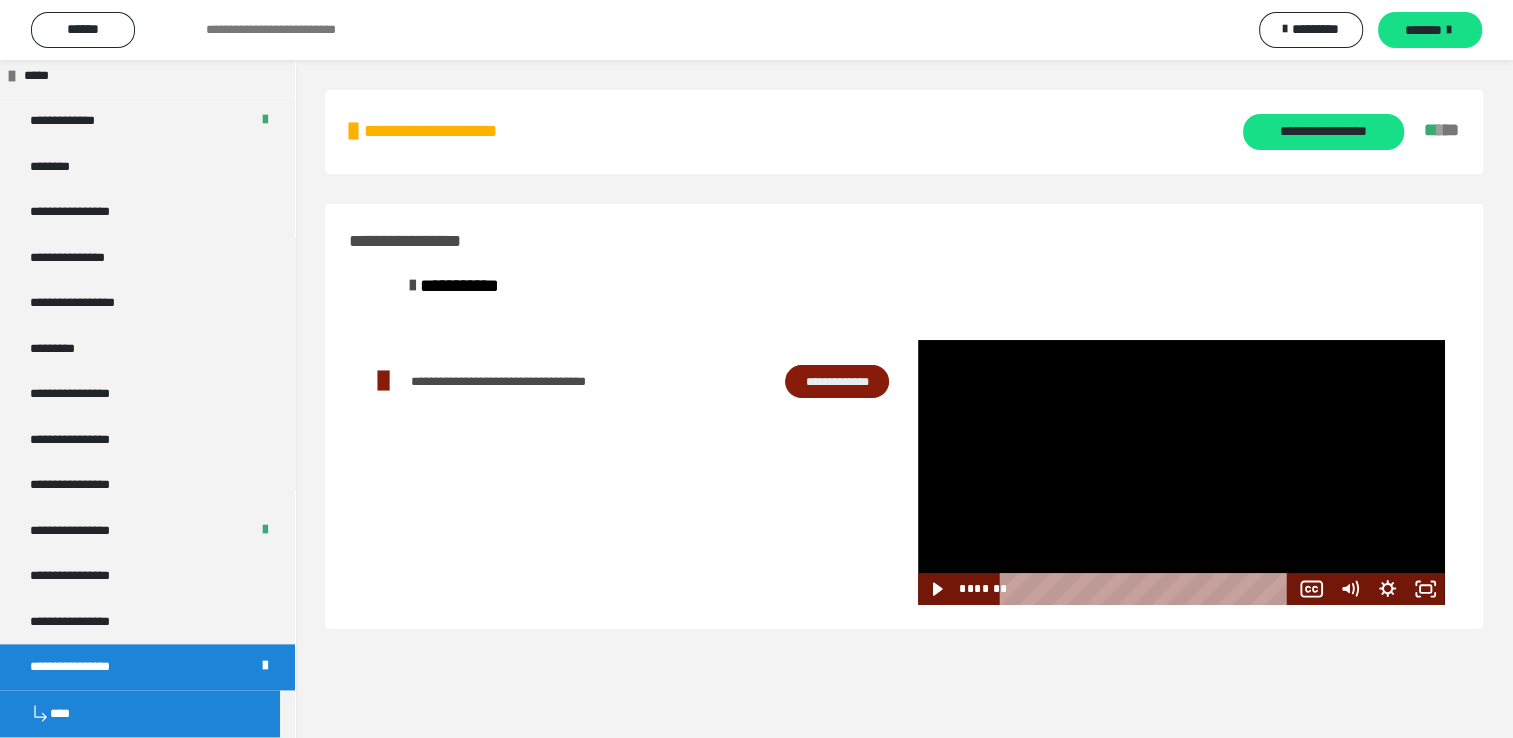 click at bounding box center [1181, 472] 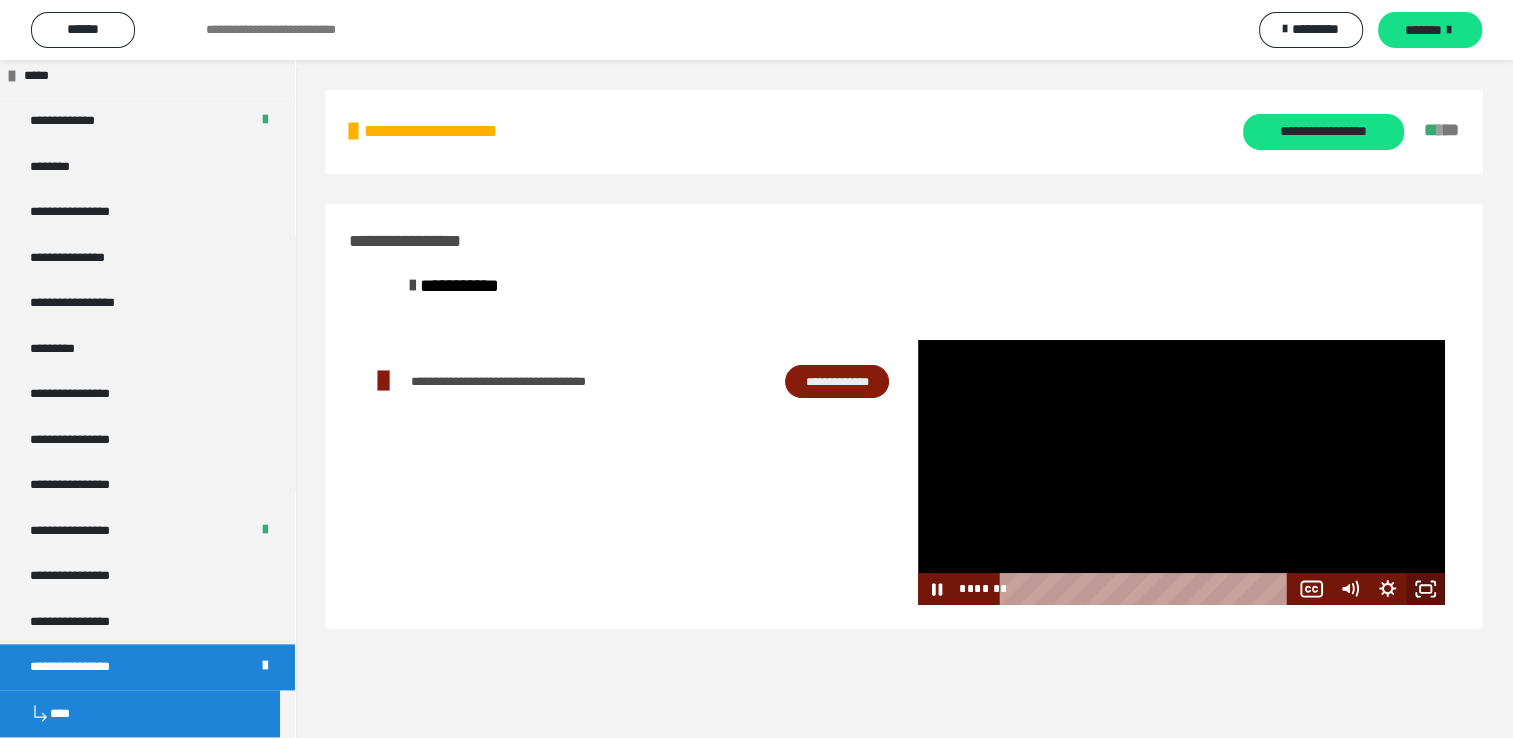 click 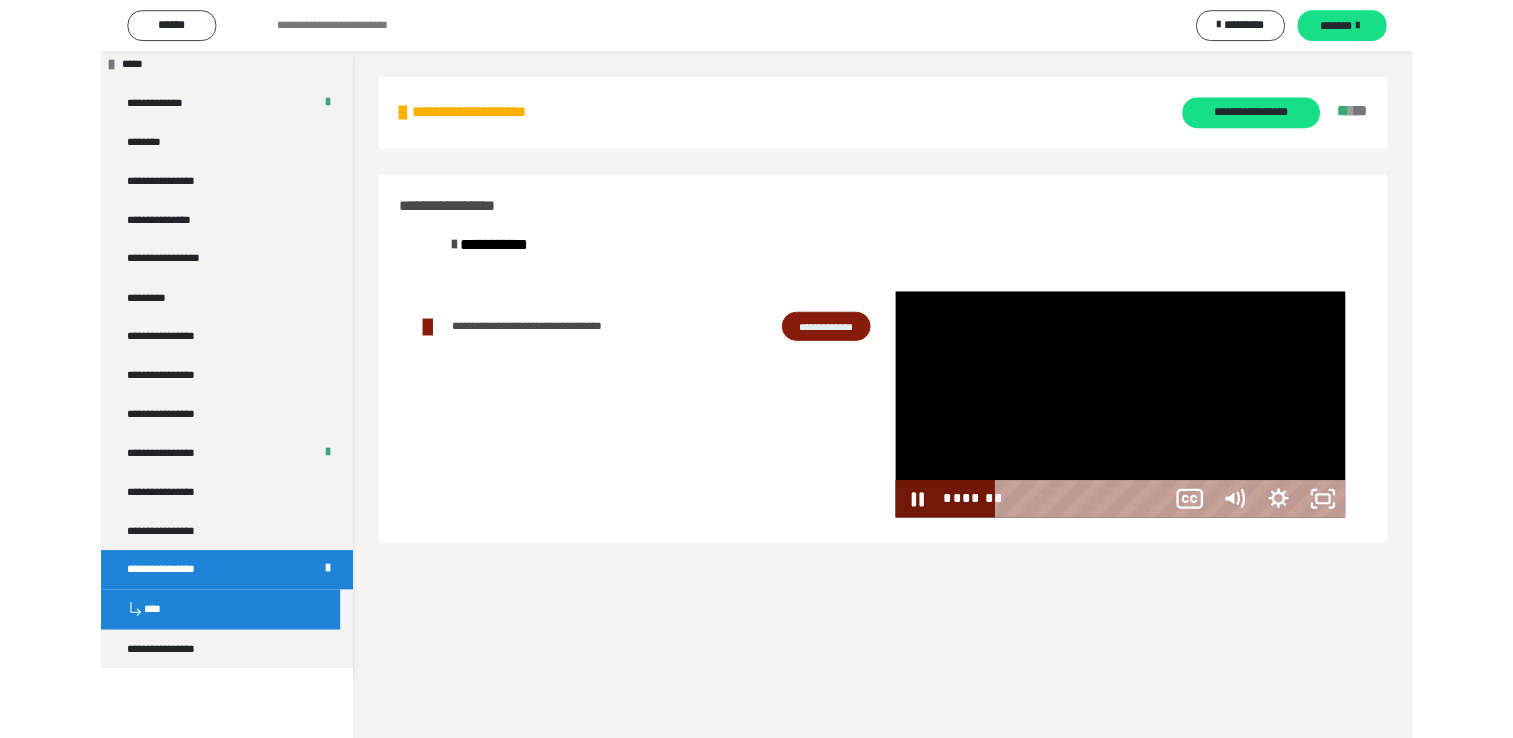scroll, scrollTop: 2285, scrollLeft: 0, axis: vertical 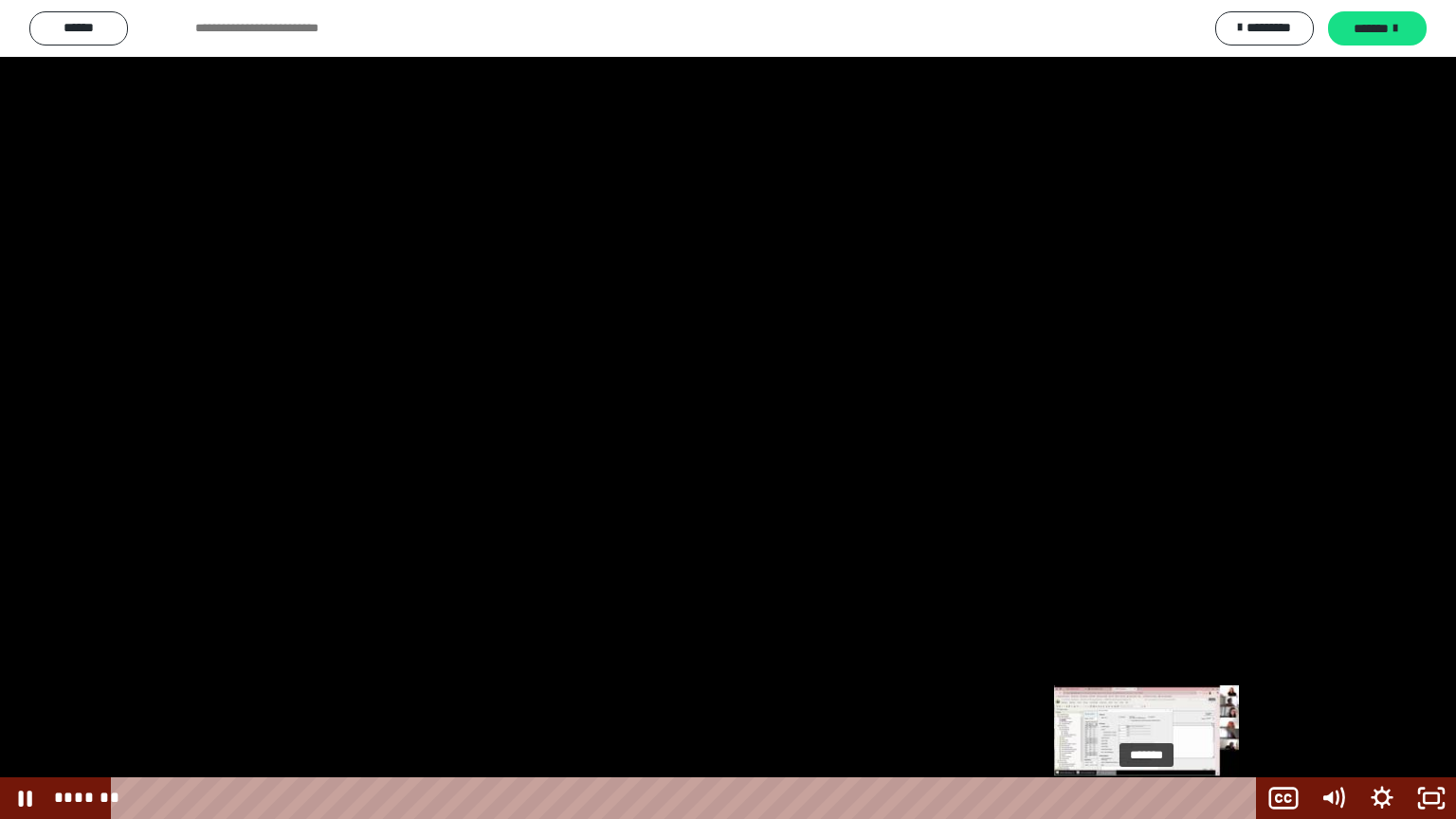 click on "*******" at bounding box center [687, 798] 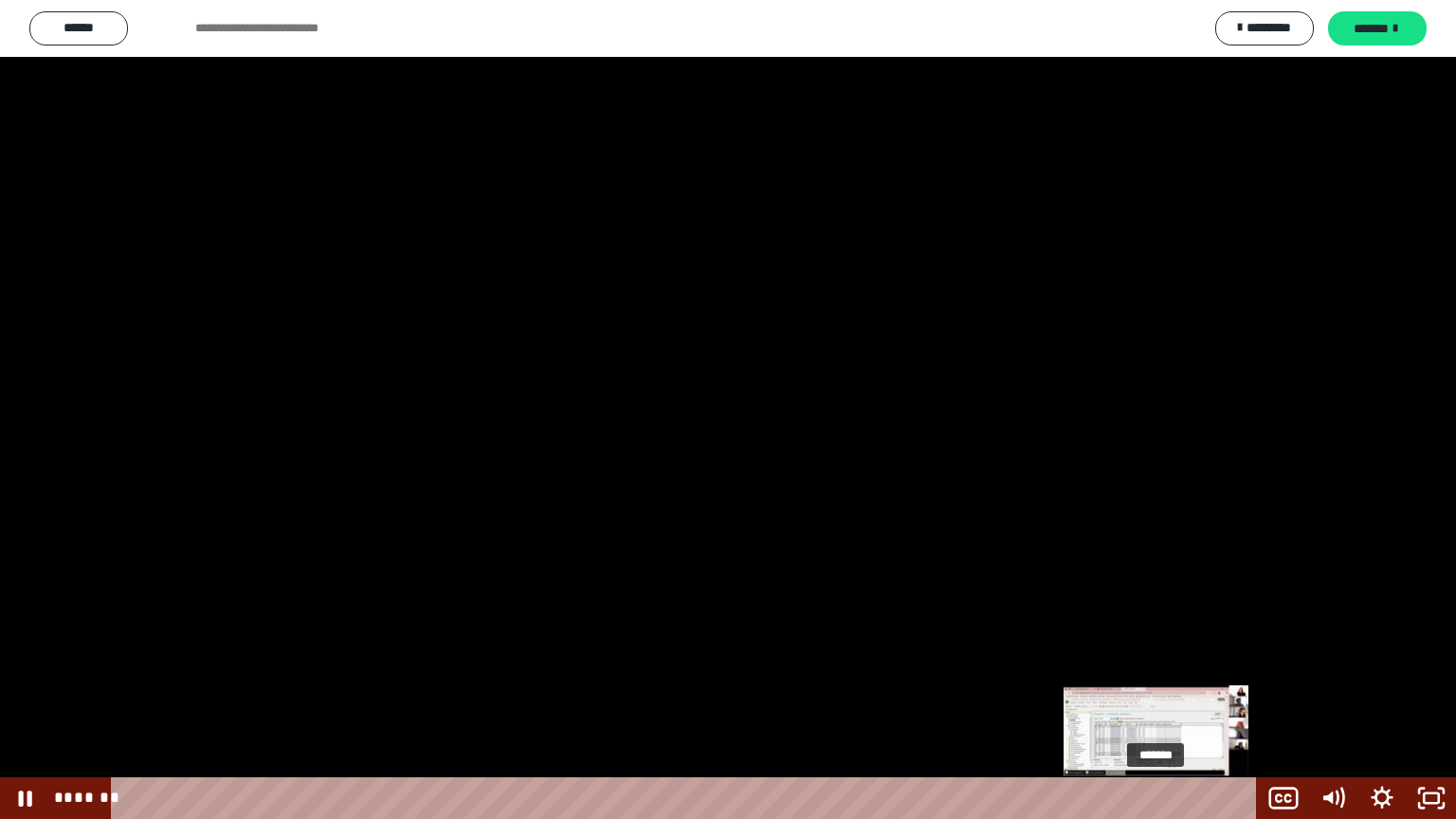 click on "*******" at bounding box center [687, 798] 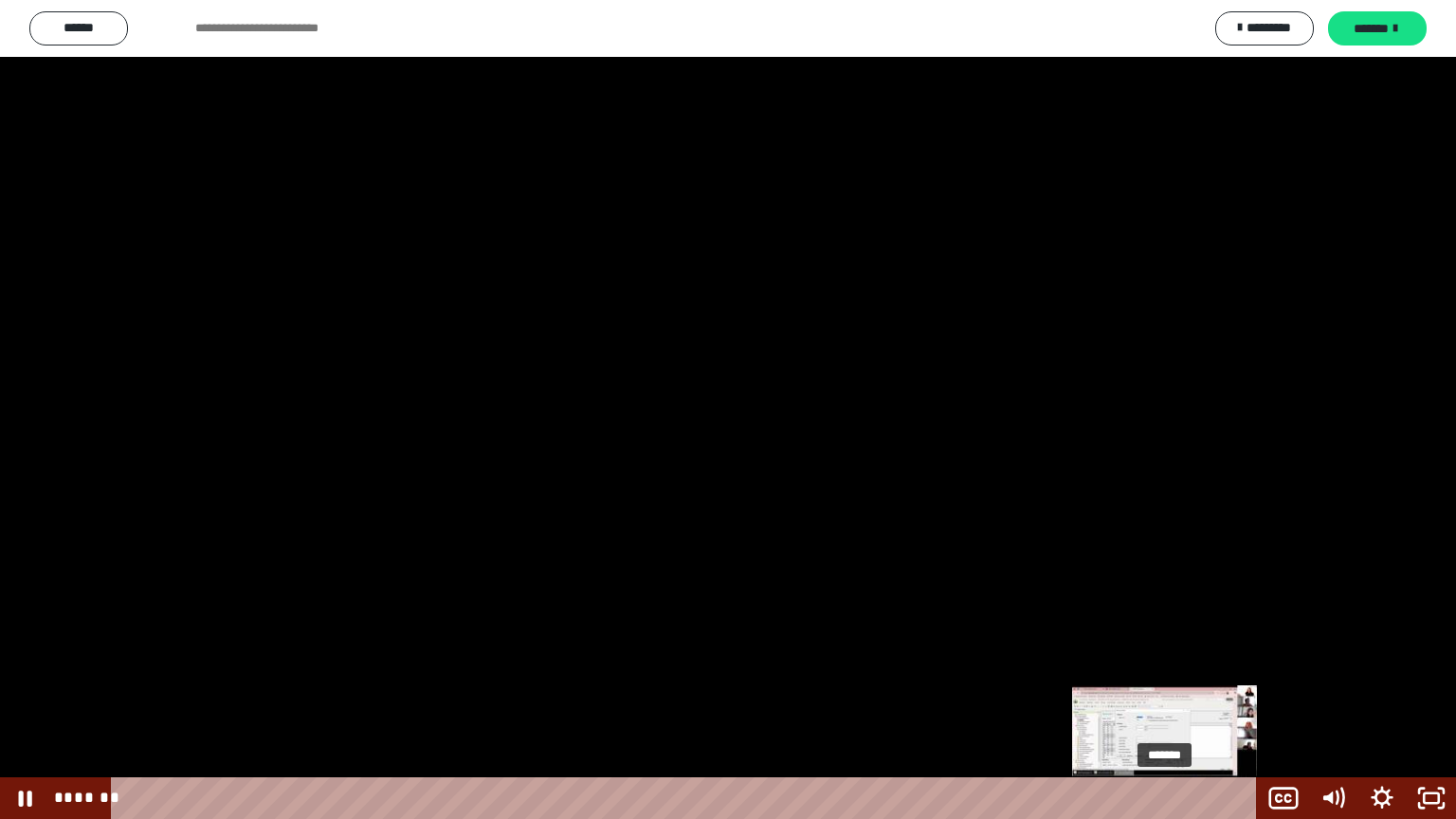 click on "*******" at bounding box center [687, 798] 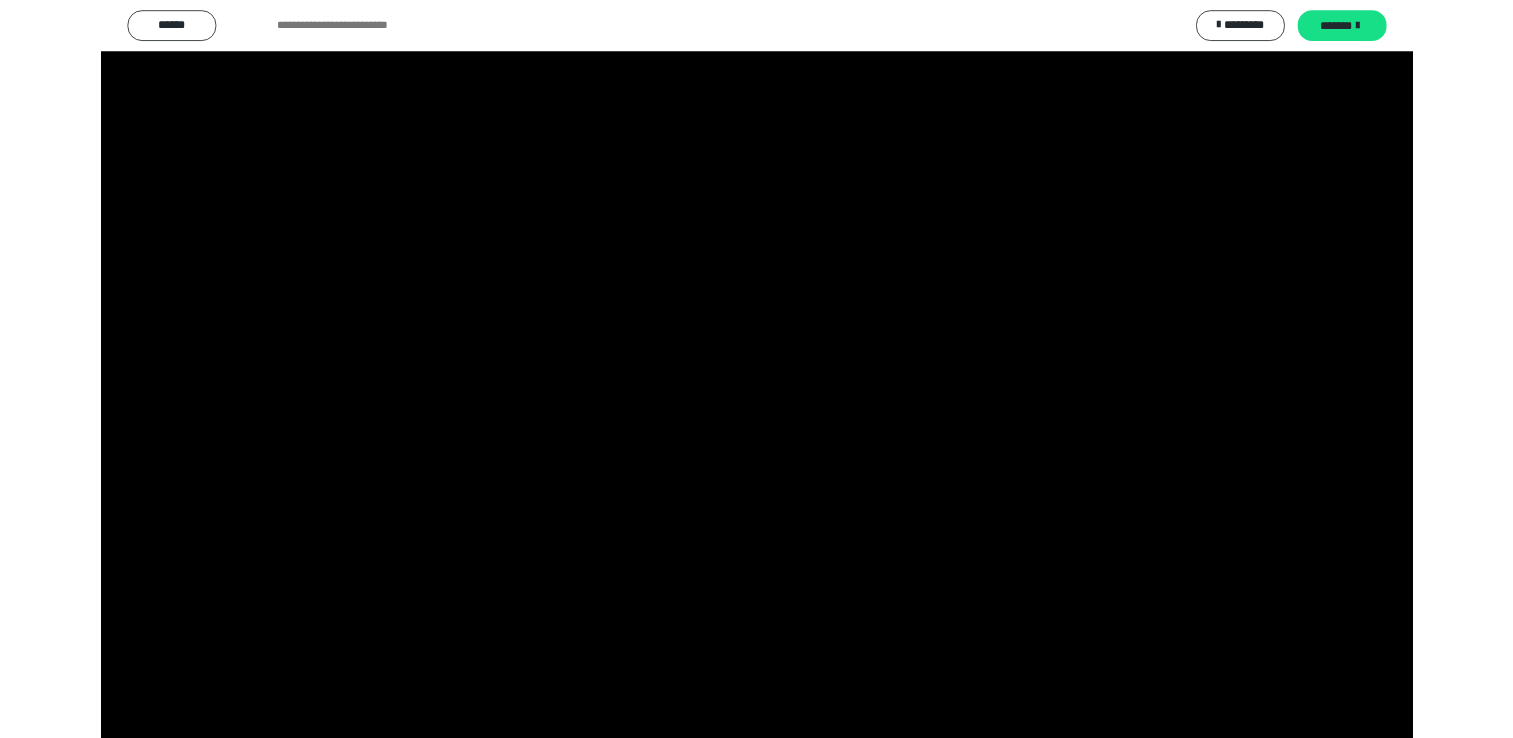scroll, scrollTop: 2364, scrollLeft: 0, axis: vertical 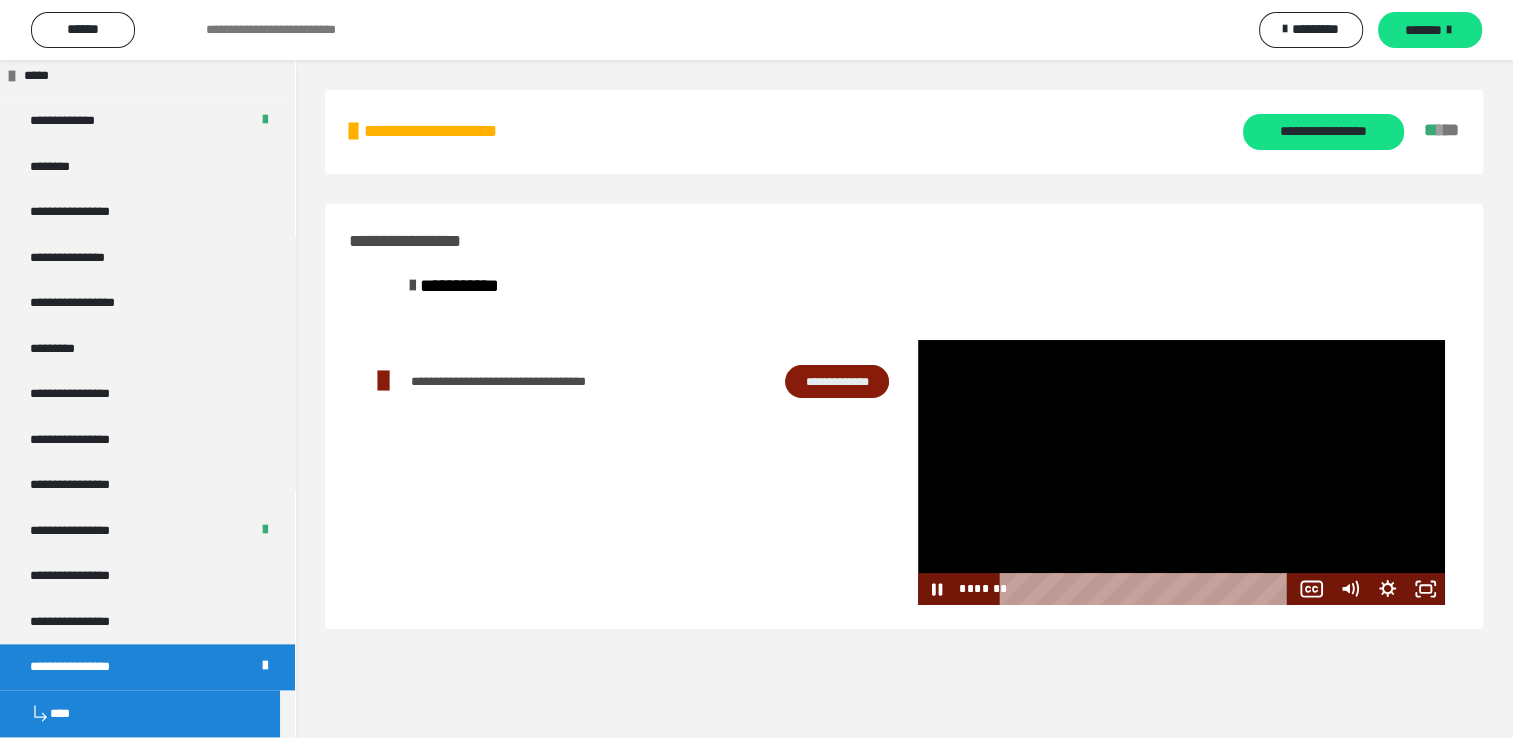 click at bounding box center [1181, 472] 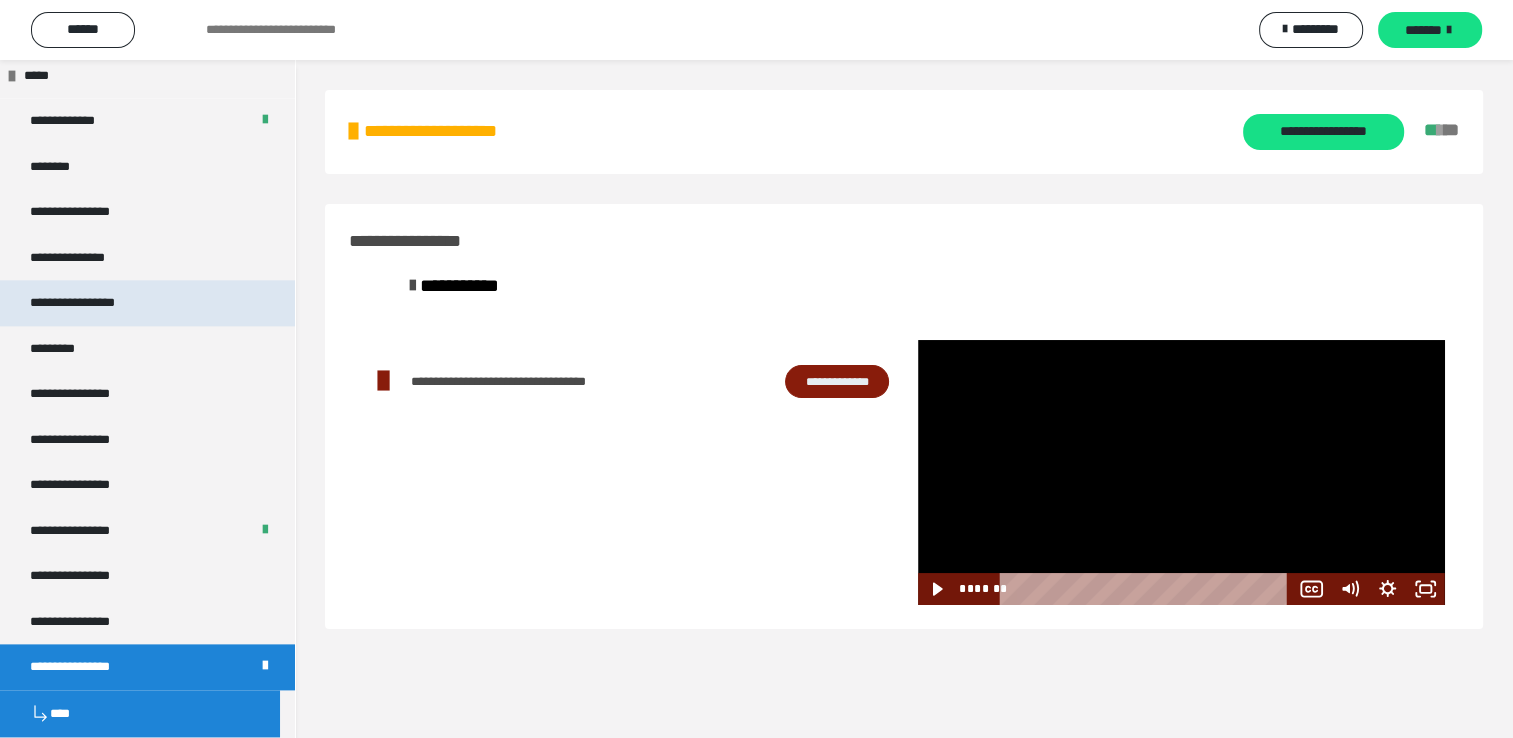 click on "**********" at bounding box center [93, 303] 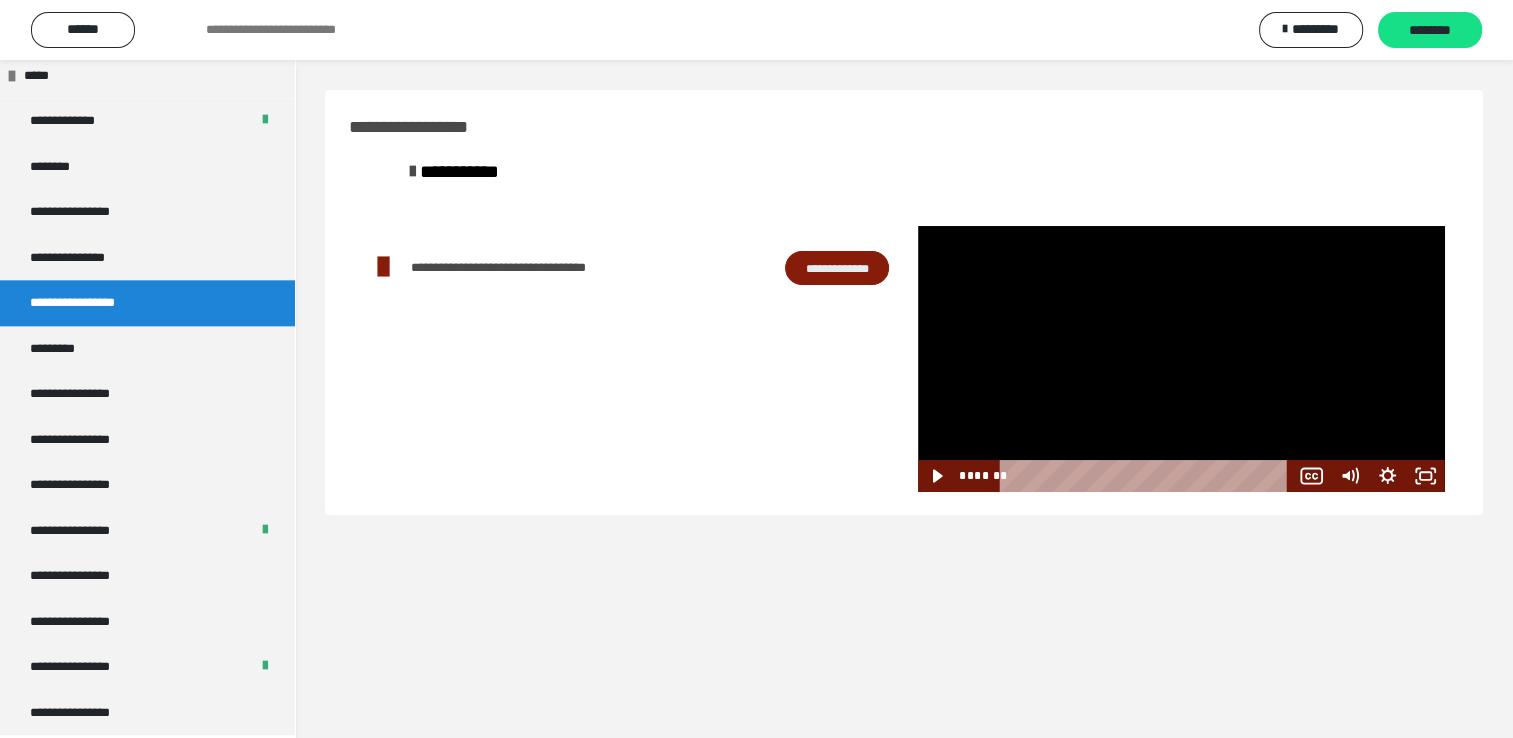scroll, scrollTop: 2364, scrollLeft: 0, axis: vertical 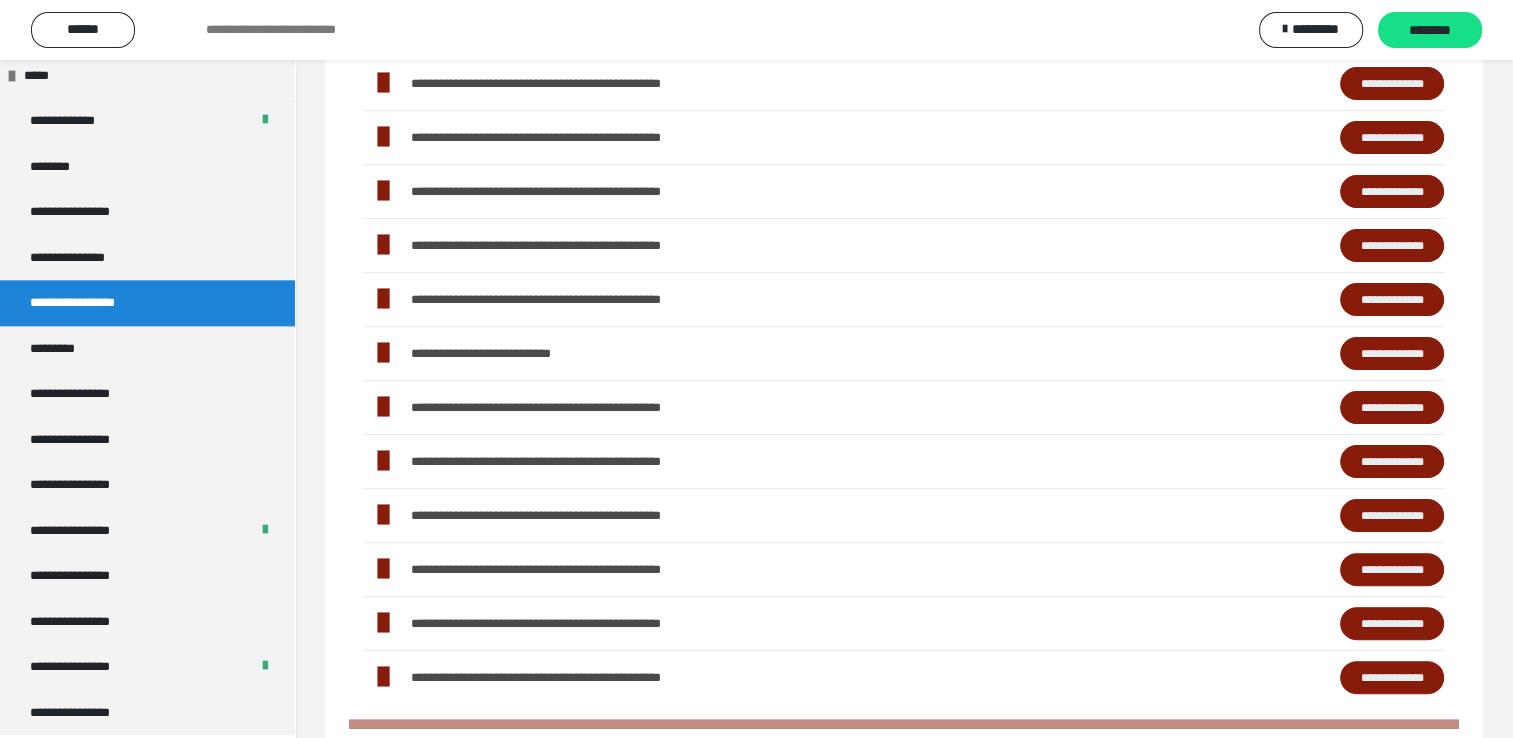 click on "**********" at bounding box center (1392, 354) 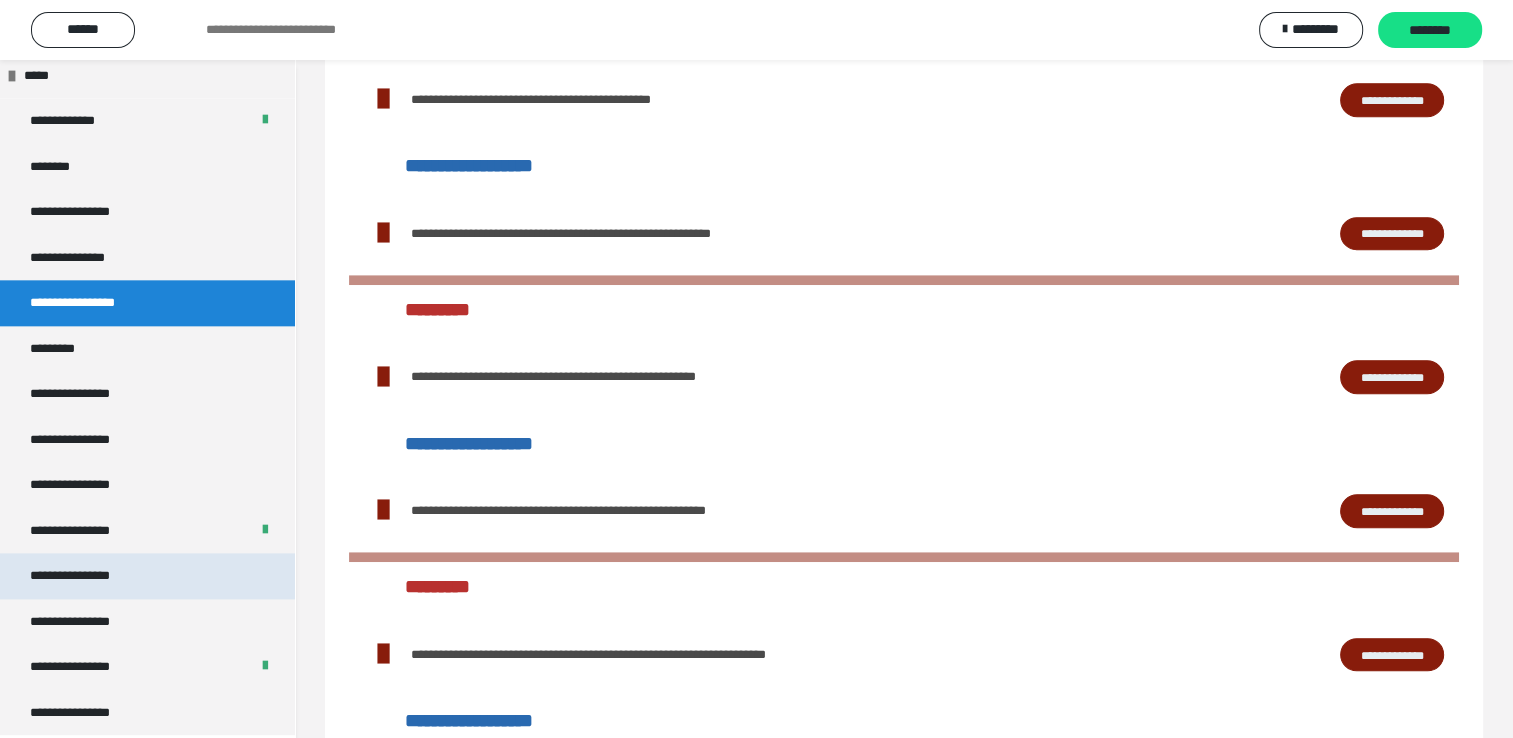 scroll, scrollTop: 1600, scrollLeft: 0, axis: vertical 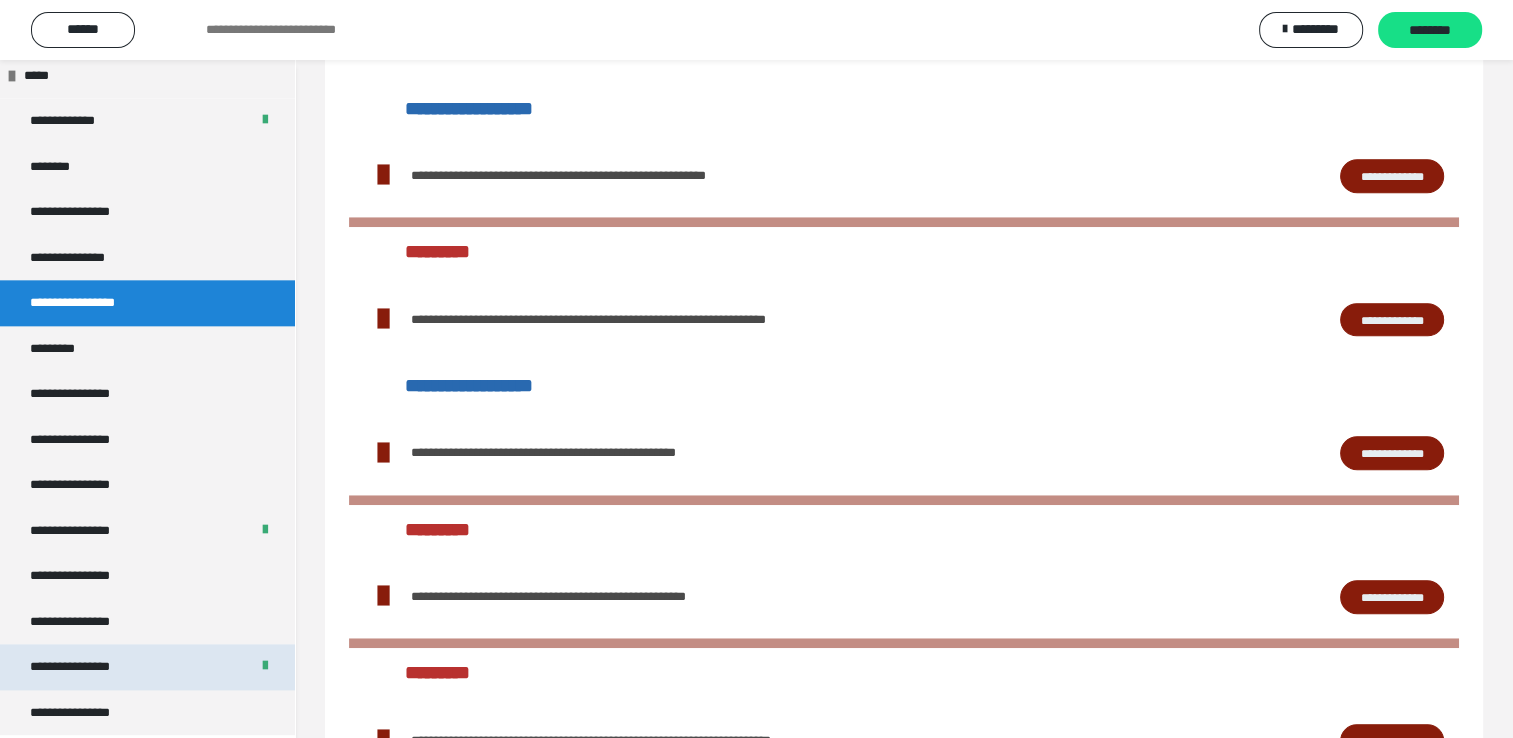 click on "**********" at bounding box center (87, 667) 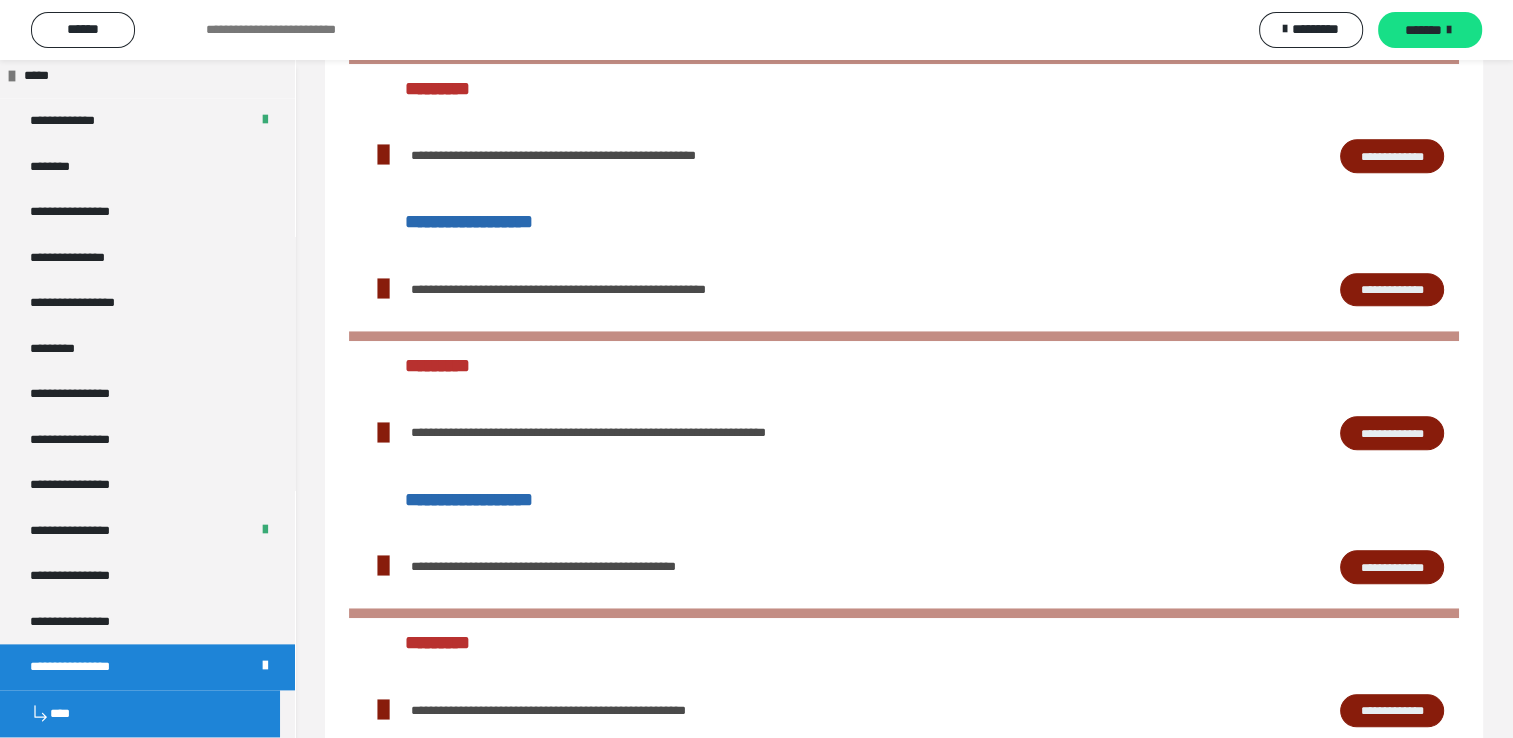 scroll, scrollTop: 60, scrollLeft: 0, axis: vertical 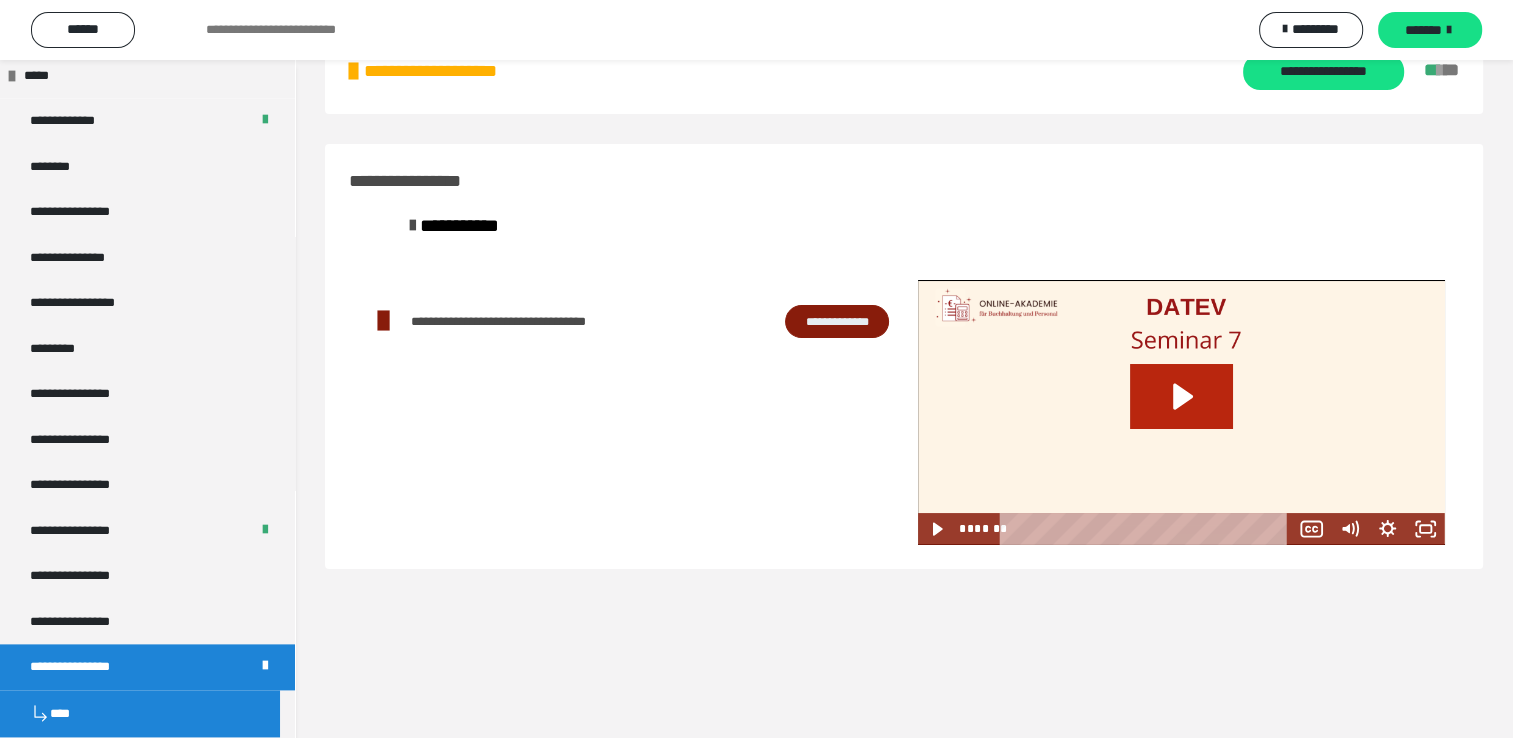click 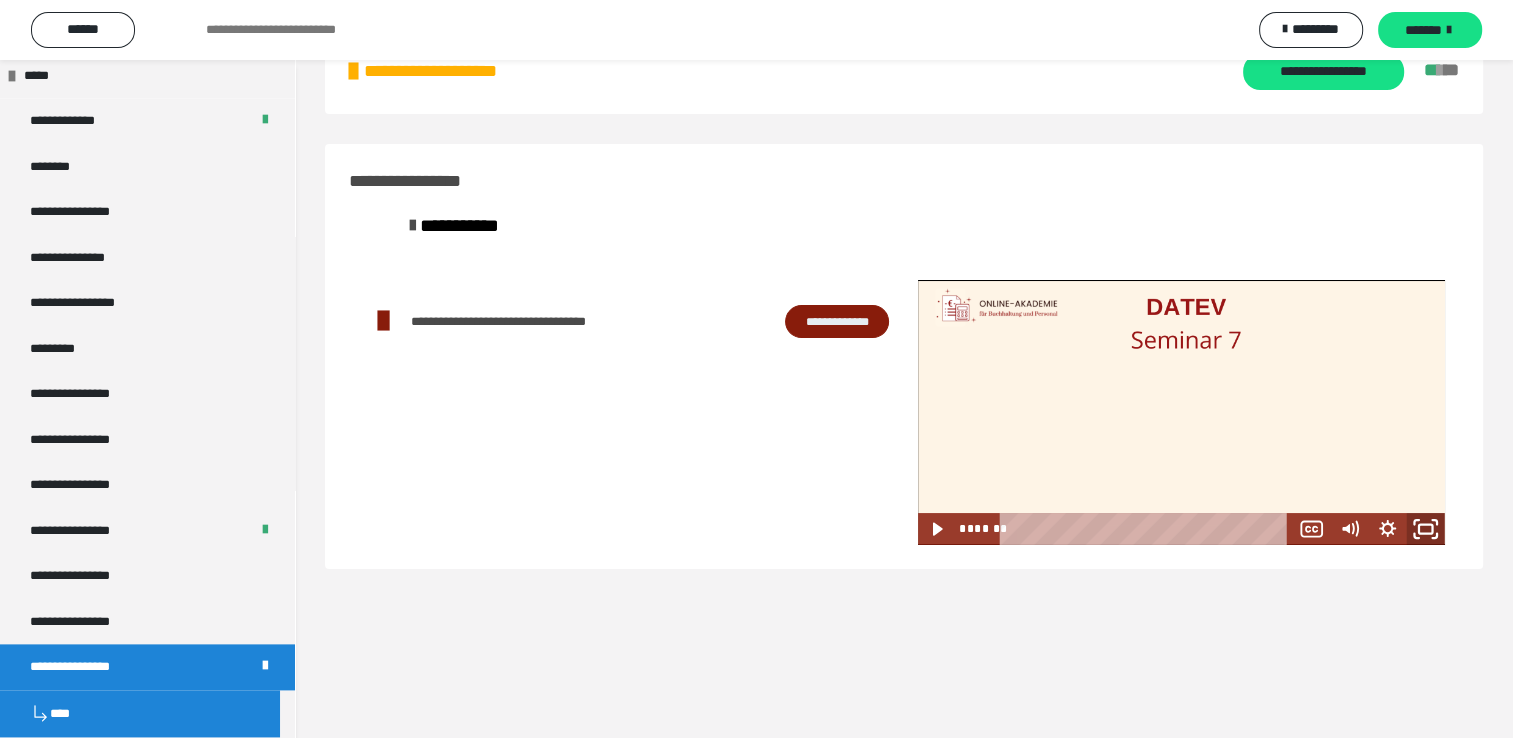 click 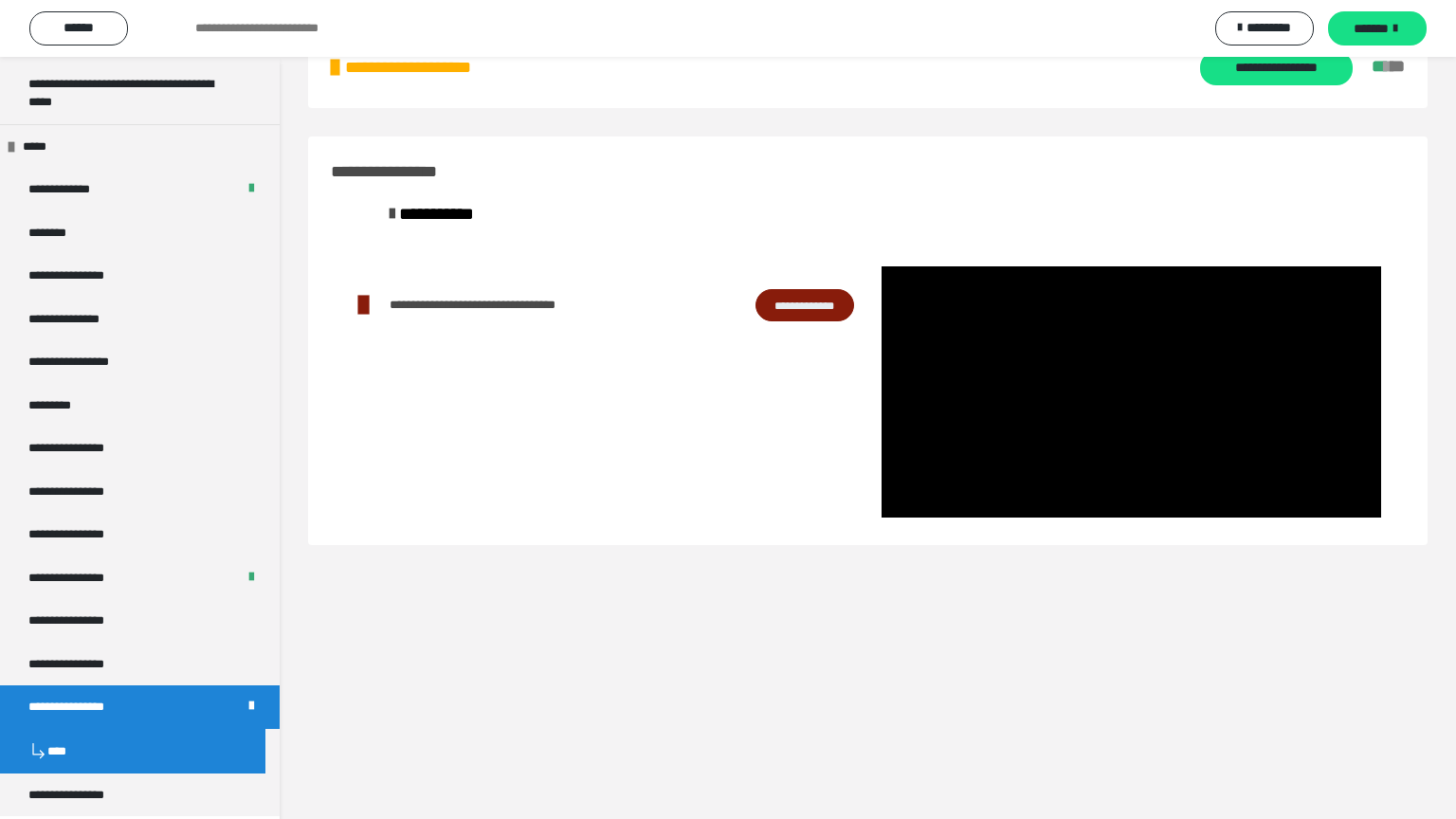 scroll, scrollTop: 2241, scrollLeft: 0, axis: vertical 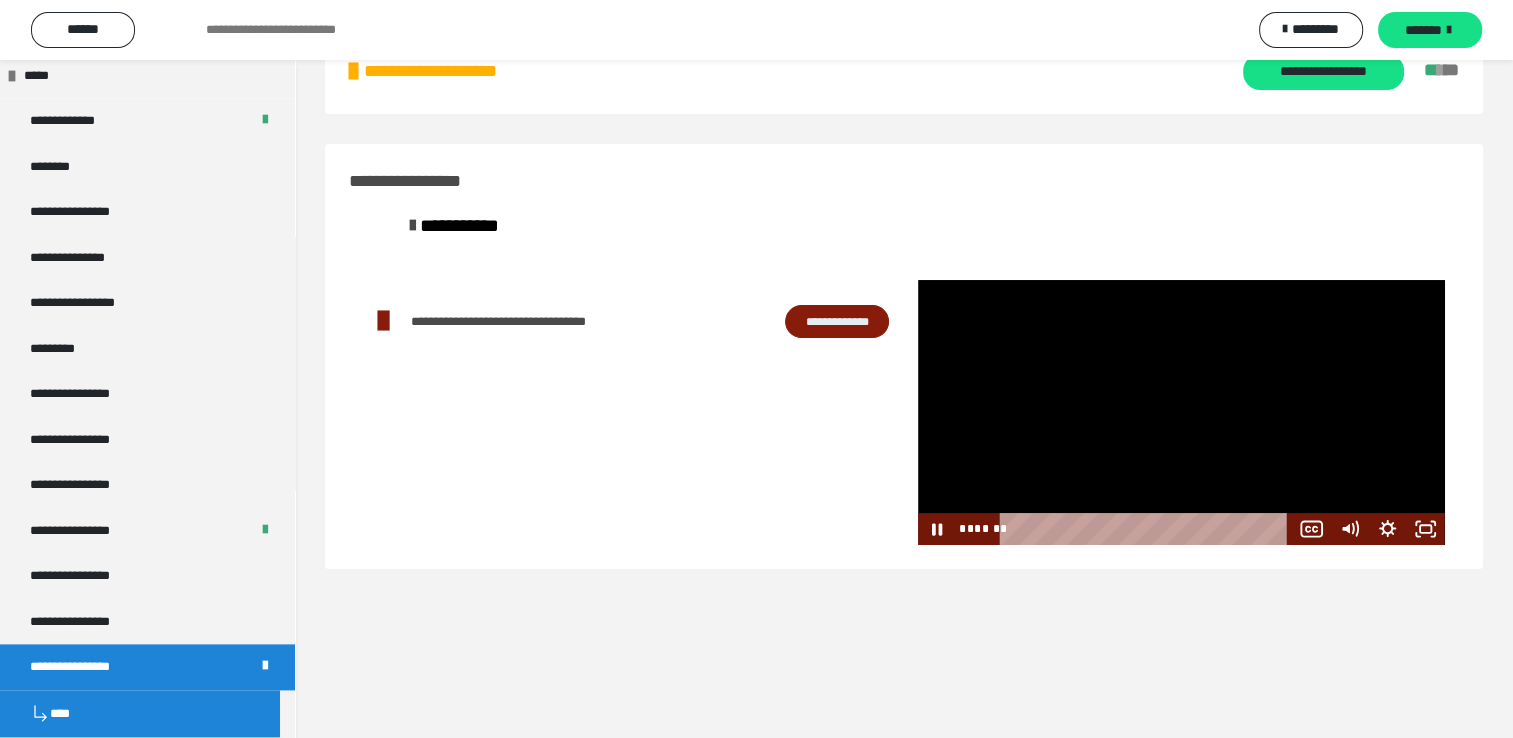 click at bounding box center (1181, 412) 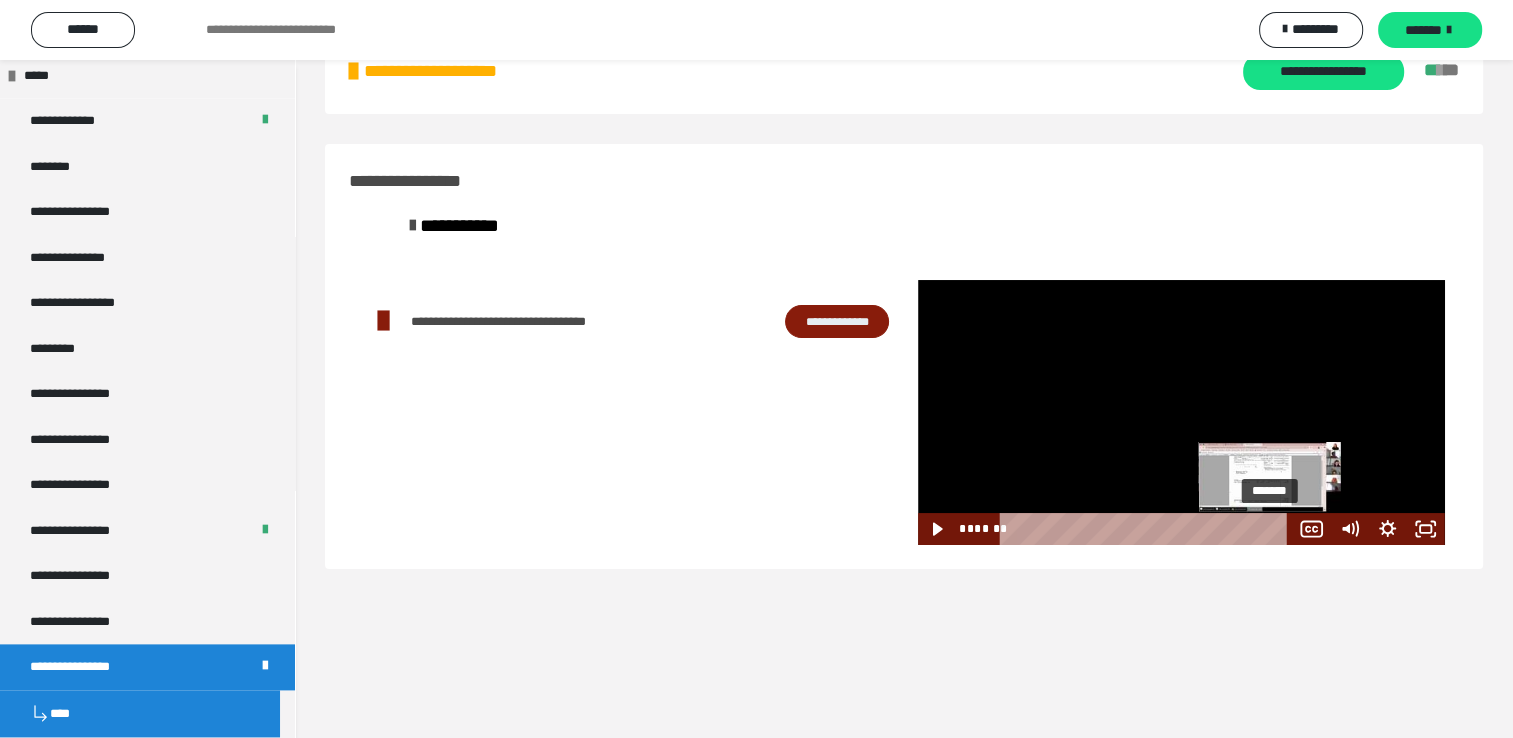 click on "*******" at bounding box center (1148, 529) 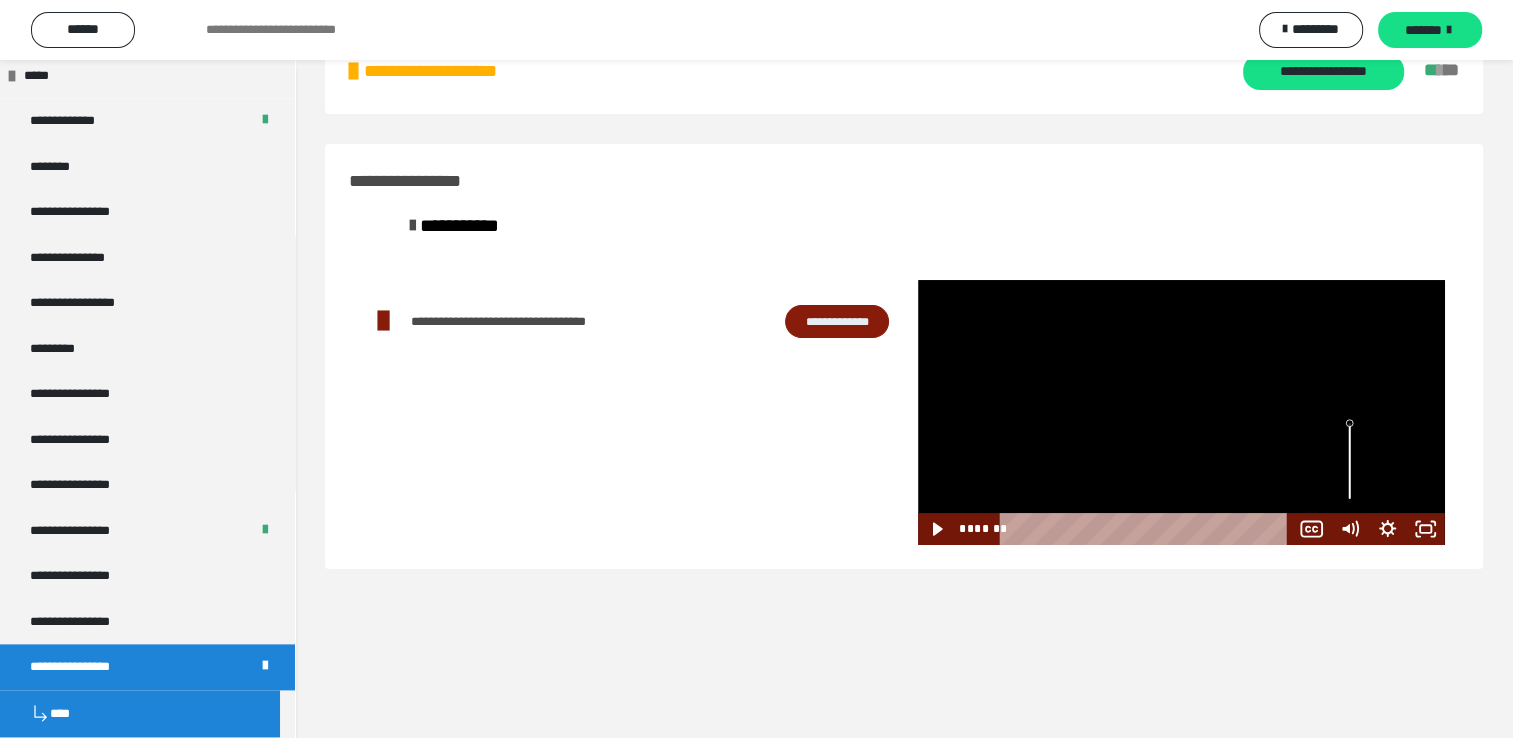 click at bounding box center (1181, 412) 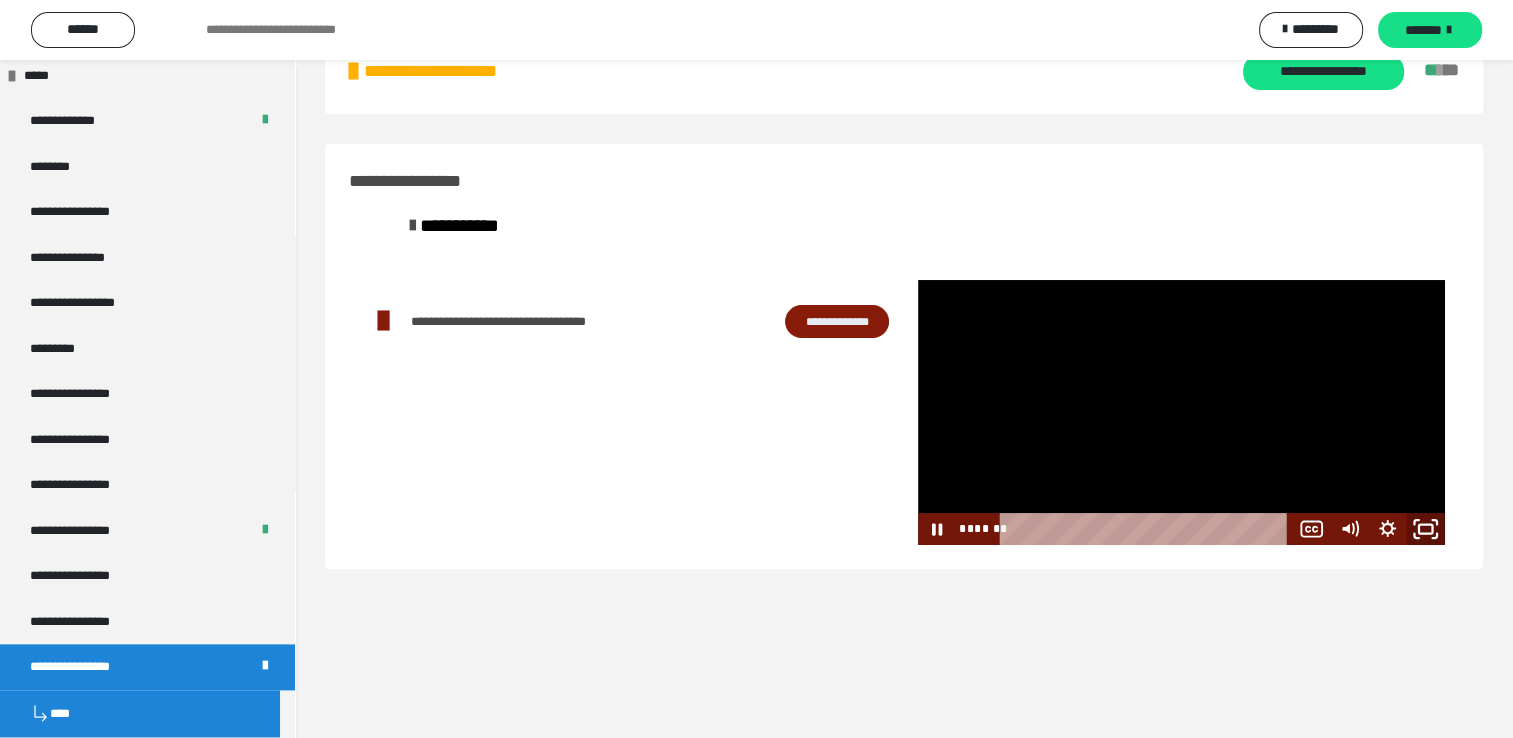 click 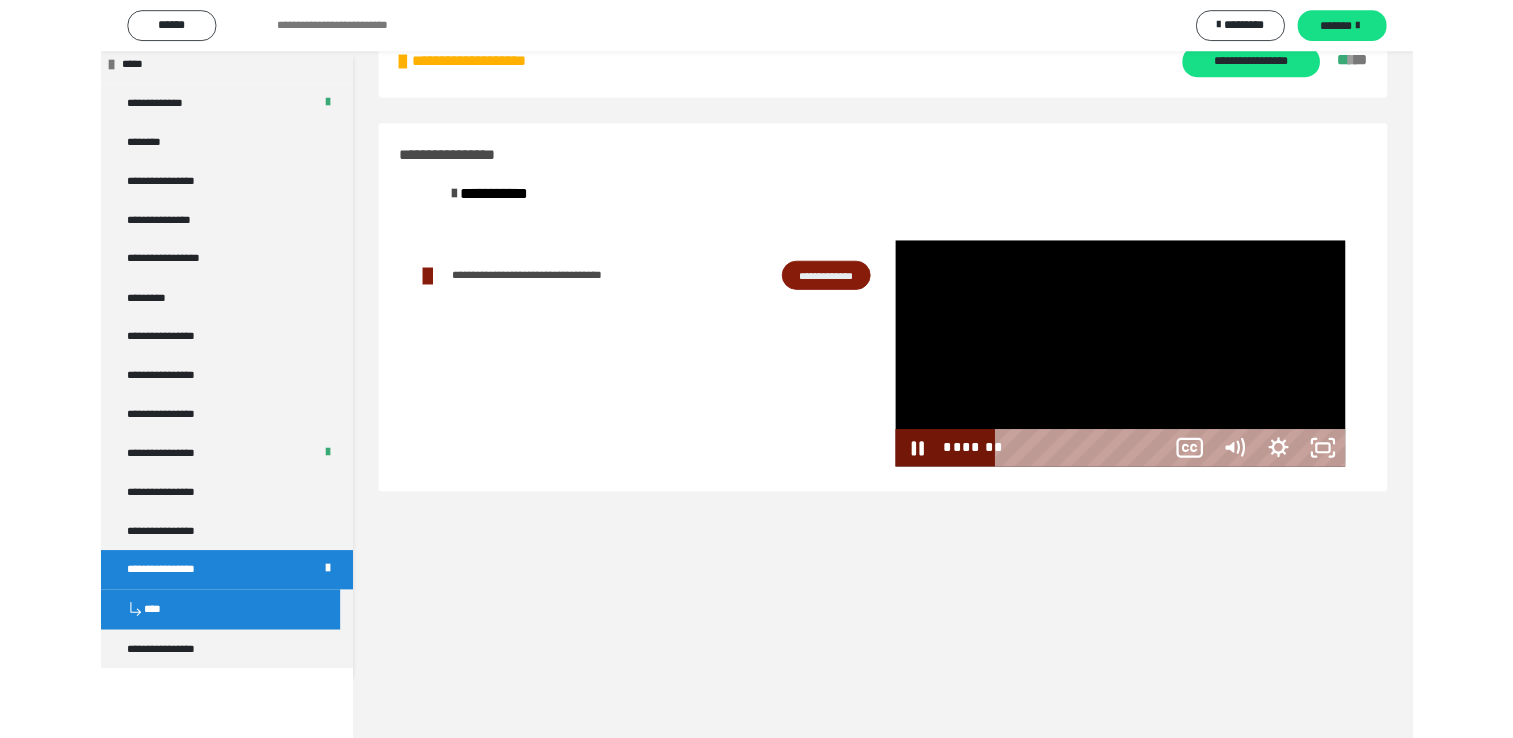 scroll, scrollTop: 2285, scrollLeft: 0, axis: vertical 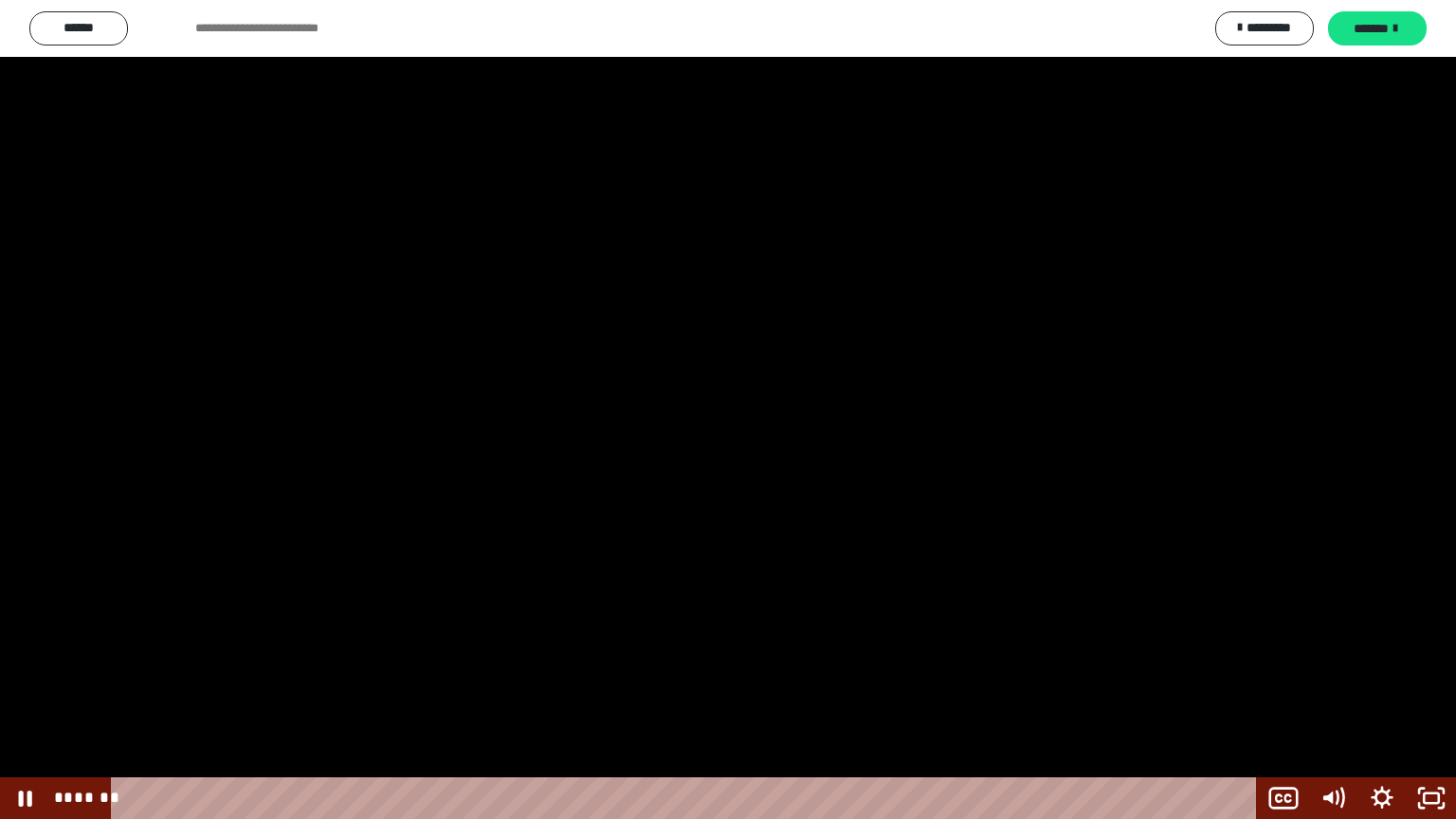 click at bounding box center [728, 410] 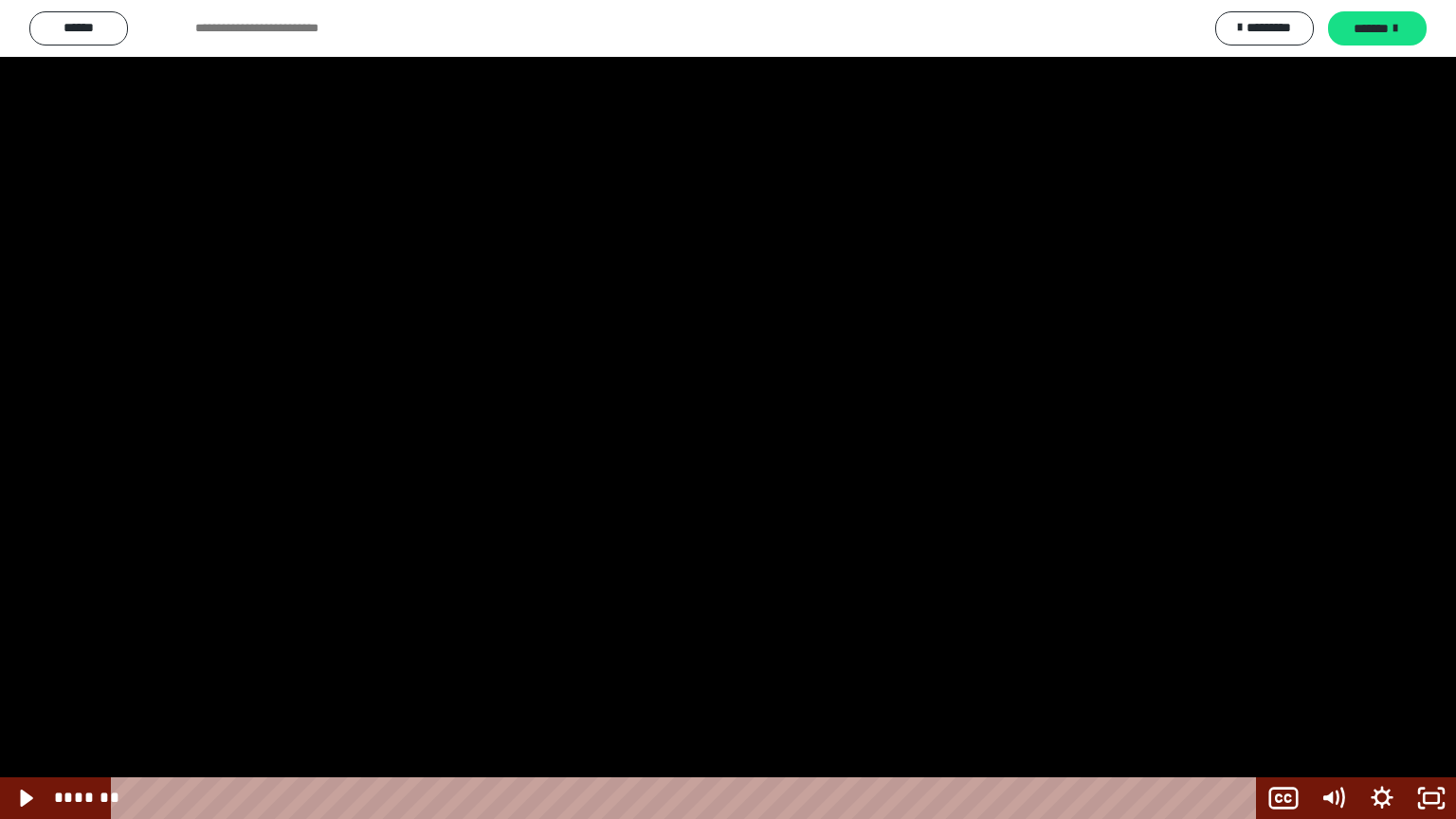 click at bounding box center [728, 410] 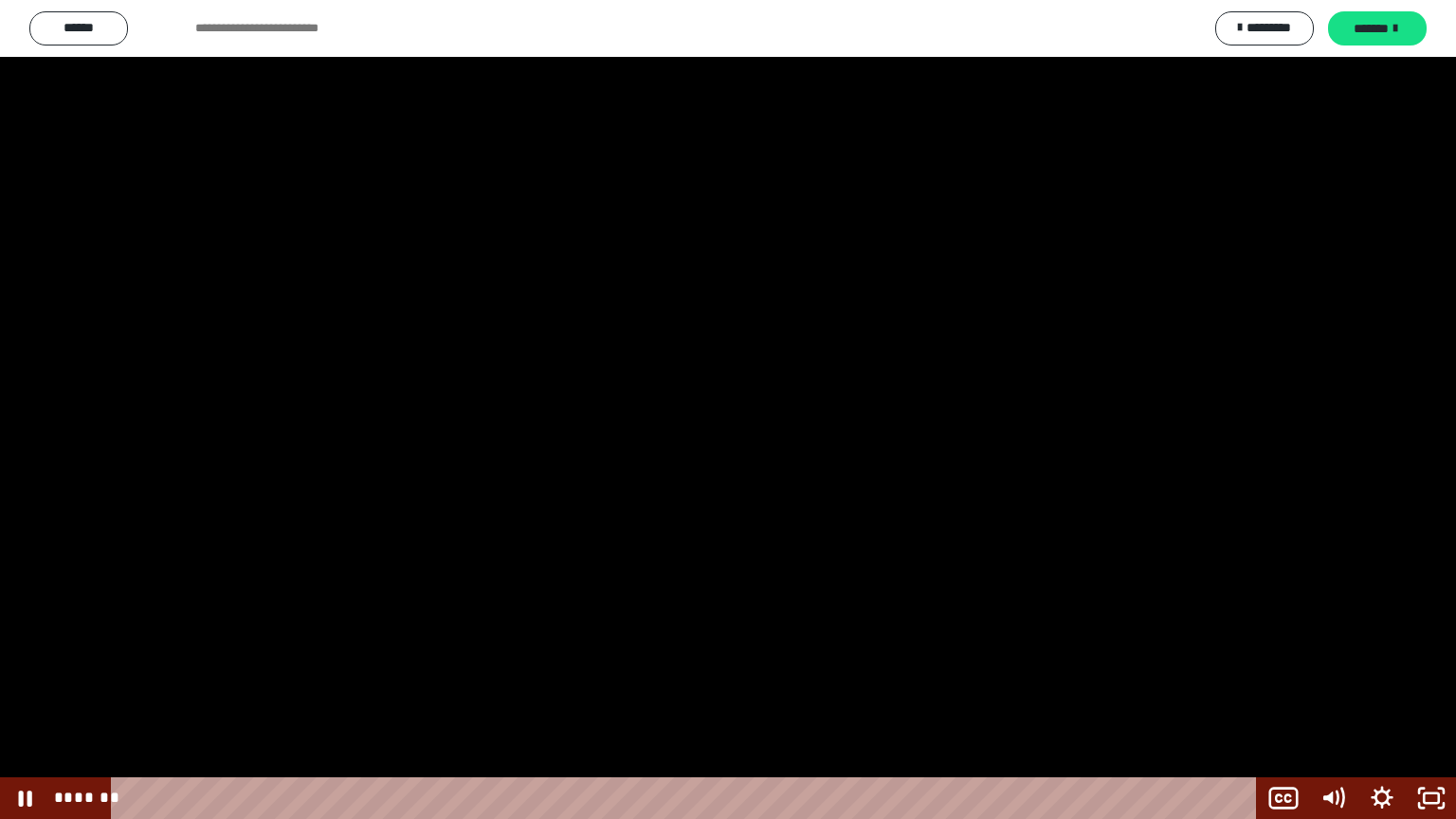 click at bounding box center (728, 410) 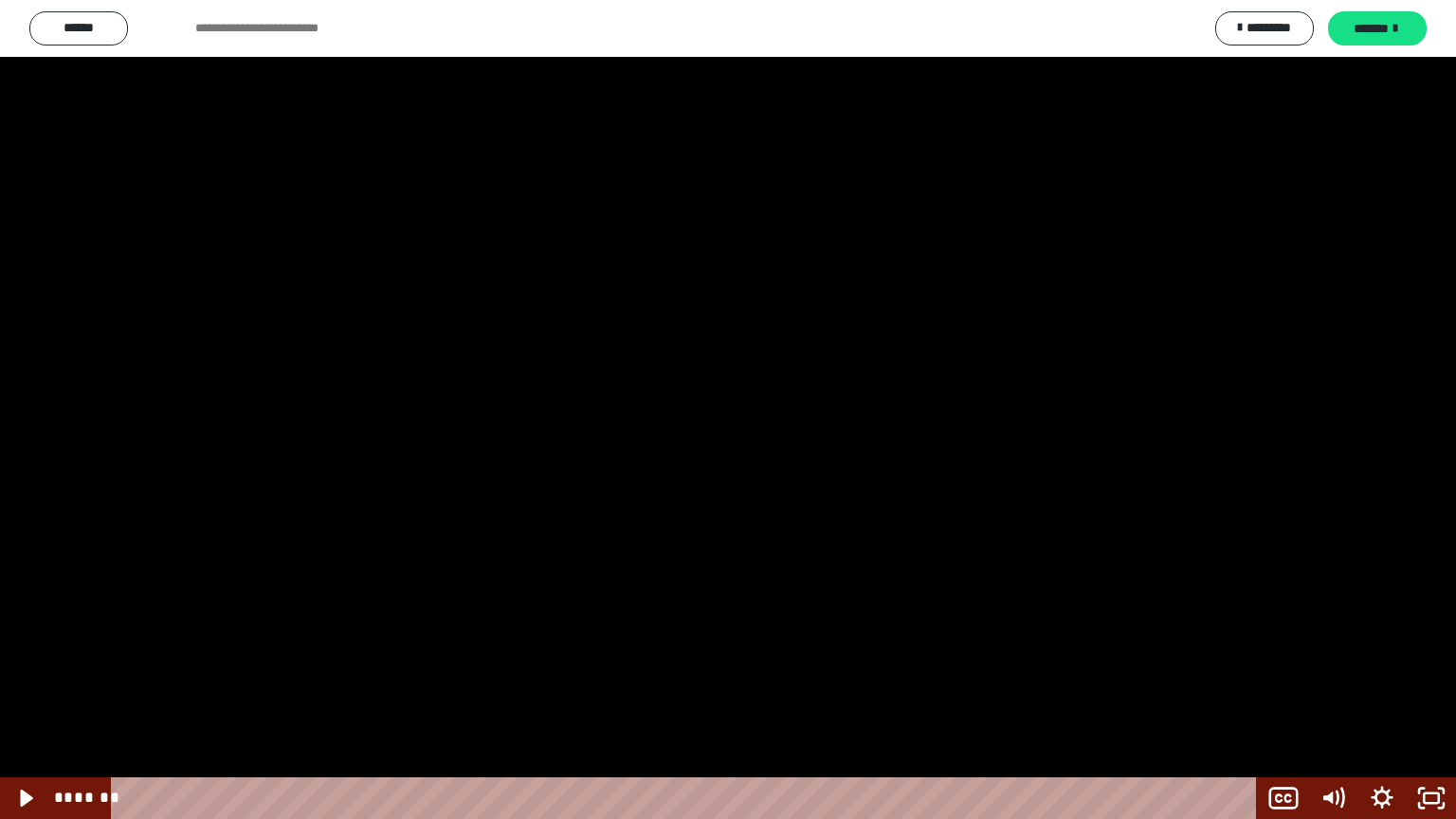 click at bounding box center (728, 410) 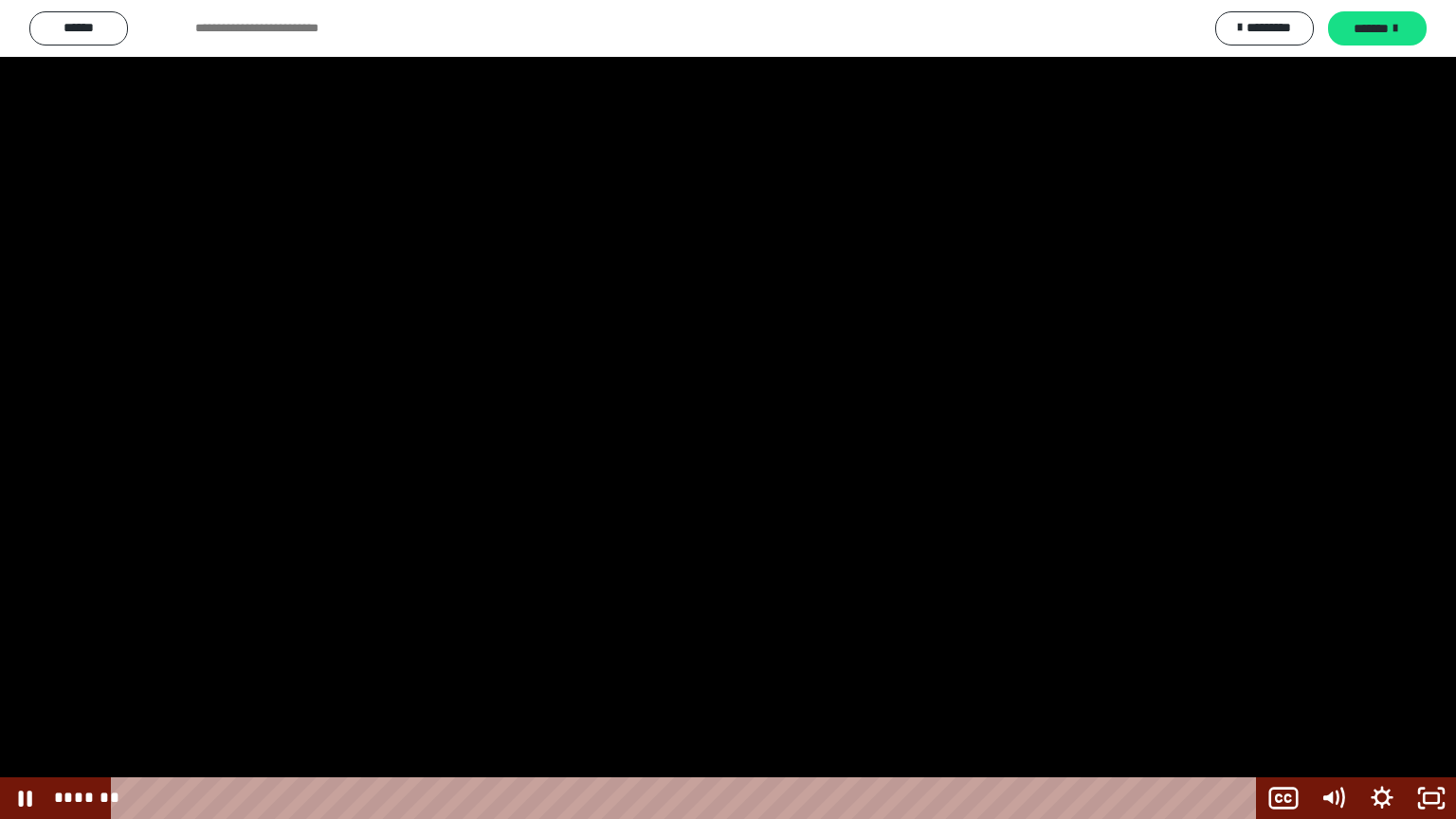 type 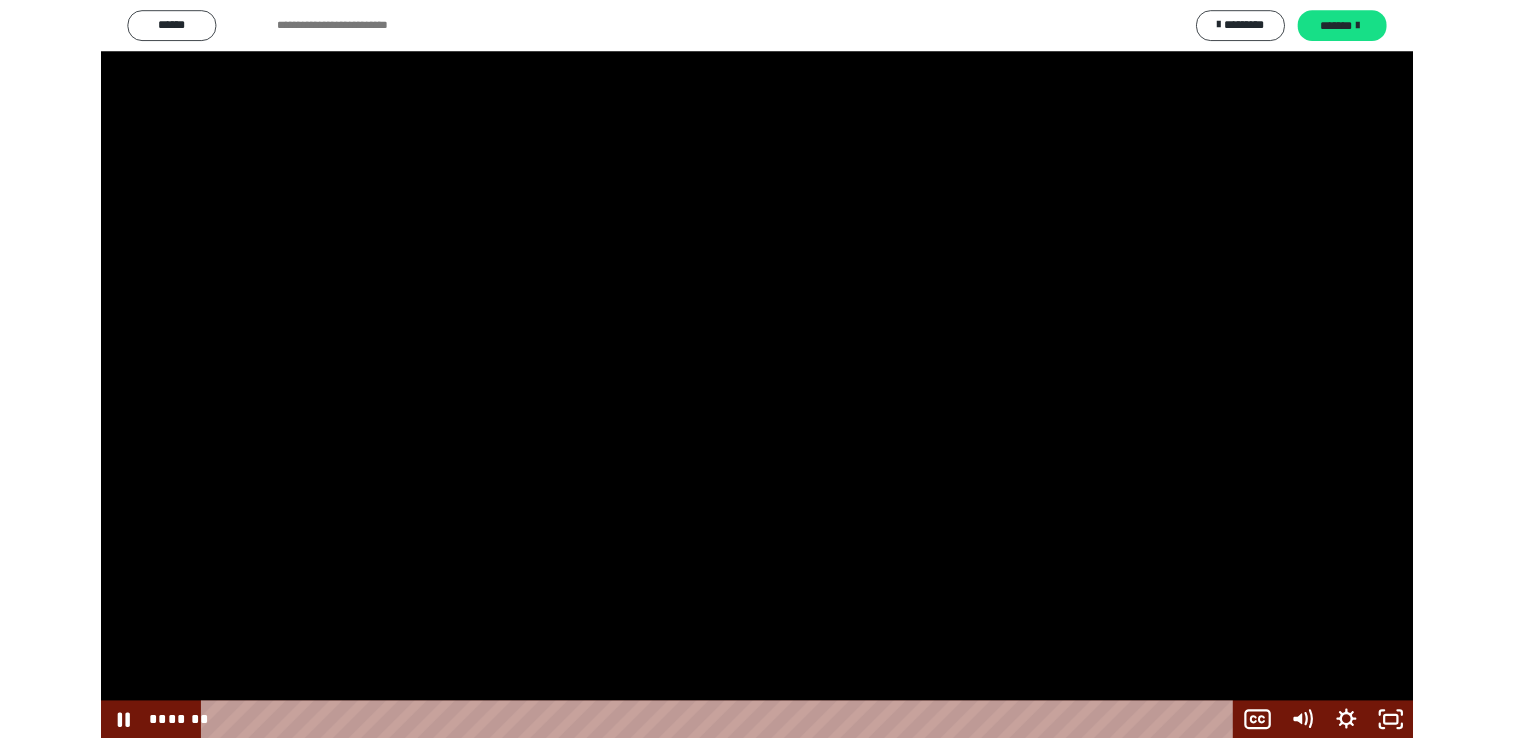scroll, scrollTop: 2364, scrollLeft: 0, axis: vertical 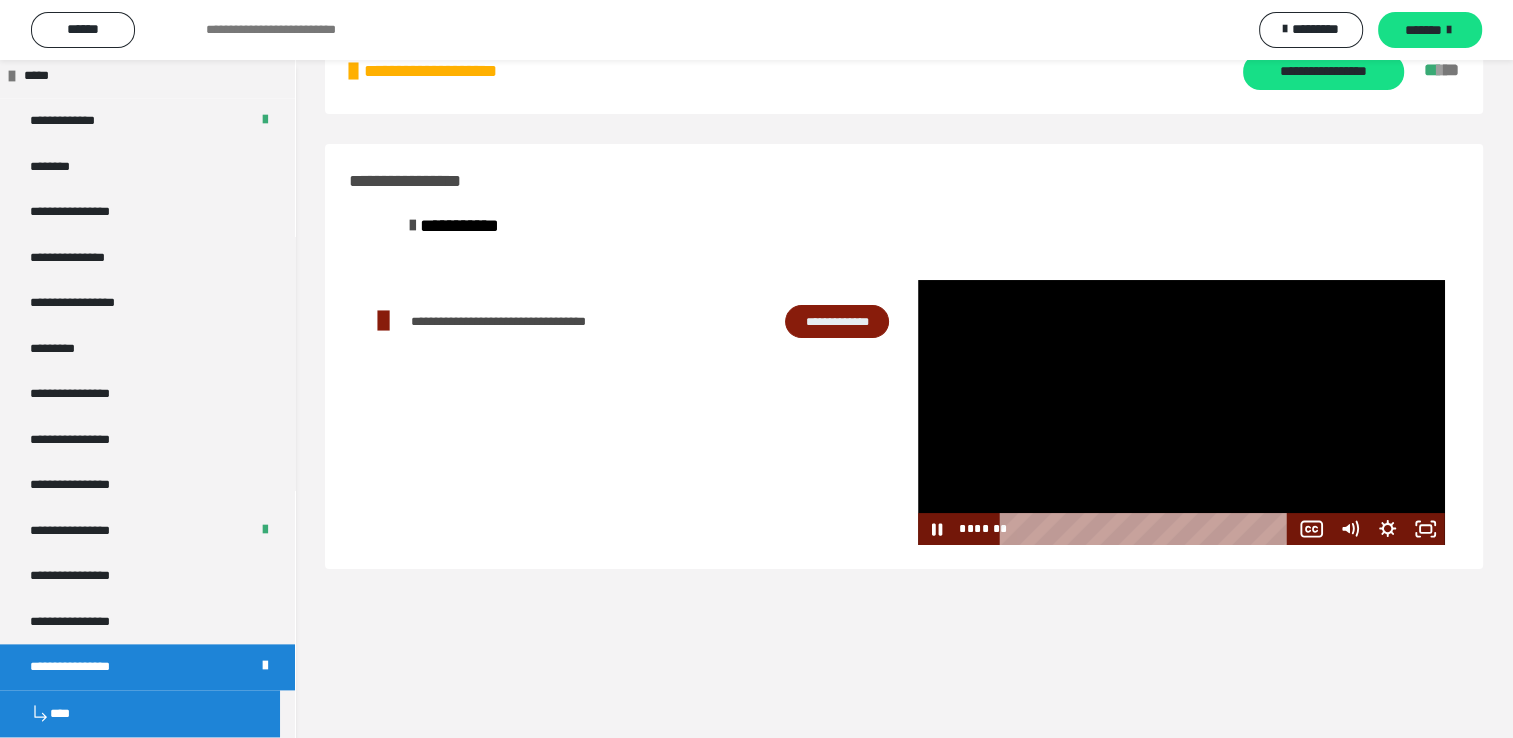 click at bounding box center [1181, 412] 